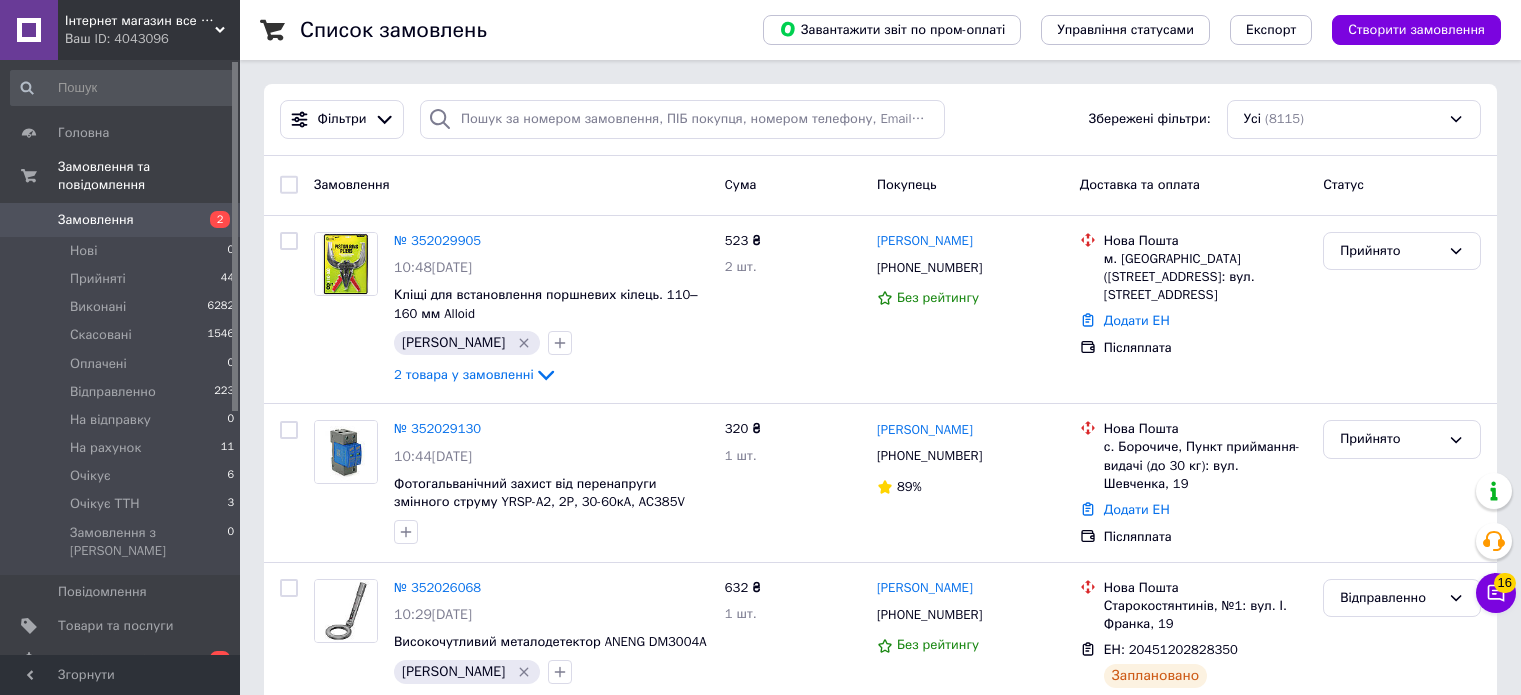 scroll, scrollTop: 0, scrollLeft: 0, axis: both 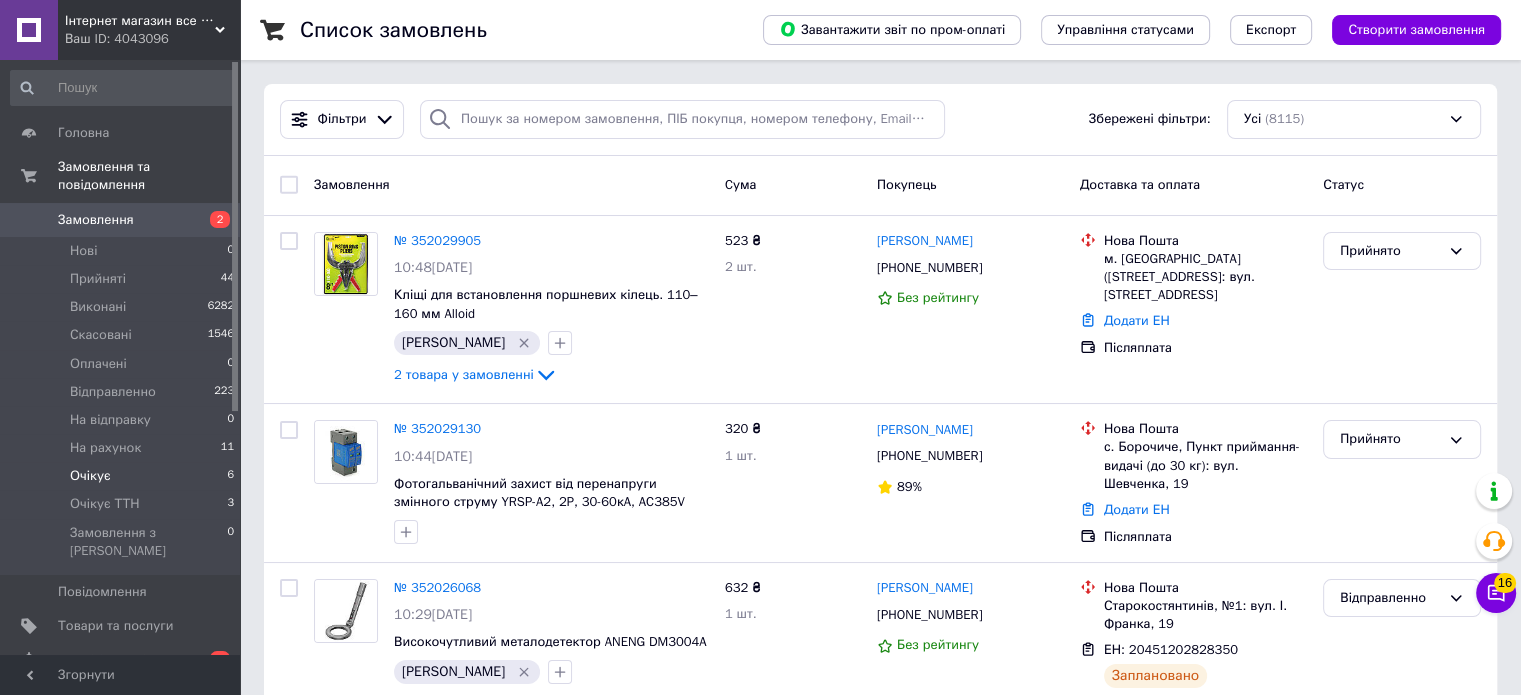 click on "Очікує 6" at bounding box center [123, 476] 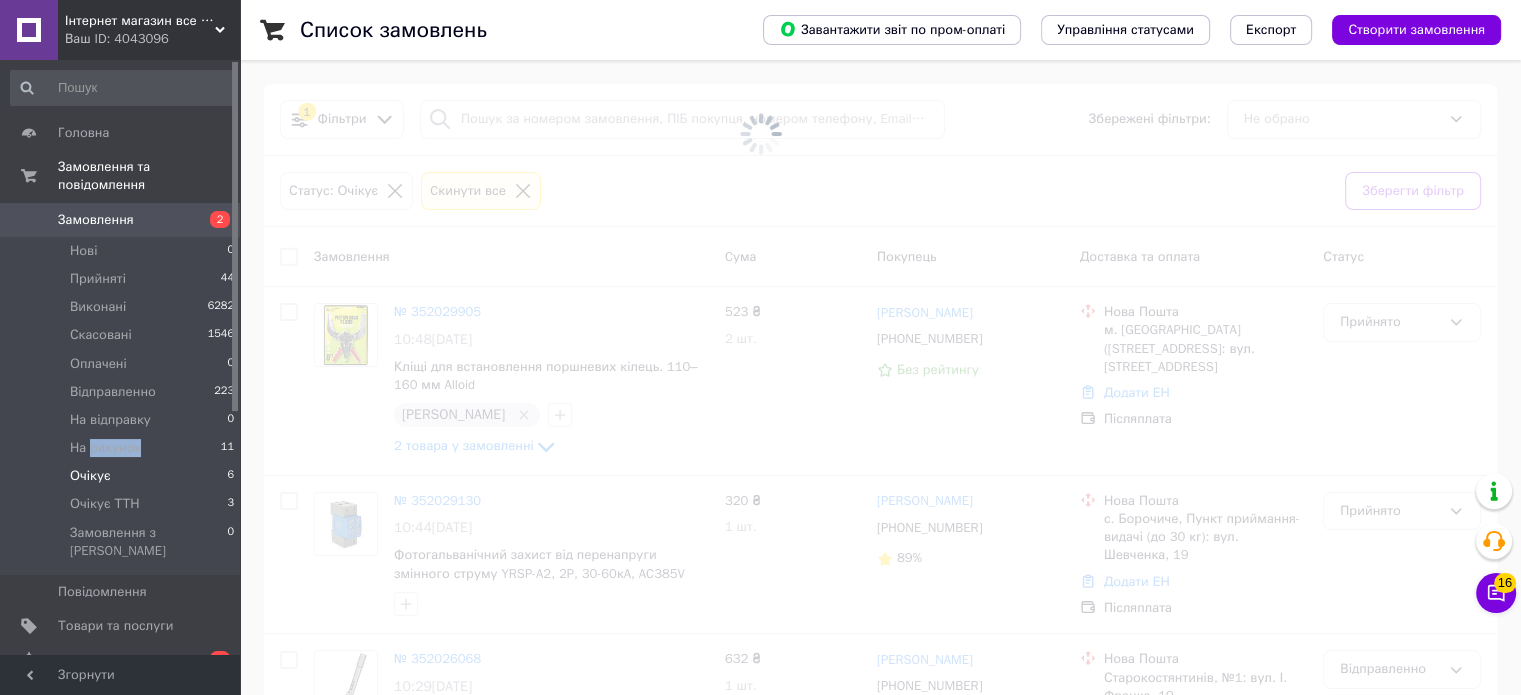 click on "На рахунок 11" at bounding box center [123, 448] 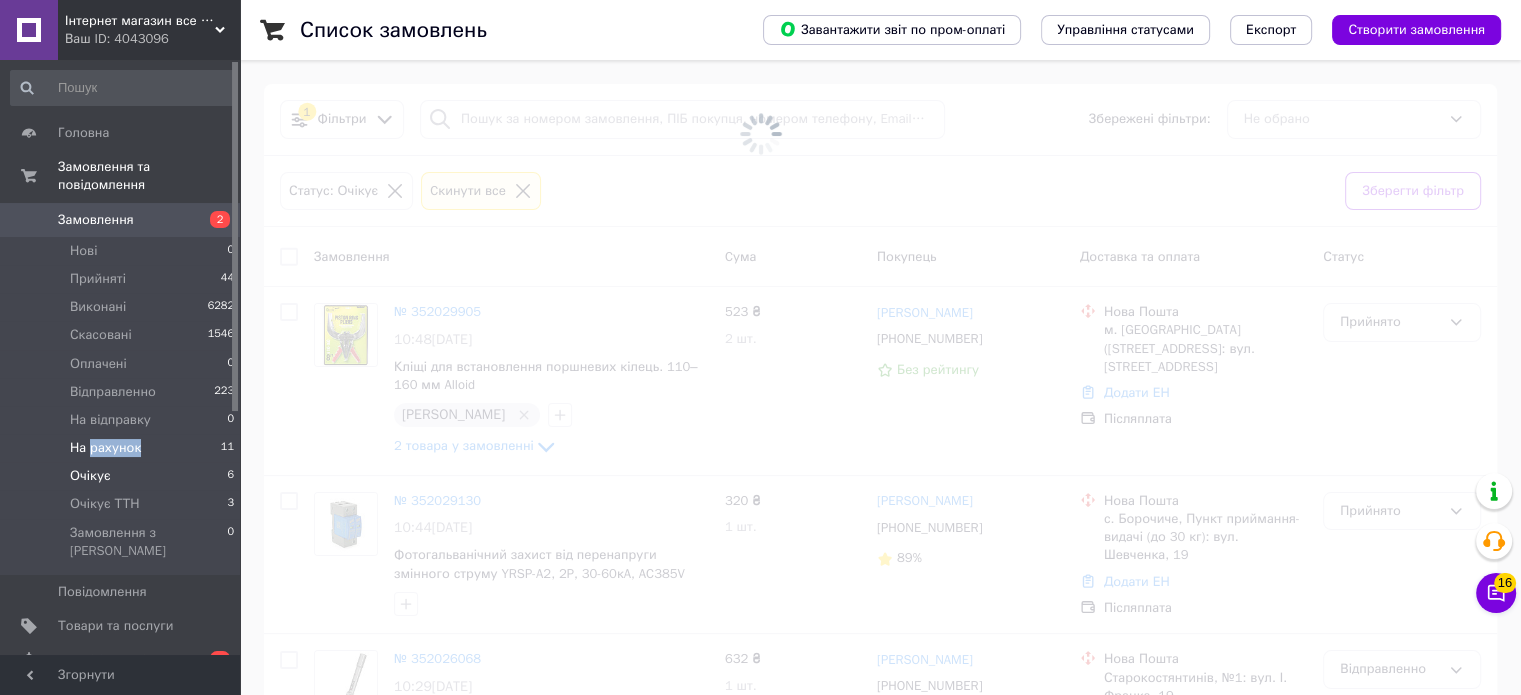 click on "На рахунок" at bounding box center (105, 448) 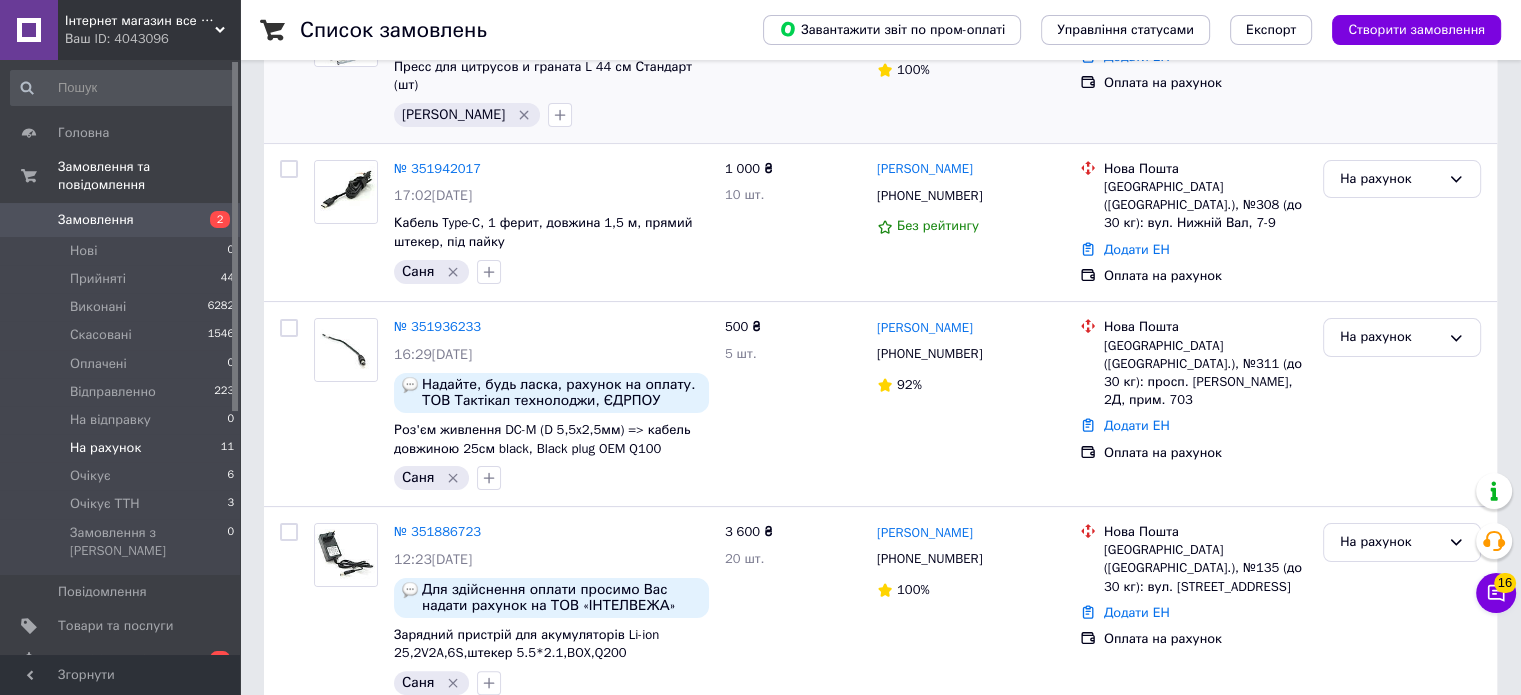 scroll, scrollTop: 0, scrollLeft: 0, axis: both 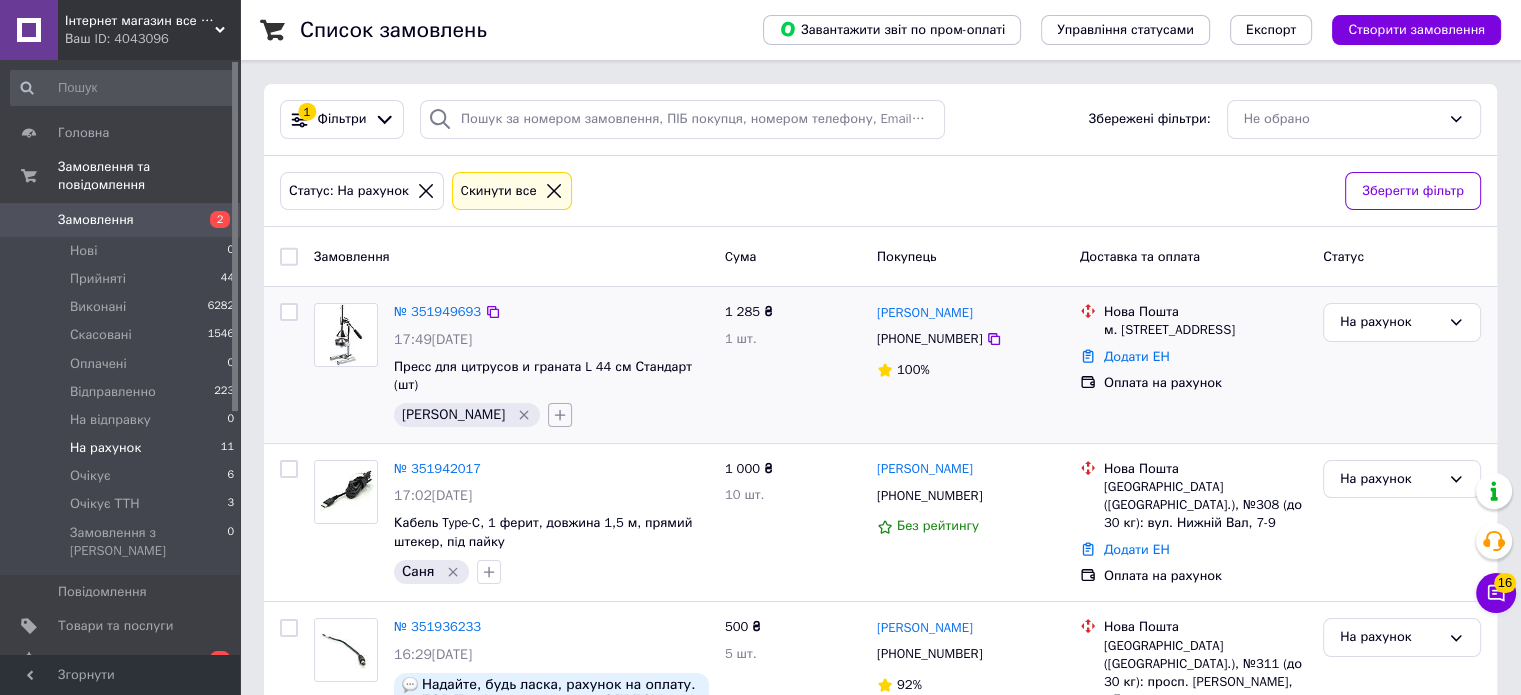 click at bounding box center [560, 415] 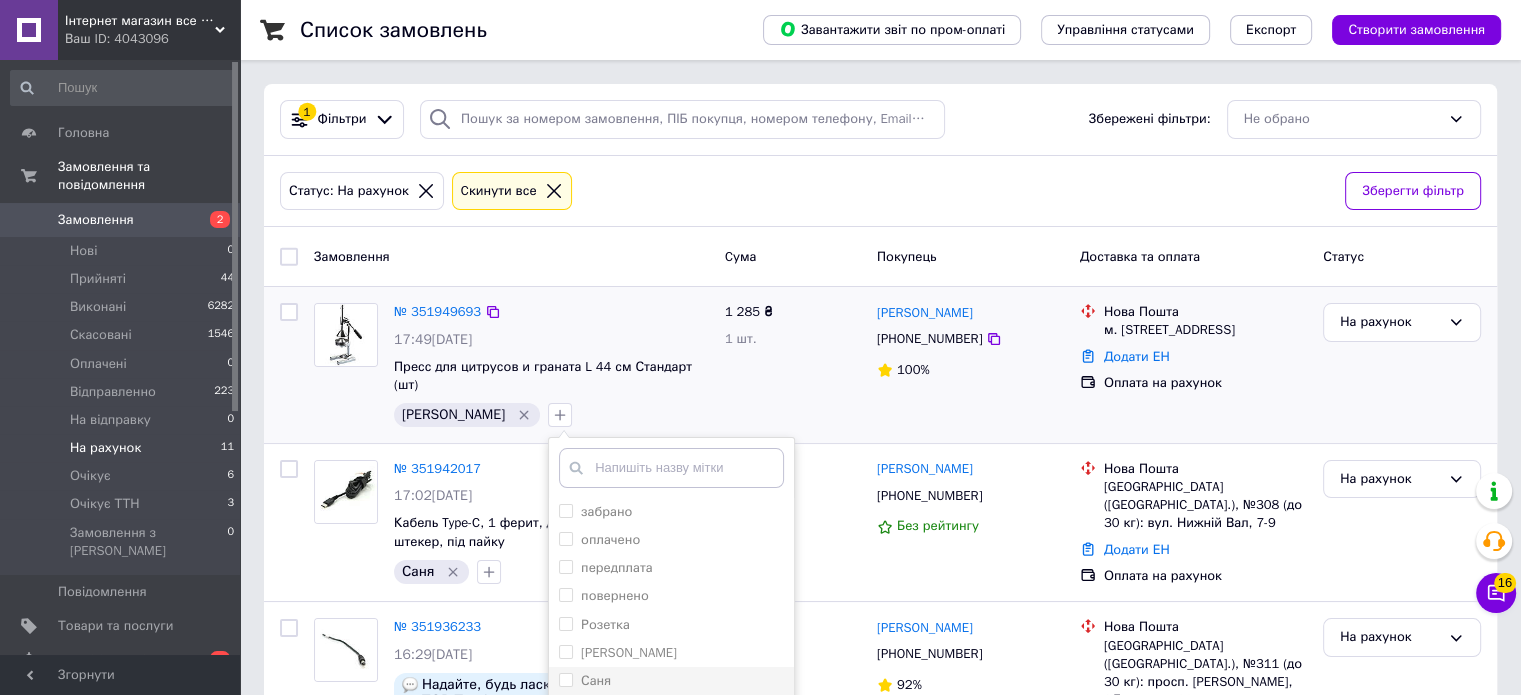 scroll, scrollTop: 200, scrollLeft: 0, axis: vertical 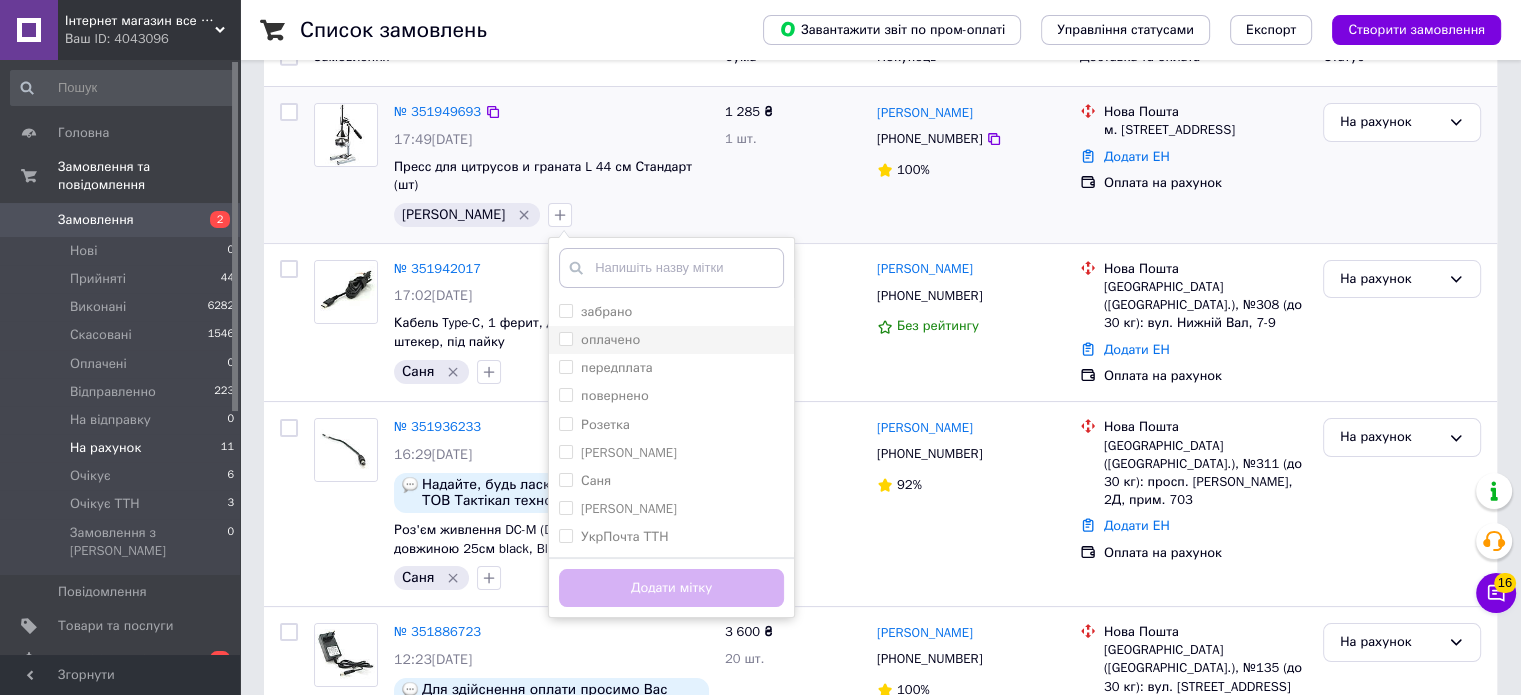 click on "оплачено" at bounding box center [671, 340] 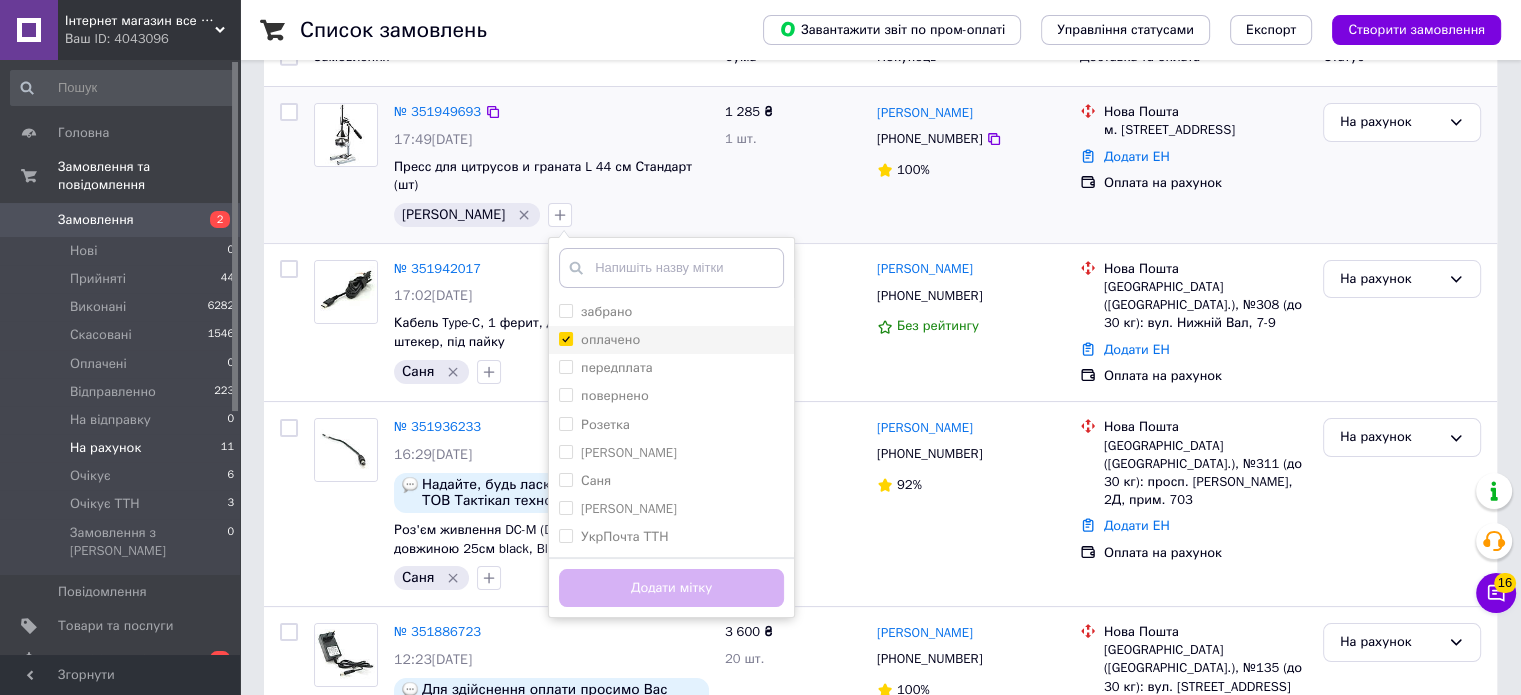 checkbox on "true" 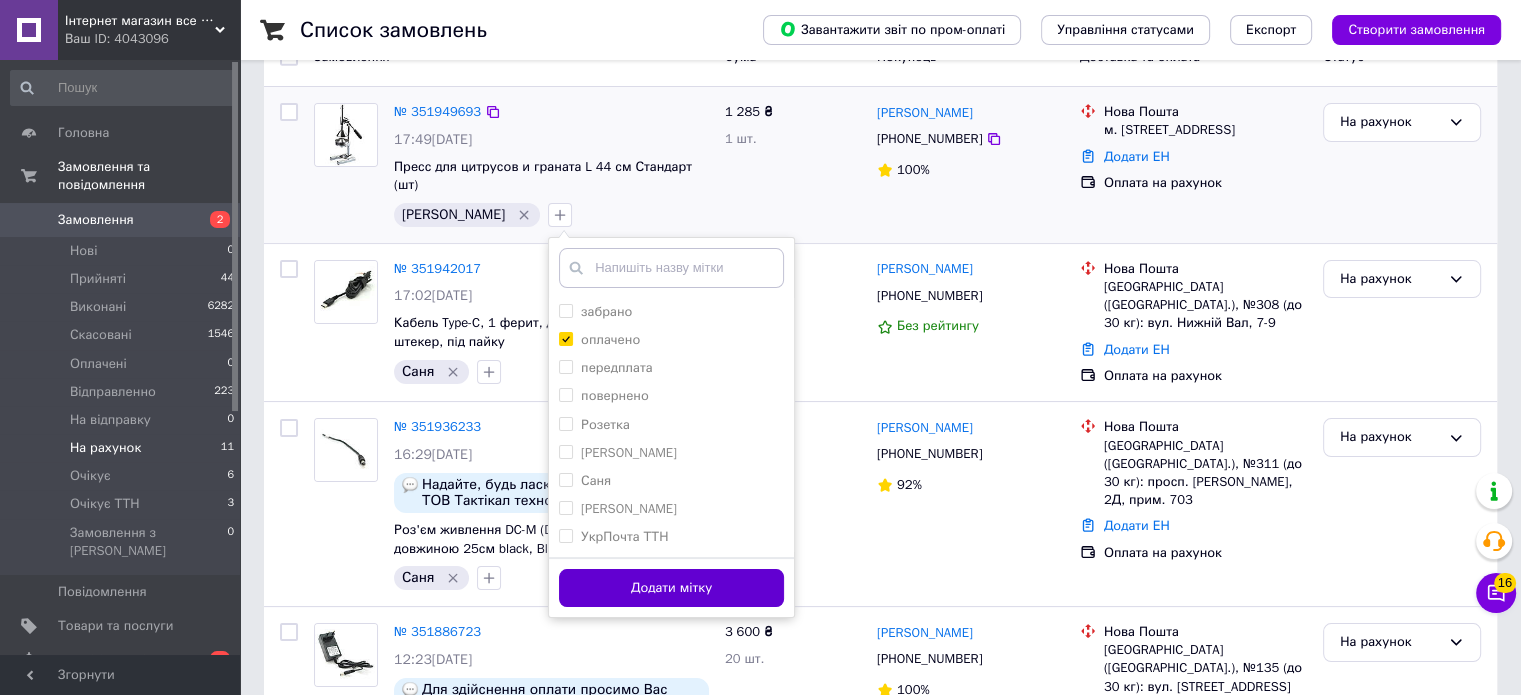 click on "Додати мітку" at bounding box center [671, 588] 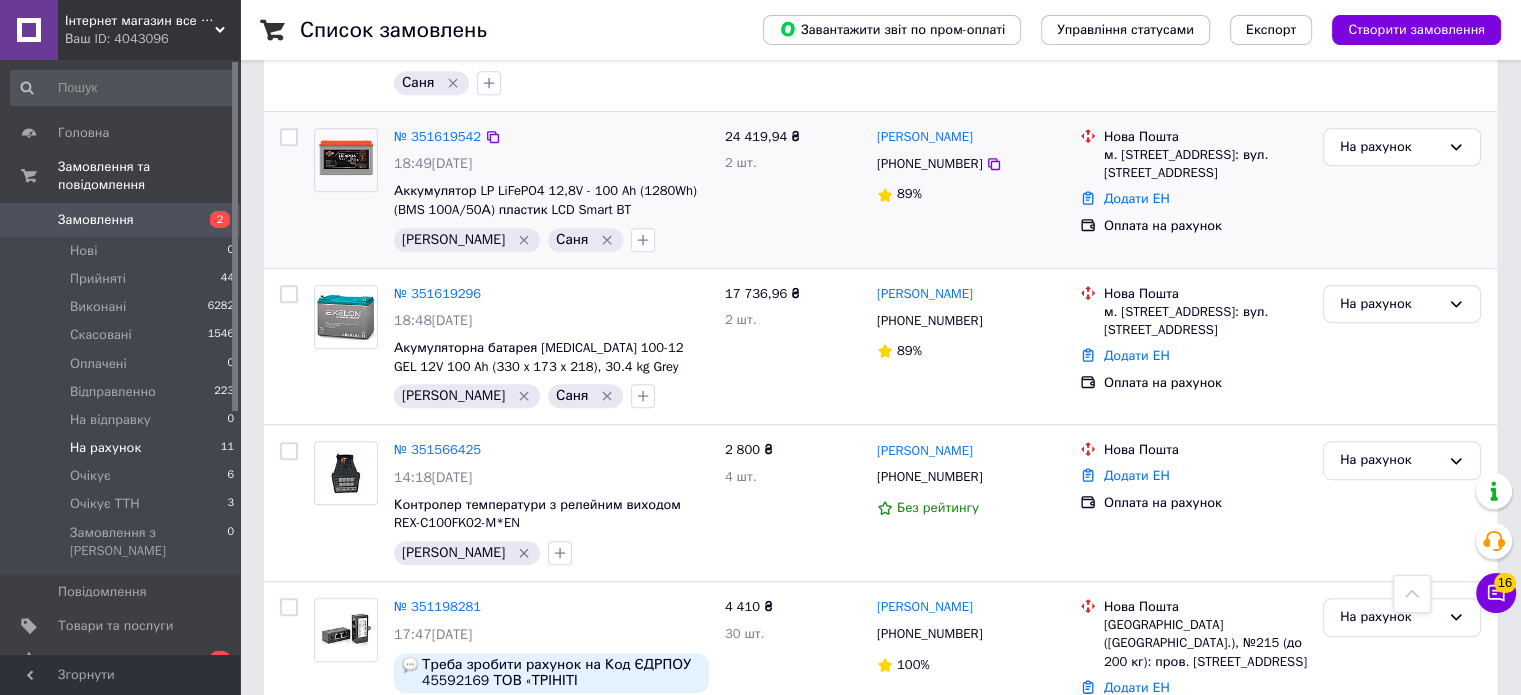 scroll, scrollTop: 1100, scrollLeft: 0, axis: vertical 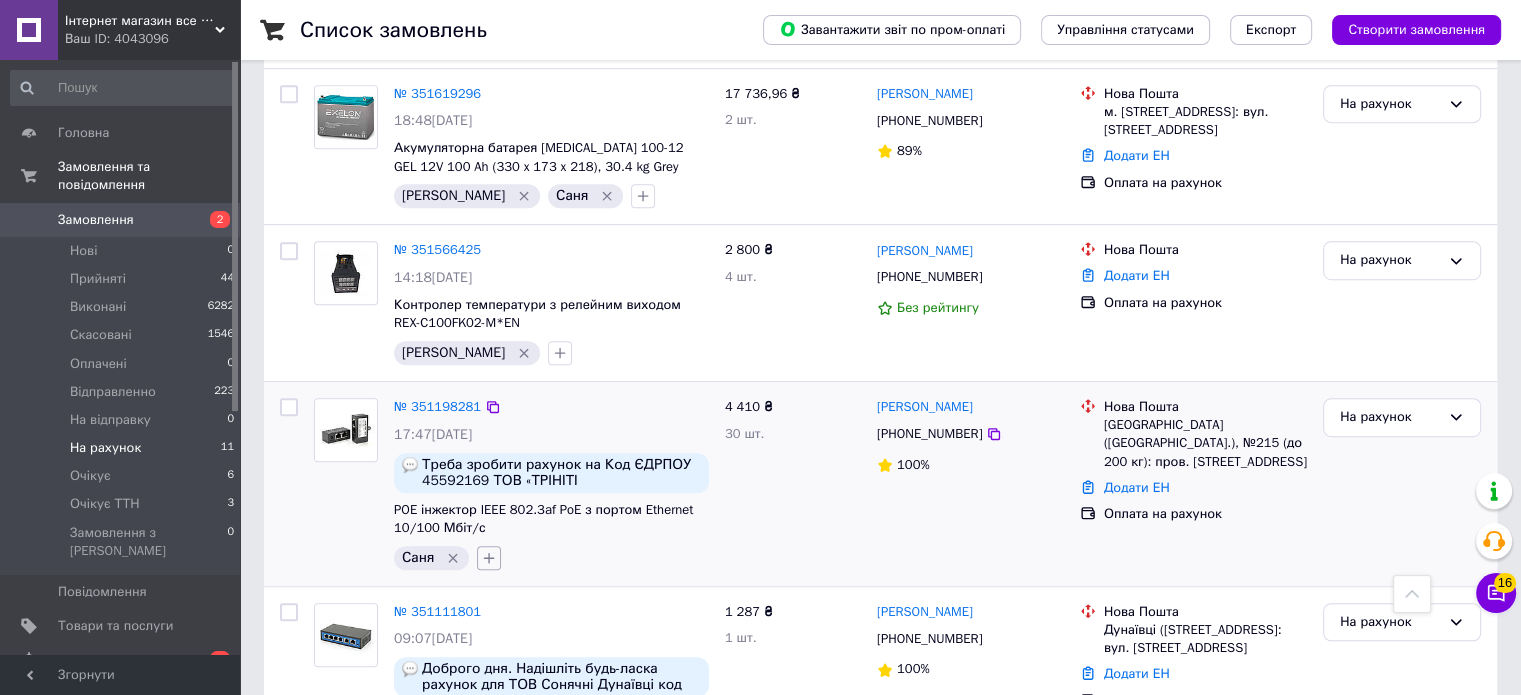 click 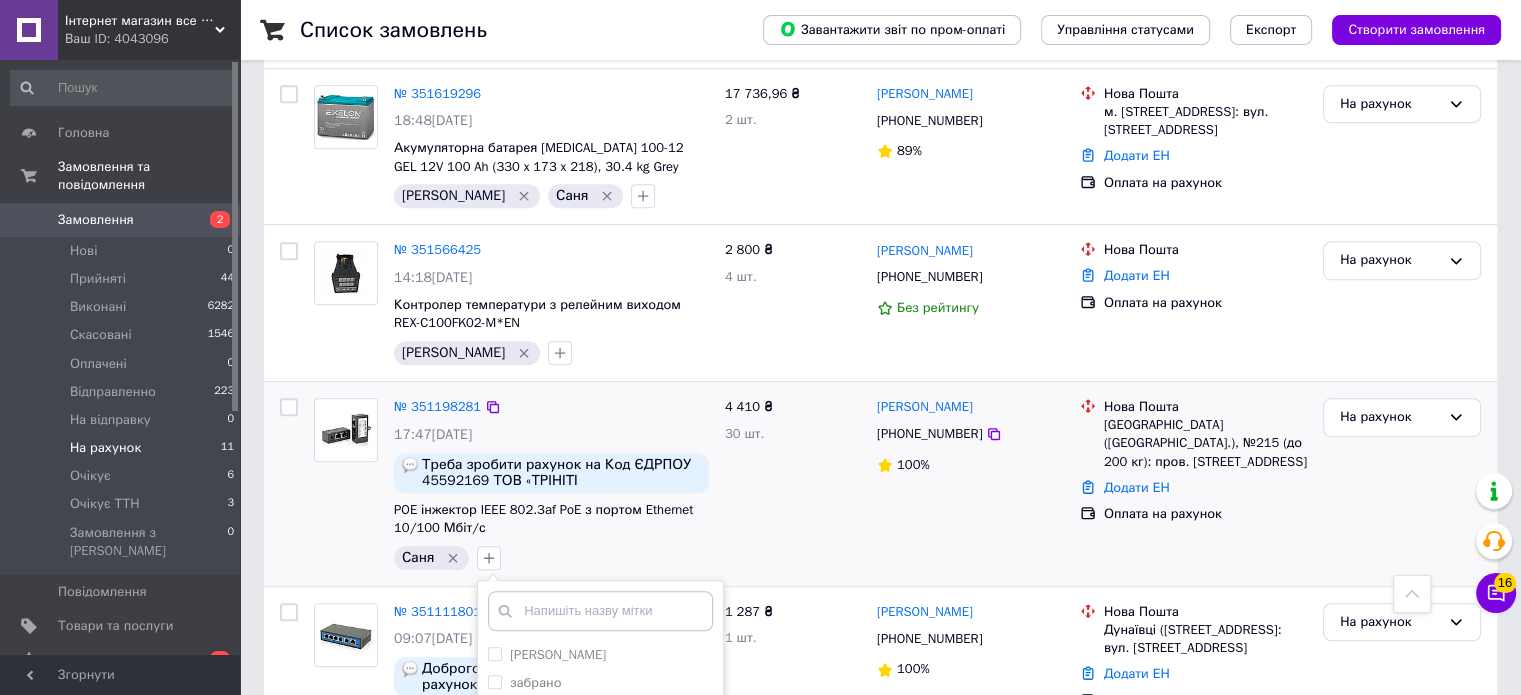scroll, scrollTop: 1400, scrollLeft: 0, axis: vertical 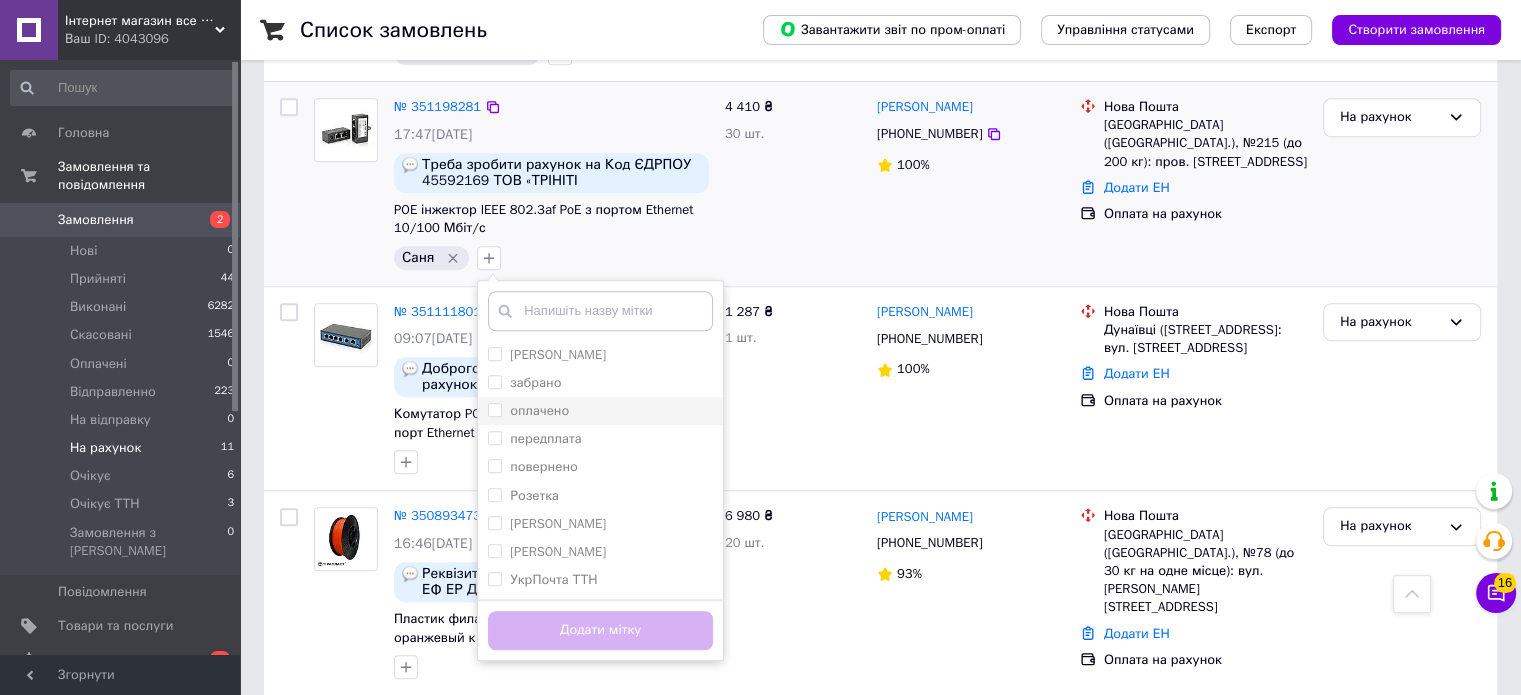 click on "оплачено" at bounding box center (600, 411) 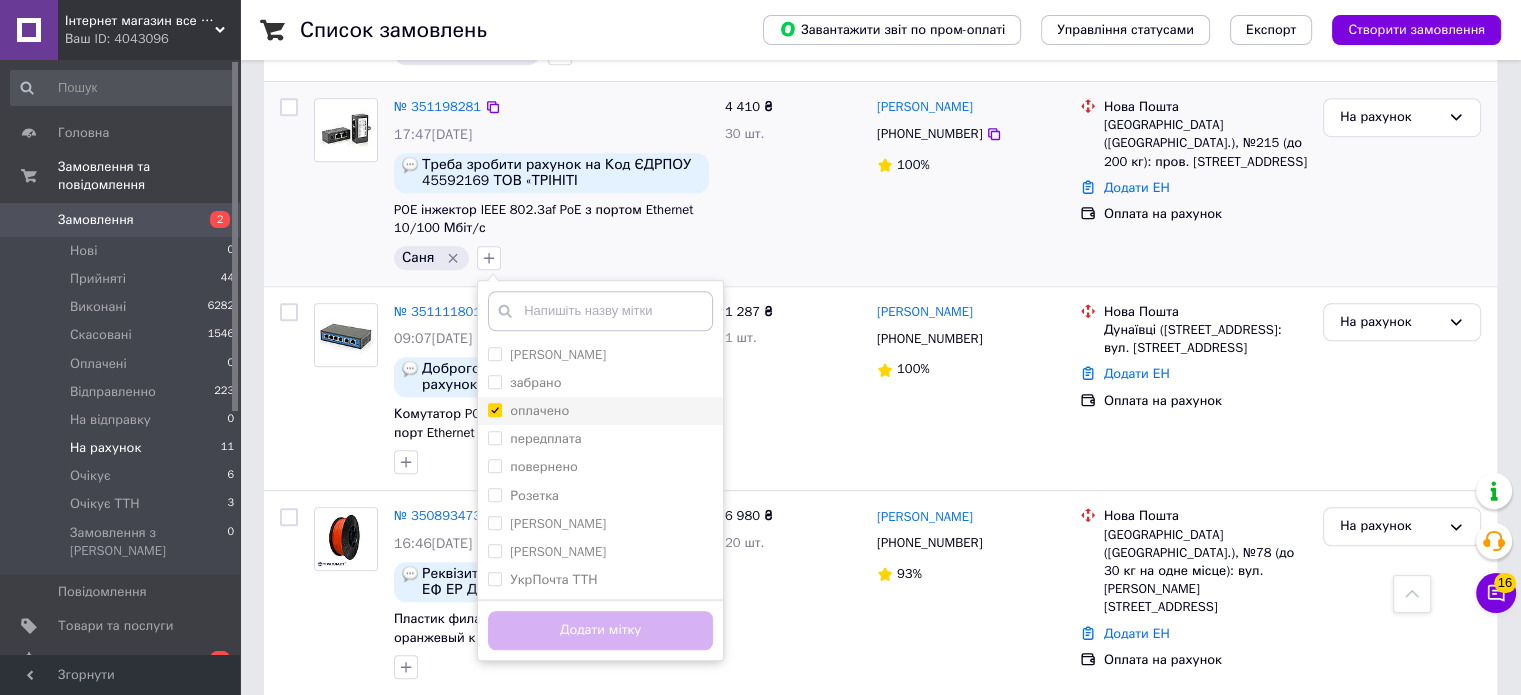 checkbox on "true" 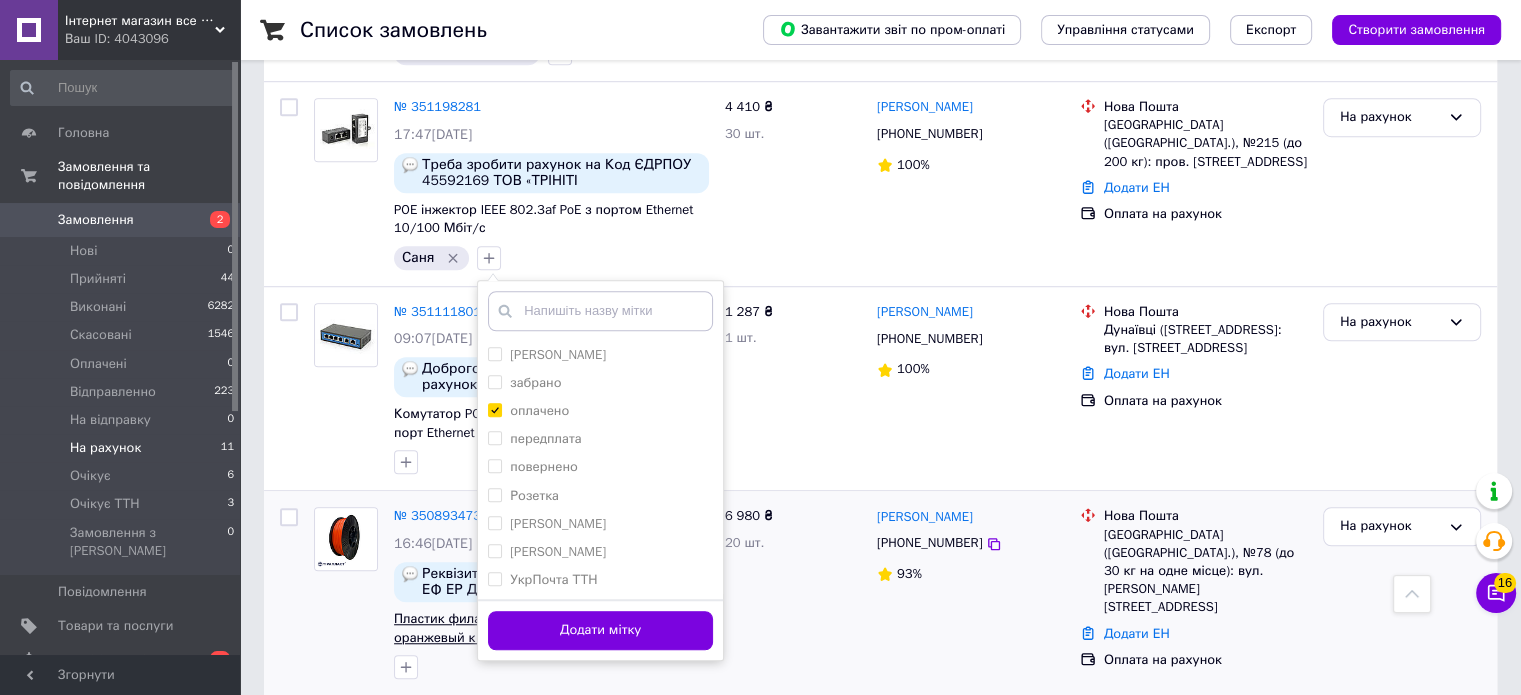 click on "Додати мітку" at bounding box center [600, 630] 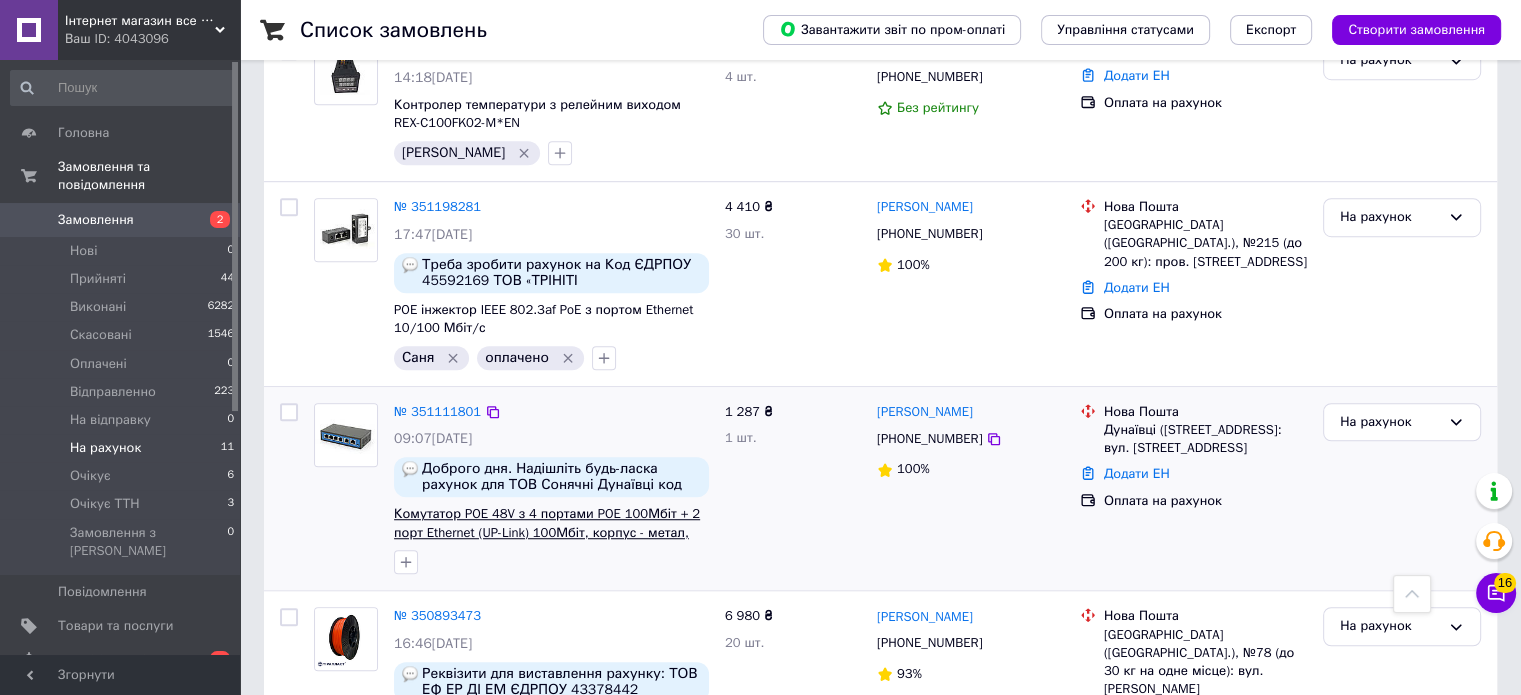 scroll, scrollTop: 1200, scrollLeft: 0, axis: vertical 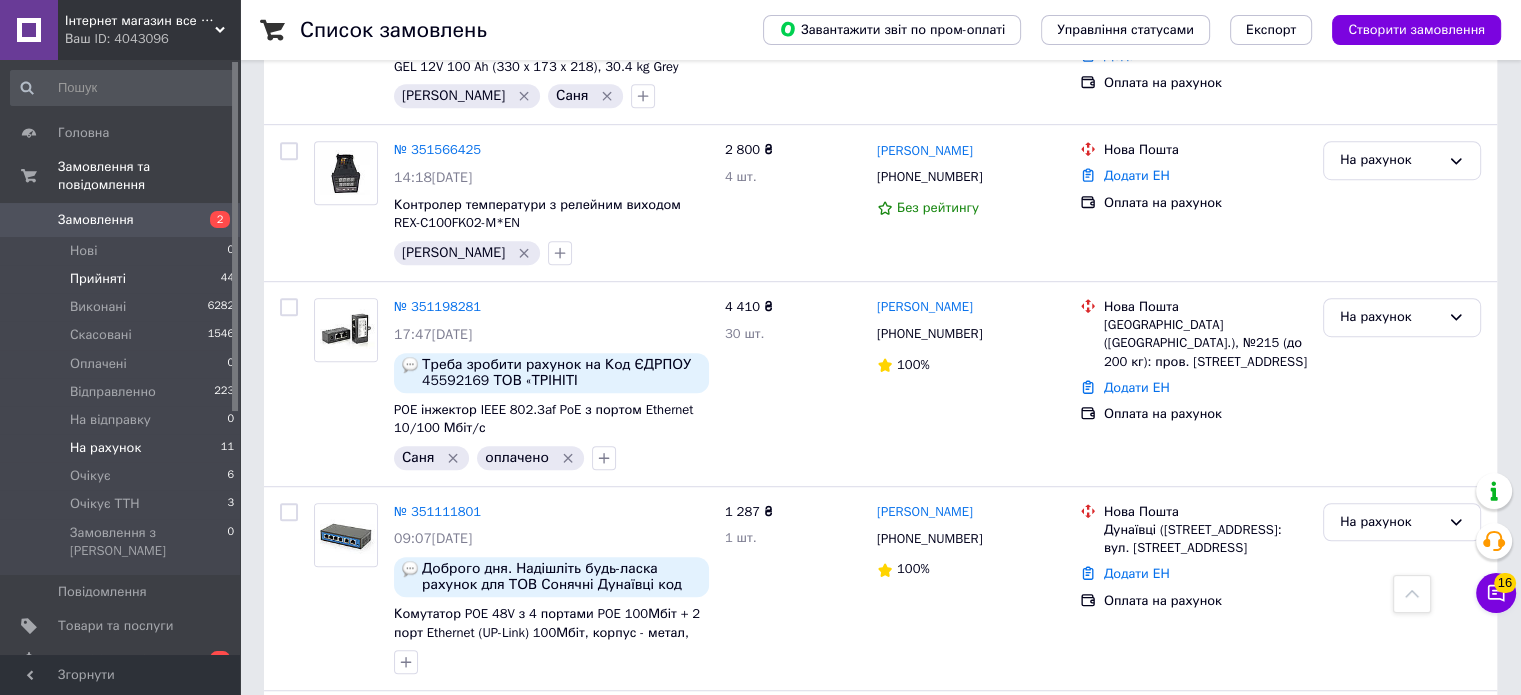 click on "Прийняті 44" at bounding box center (123, 279) 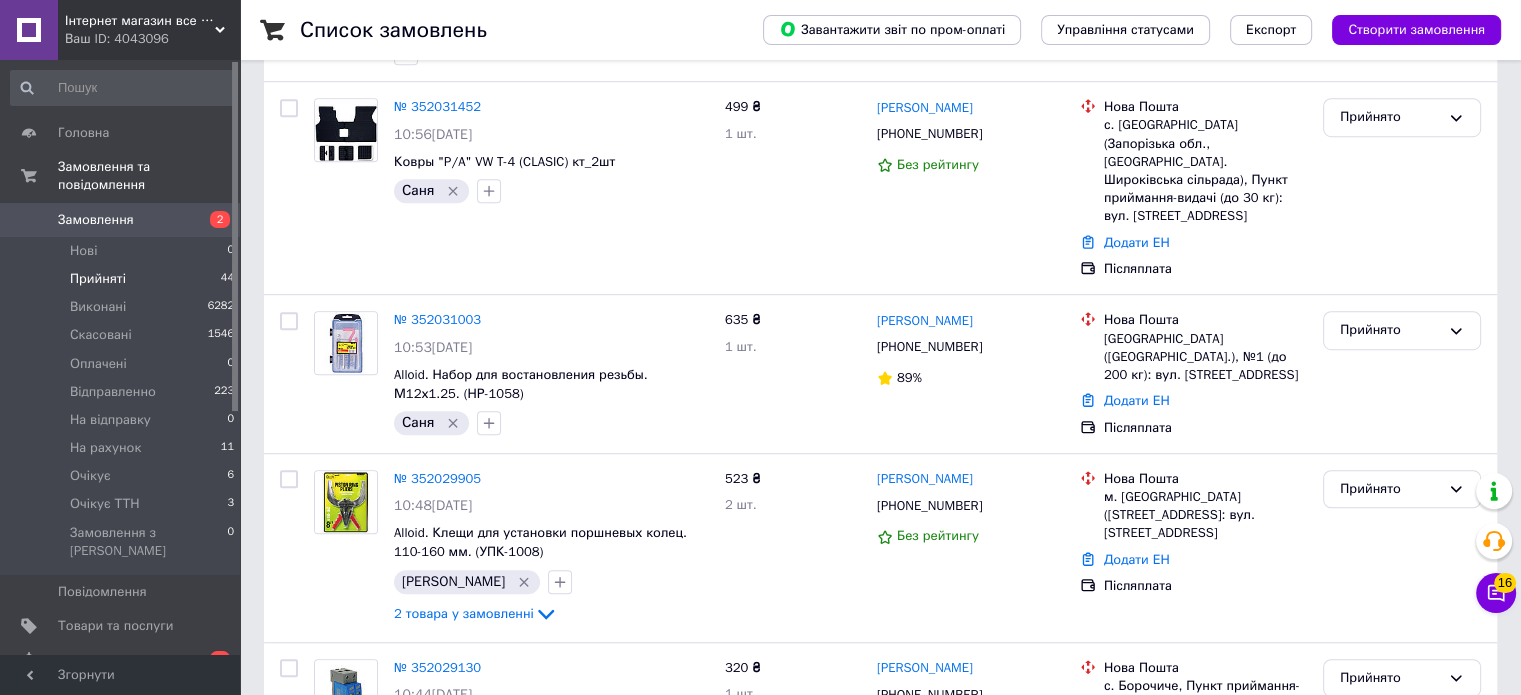 scroll, scrollTop: 0, scrollLeft: 0, axis: both 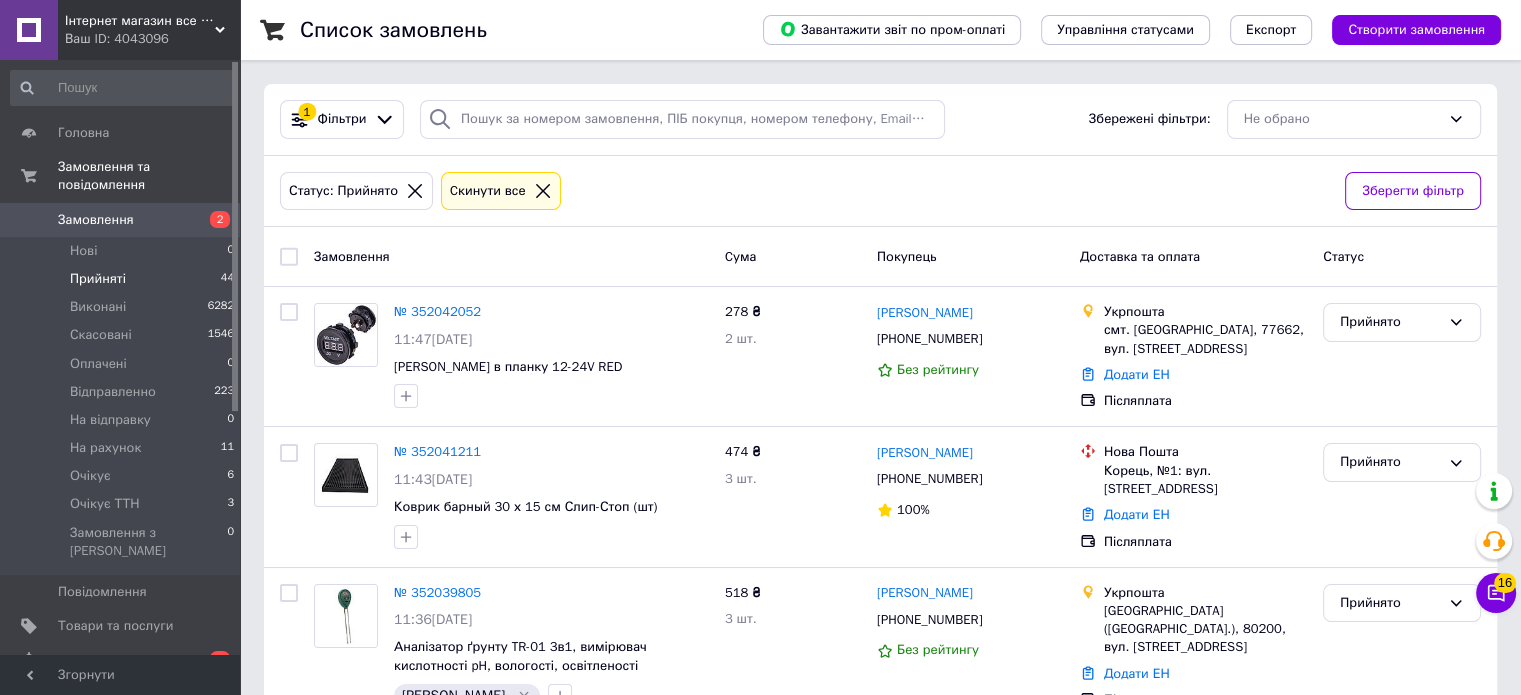 click on "Прийняті" at bounding box center (98, 279) 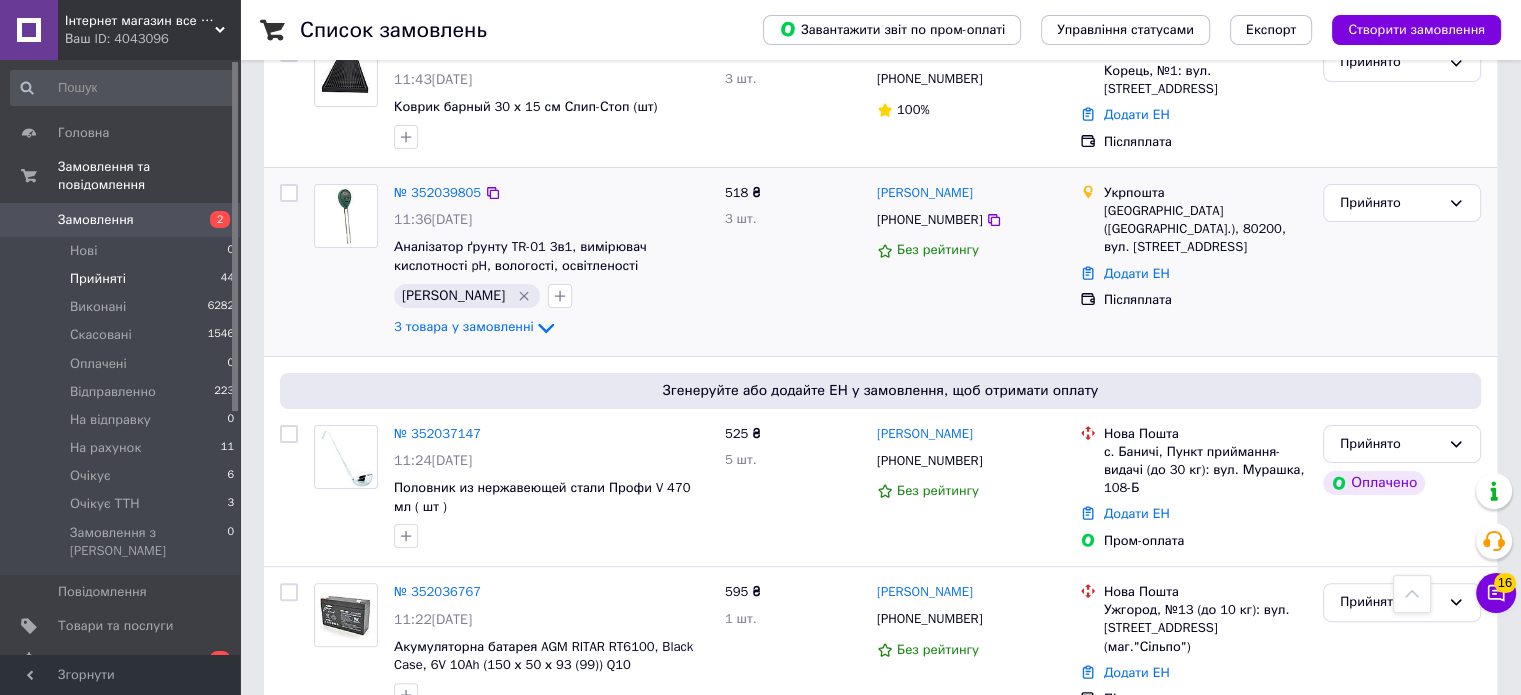 scroll, scrollTop: 0, scrollLeft: 0, axis: both 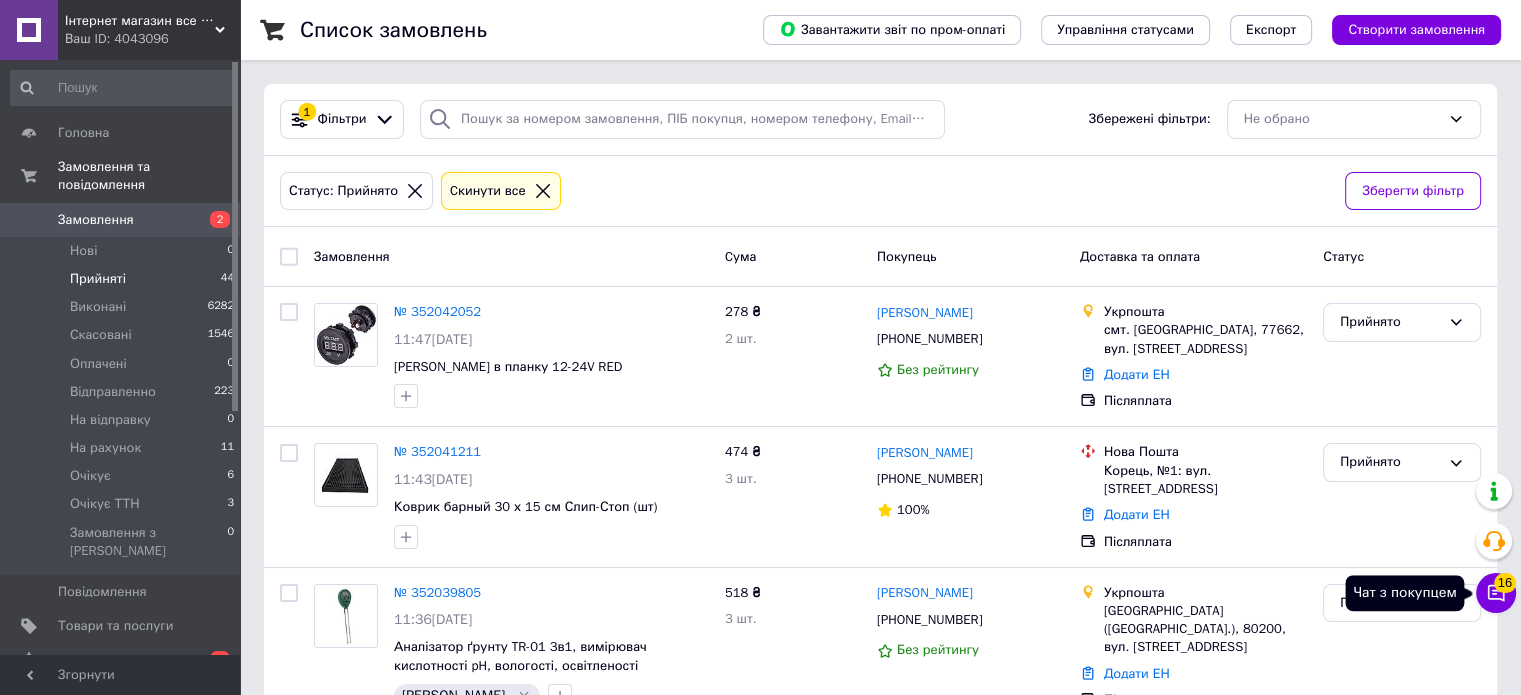 click 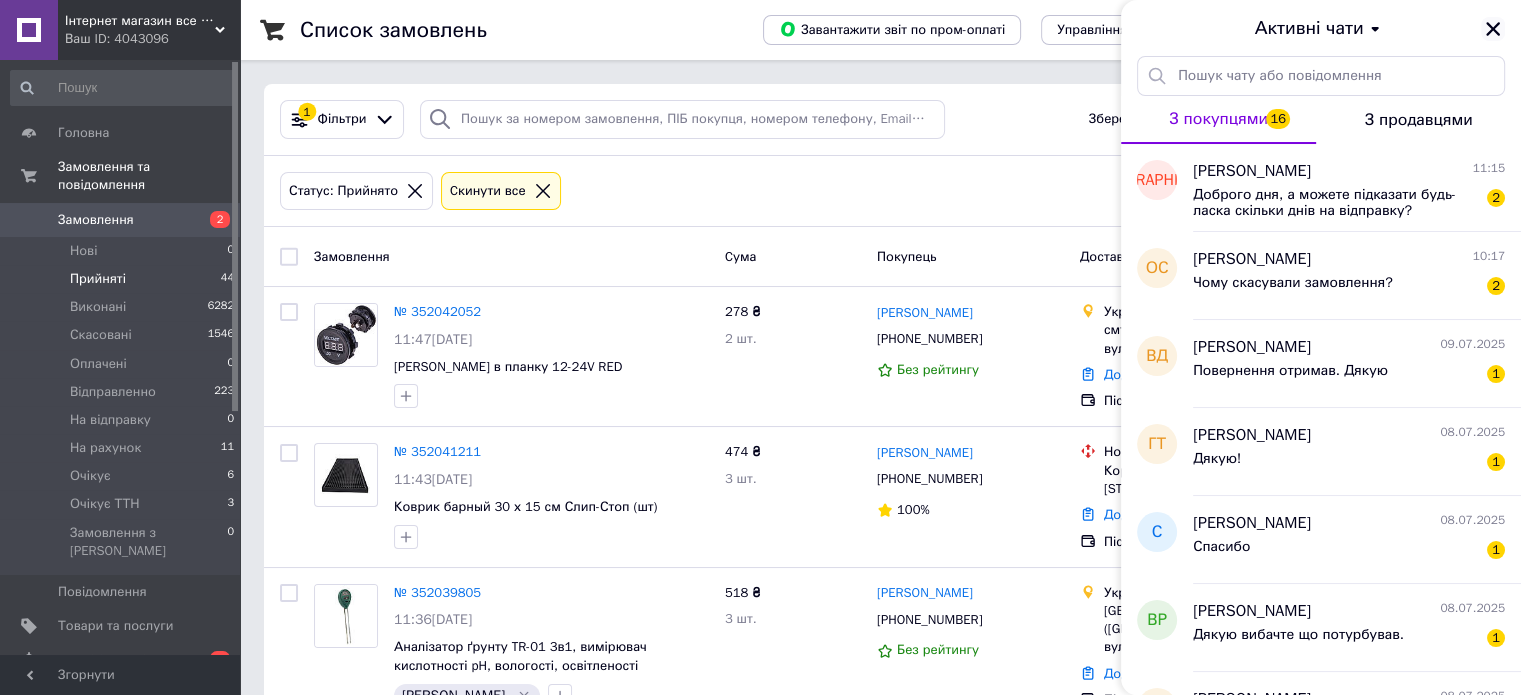 click 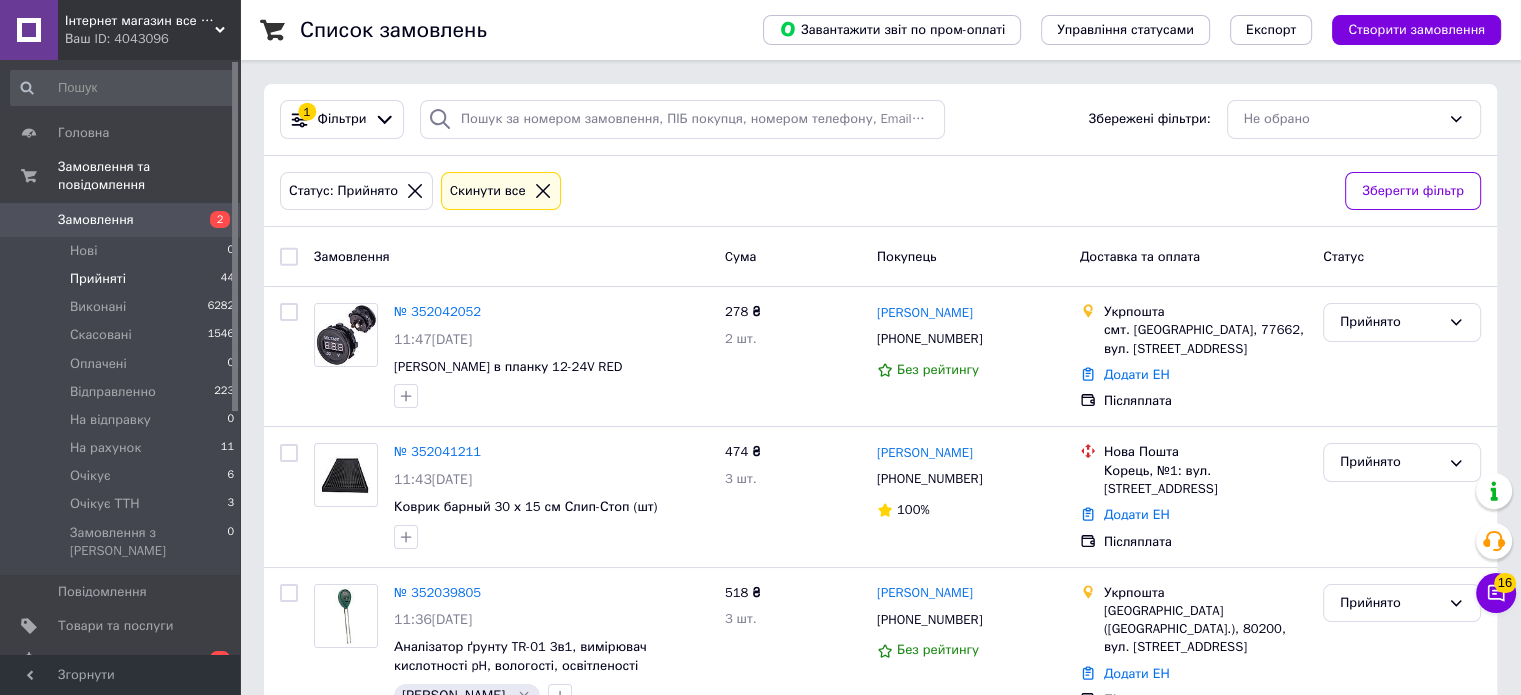 click on "Прийняті 44" at bounding box center (123, 279) 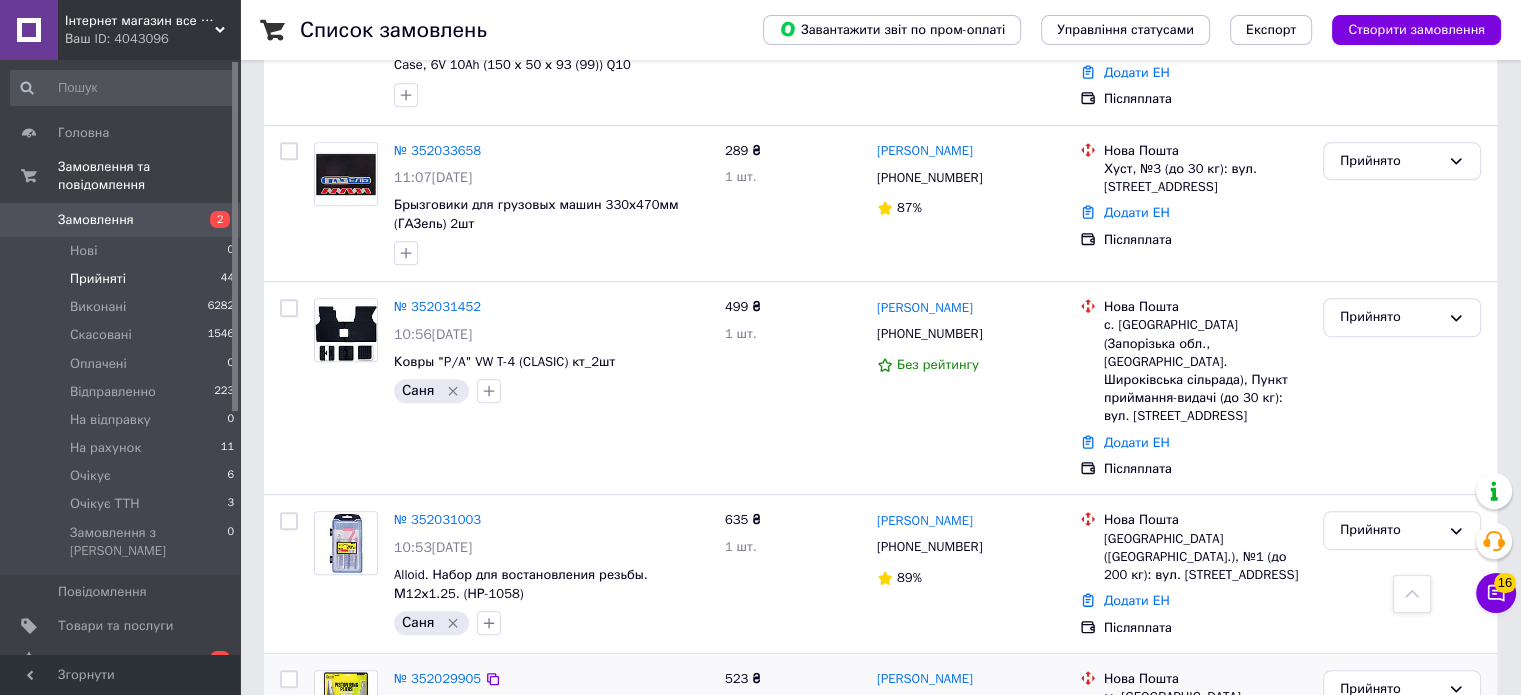 scroll, scrollTop: 700, scrollLeft: 0, axis: vertical 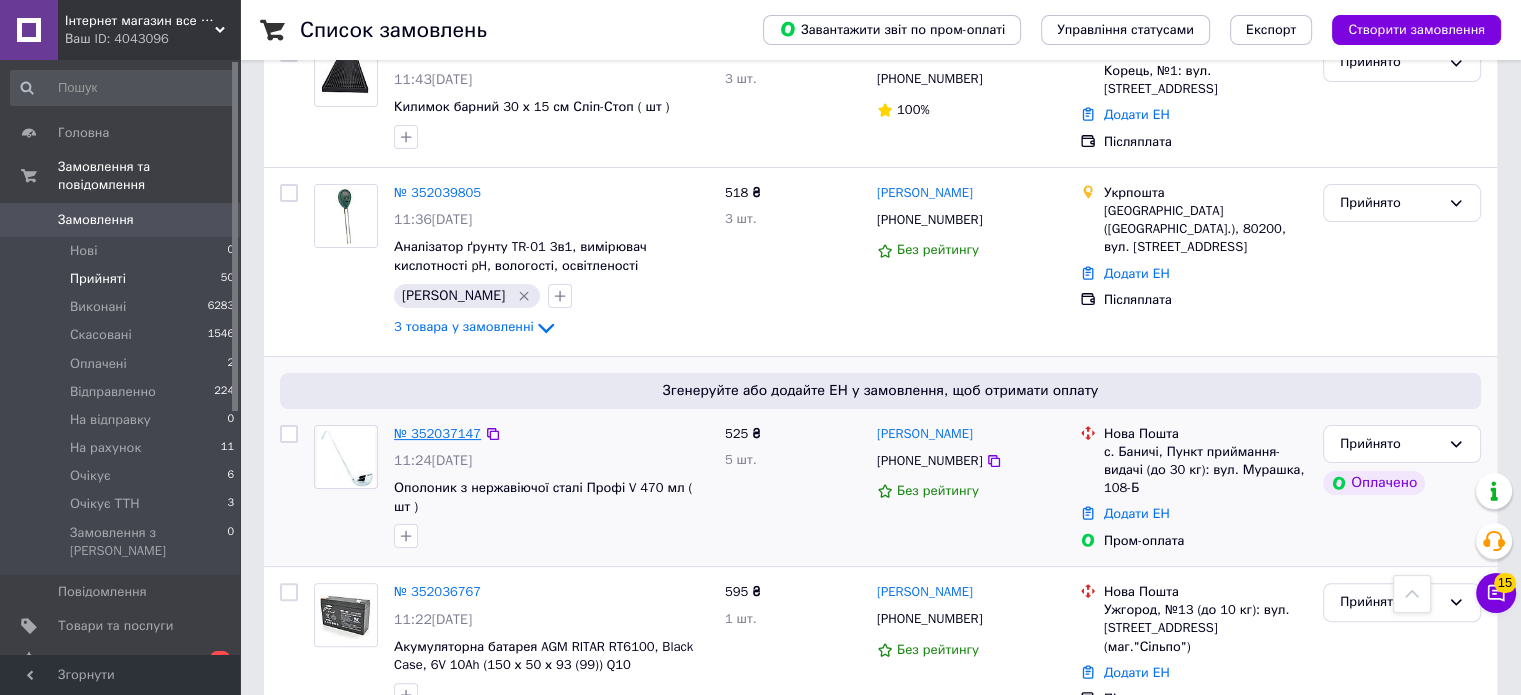 click on "№ 352037147" at bounding box center [437, 433] 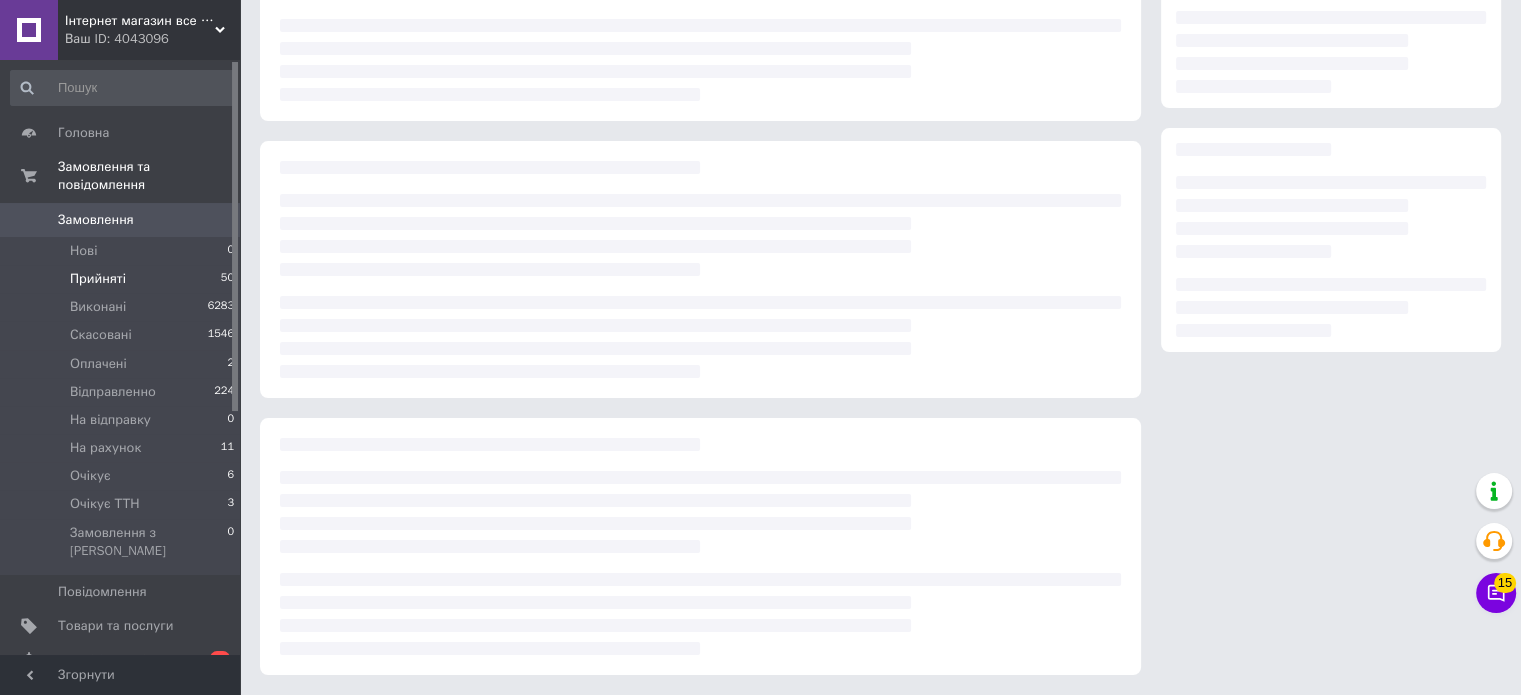 scroll, scrollTop: 0, scrollLeft: 0, axis: both 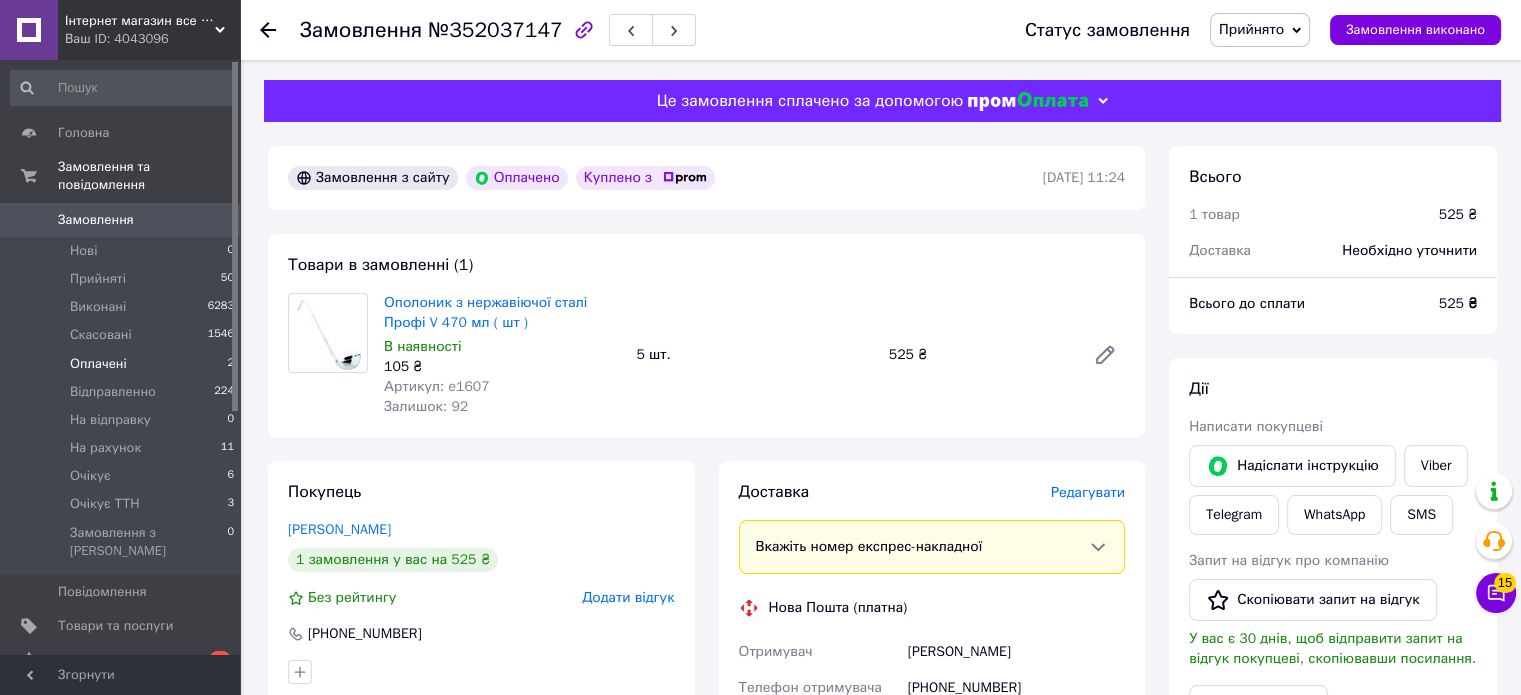 click on "Оплачені 2" at bounding box center (123, 364) 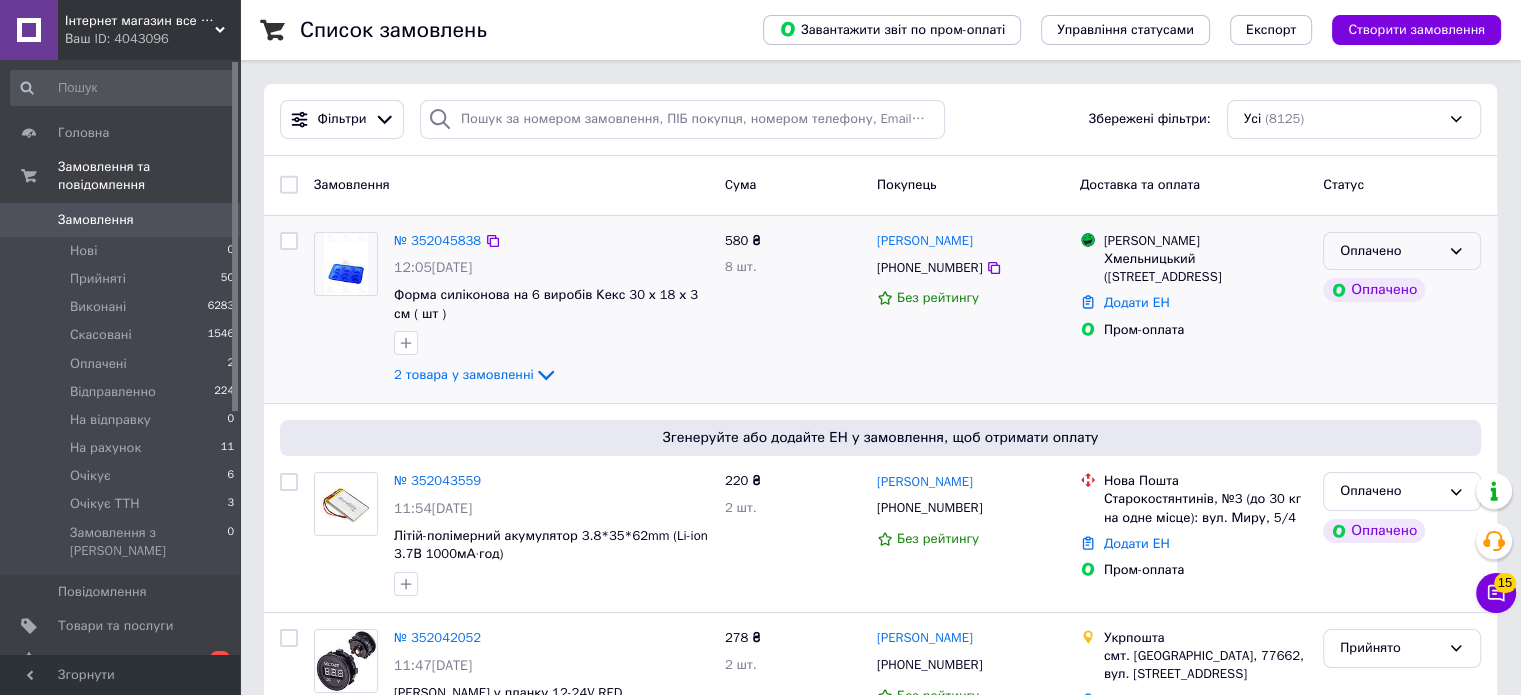 click on "Оплачено" at bounding box center (1390, 251) 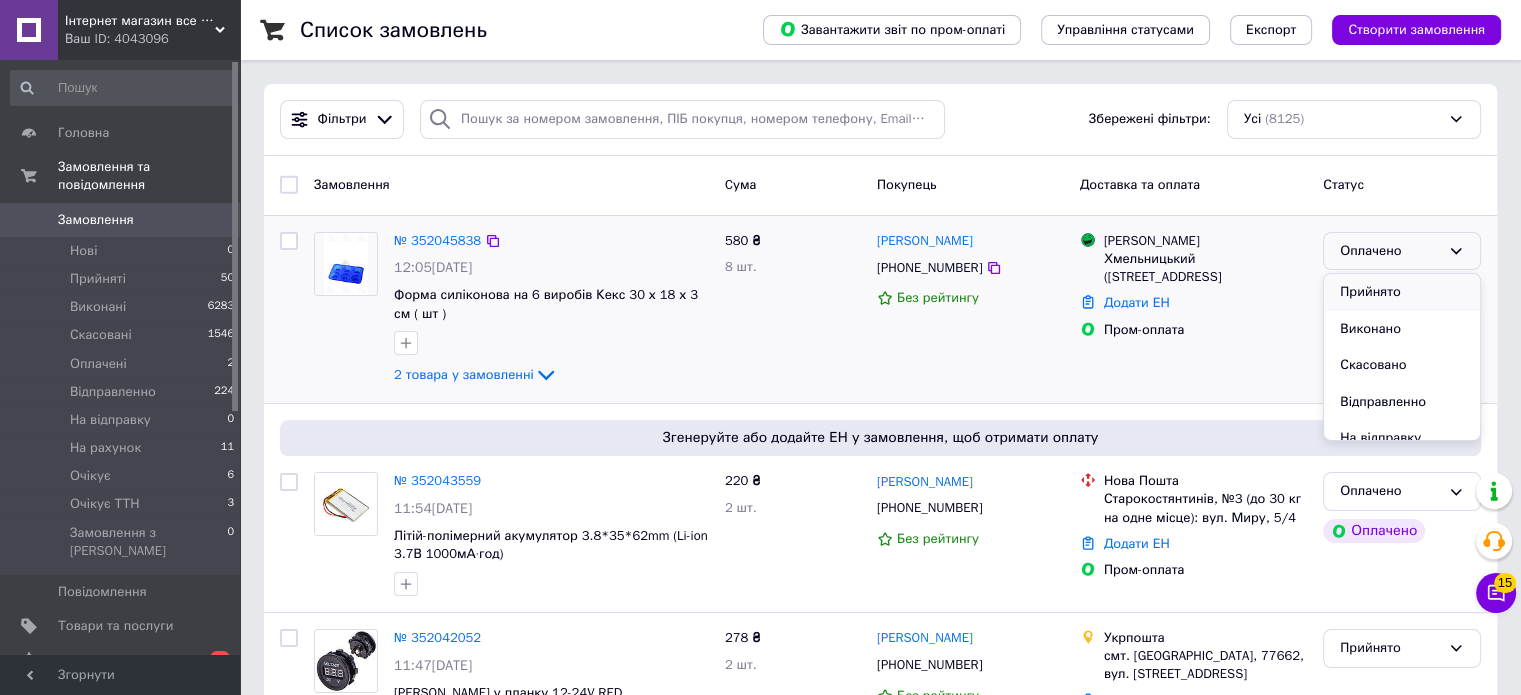 click on "Прийнято" at bounding box center [1402, 292] 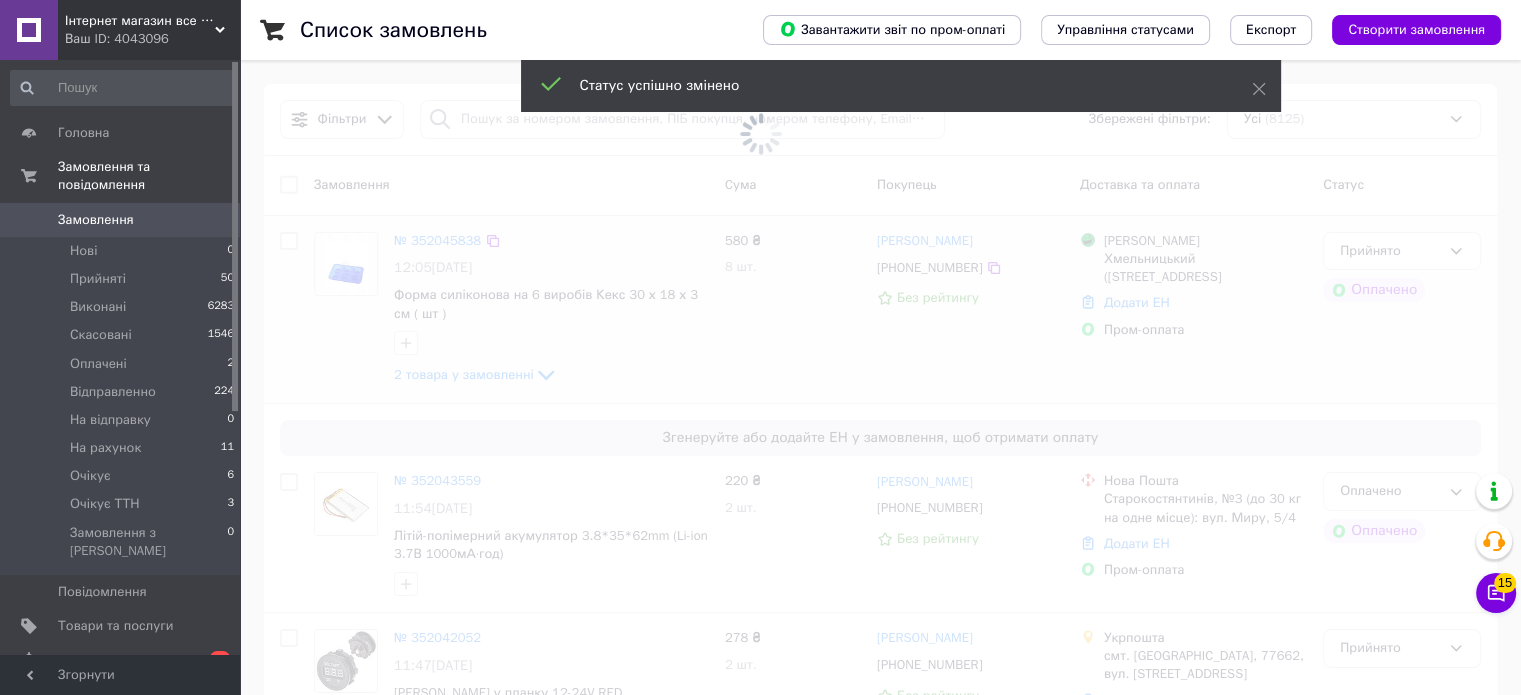 click at bounding box center [760, 347] 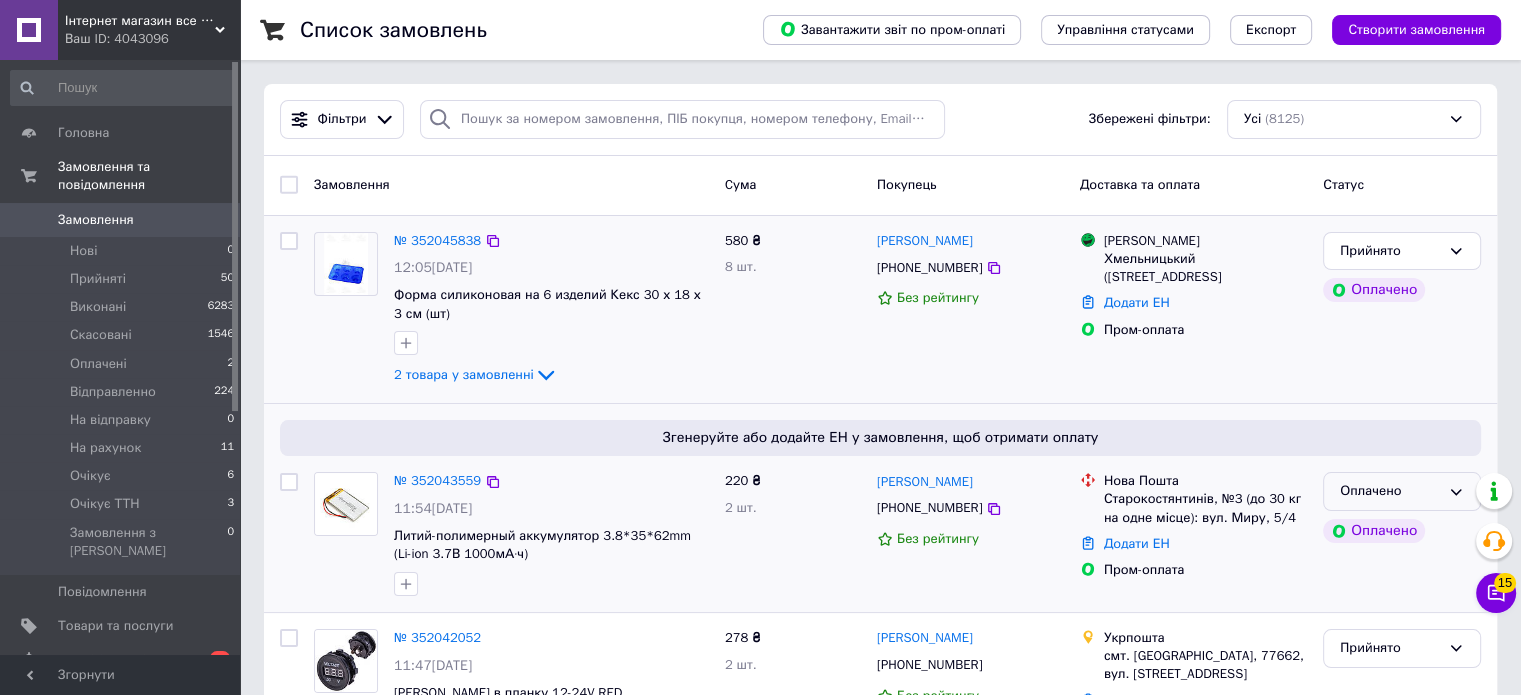 click on "Оплачено" at bounding box center (1390, 491) 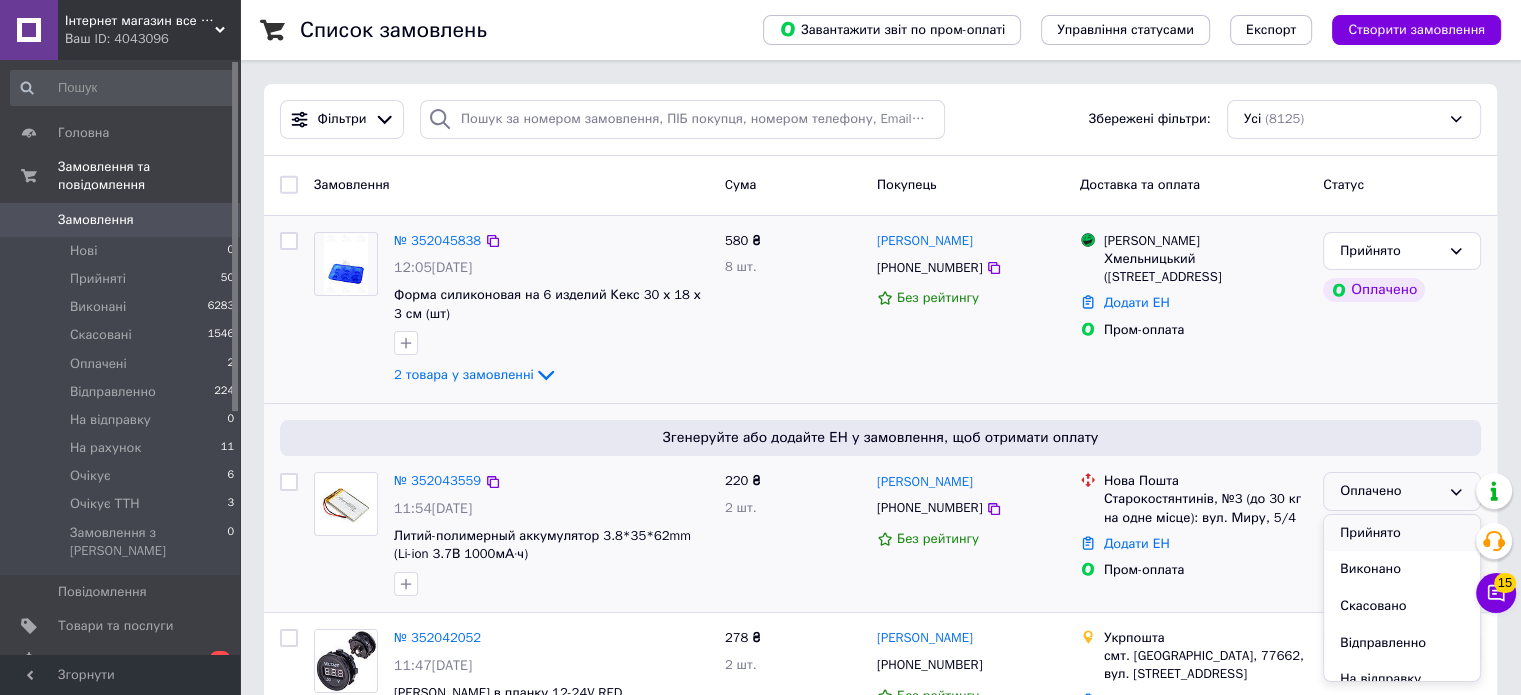 click on "Прийнято" at bounding box center (1402, 533) 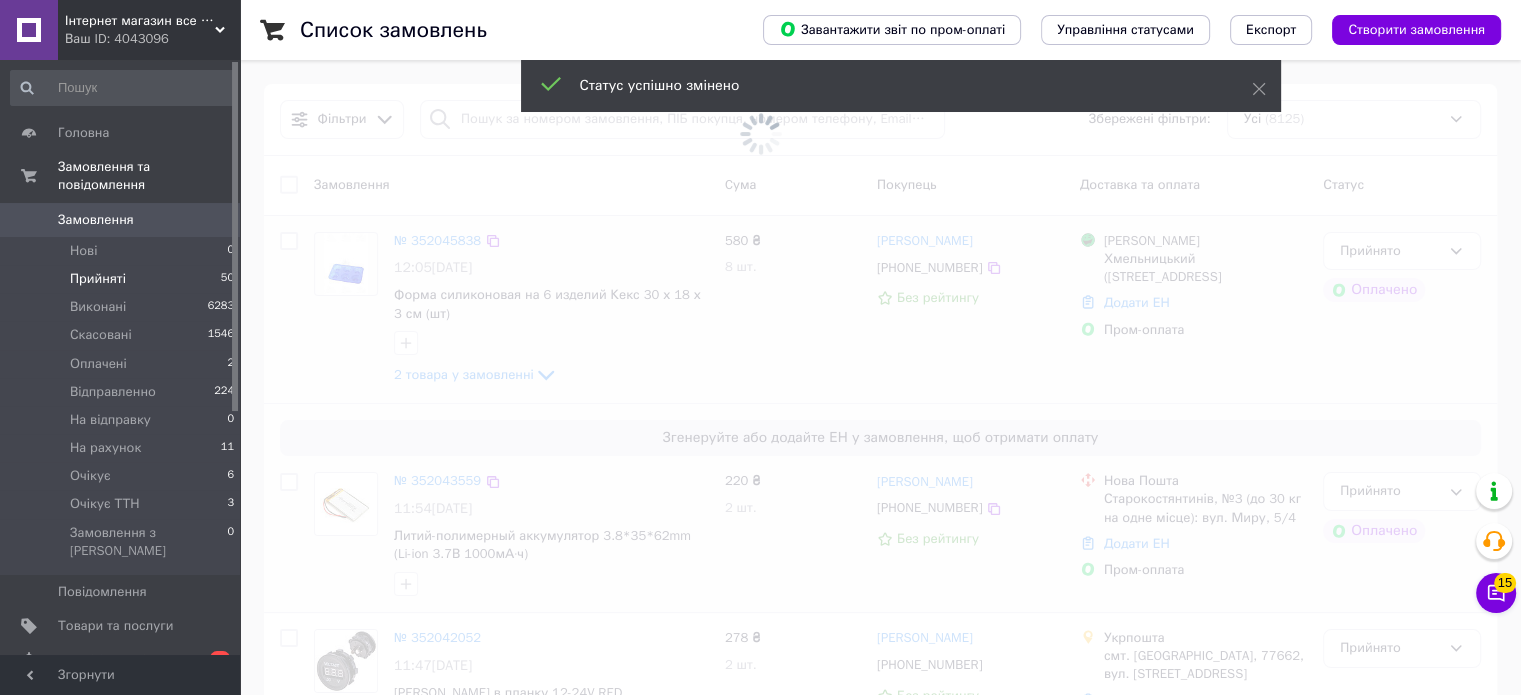click on "Прийняті" at bounding box center (98, 279) 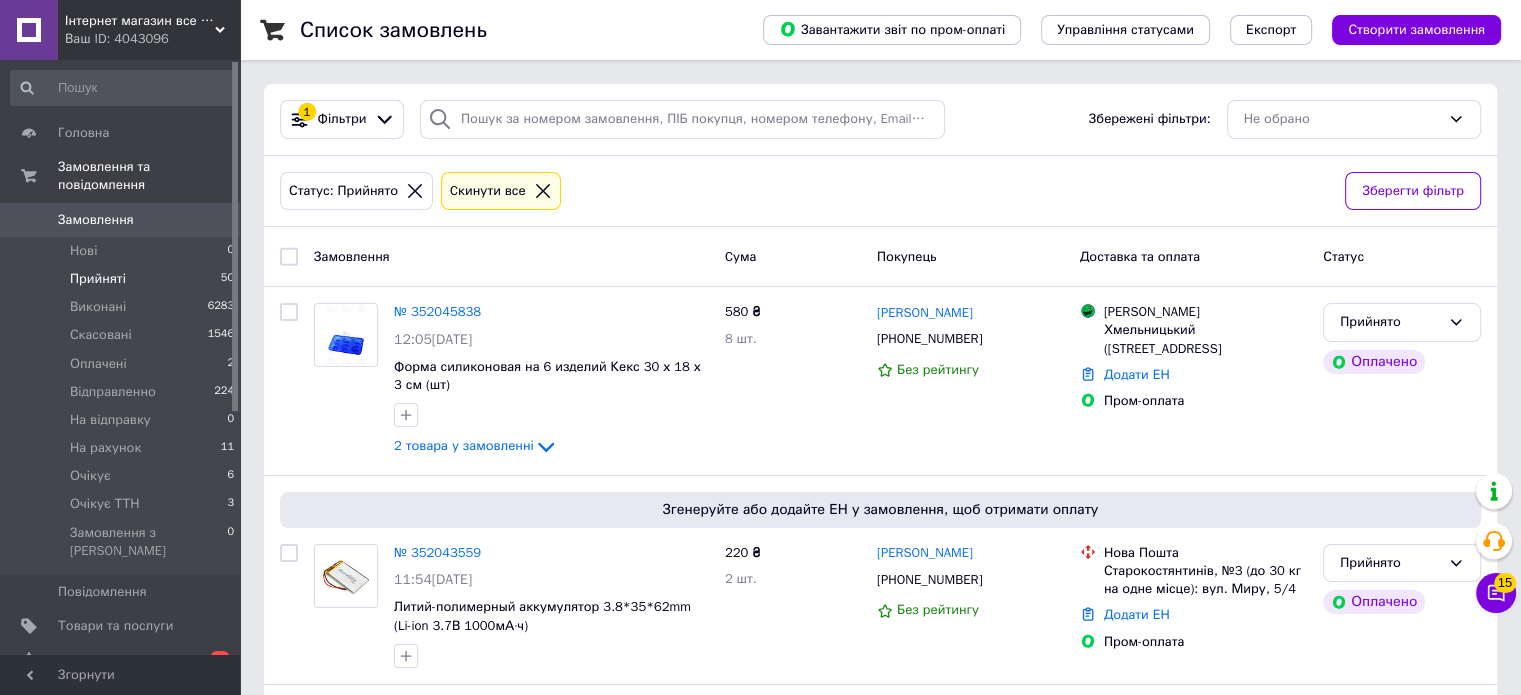click on "Прийняті 50" at bounding box center [123, 279] 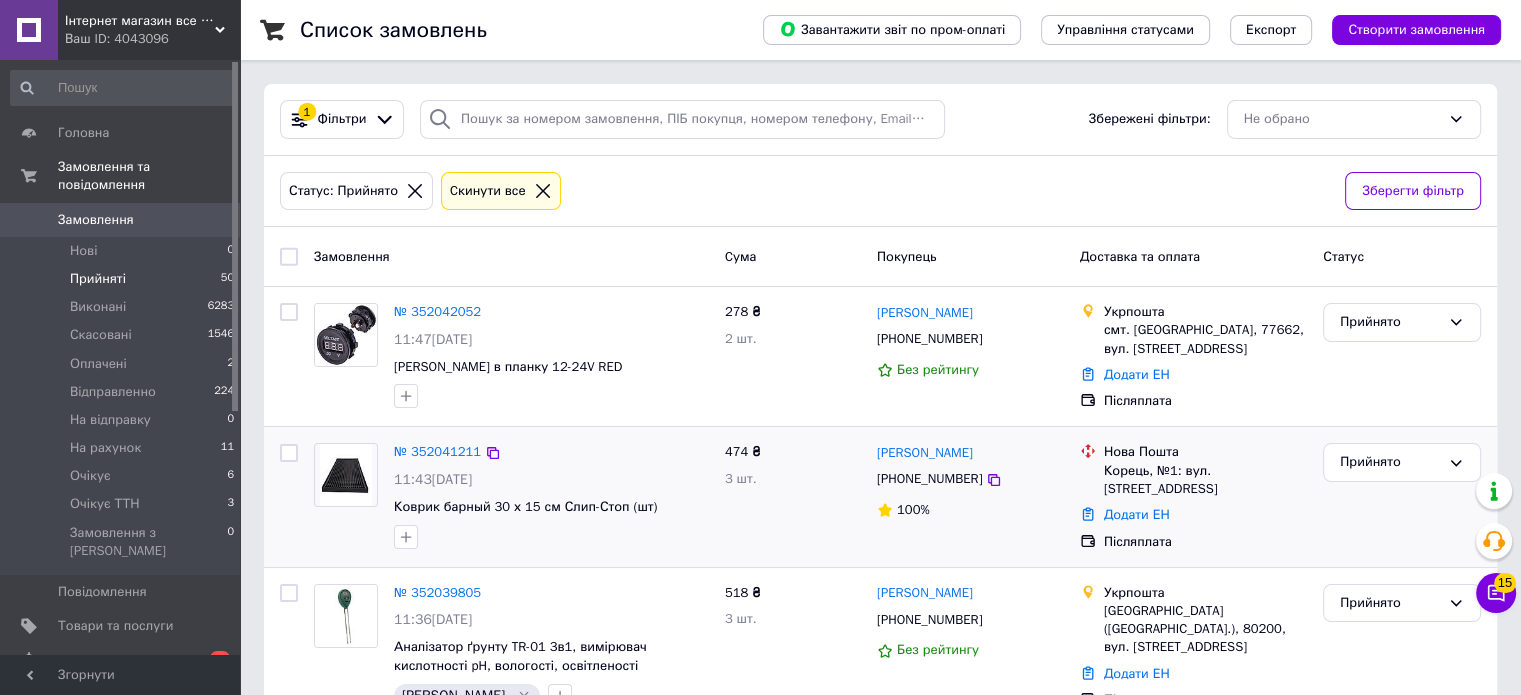 scroll, scrollTop: 500, scrollLeft: 0, axis: vertical 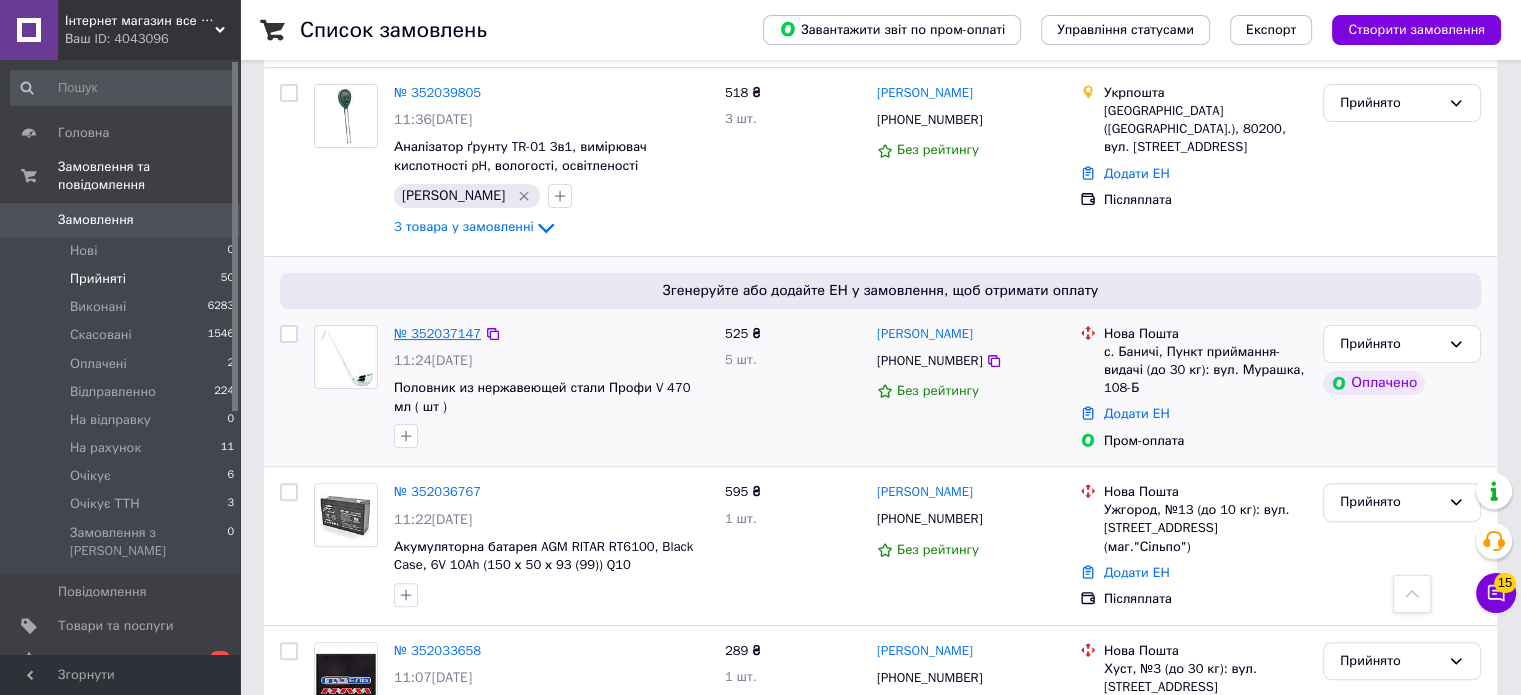 click on "№ 352037147" at bounding box center [437, 333] 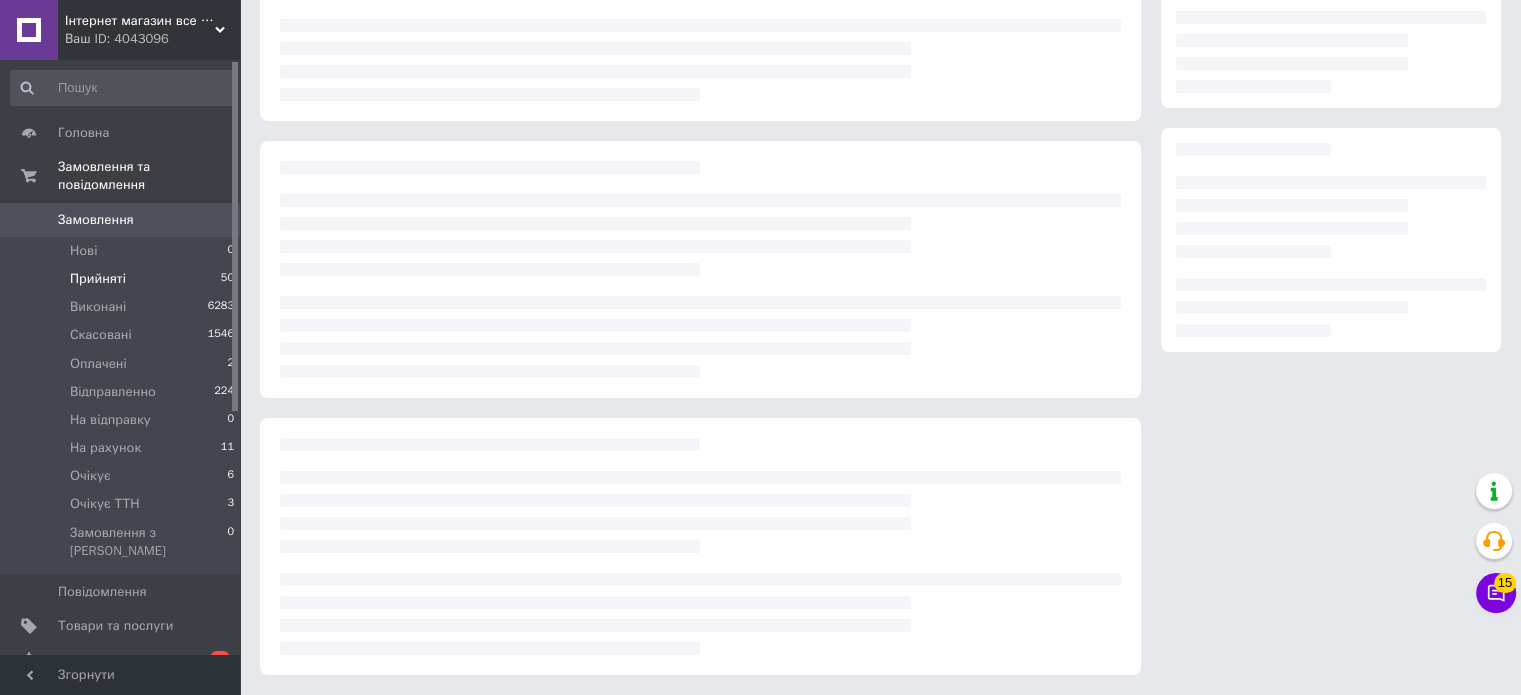 scroll, scrollTop: 0, scrollLeft: 0, axis: both 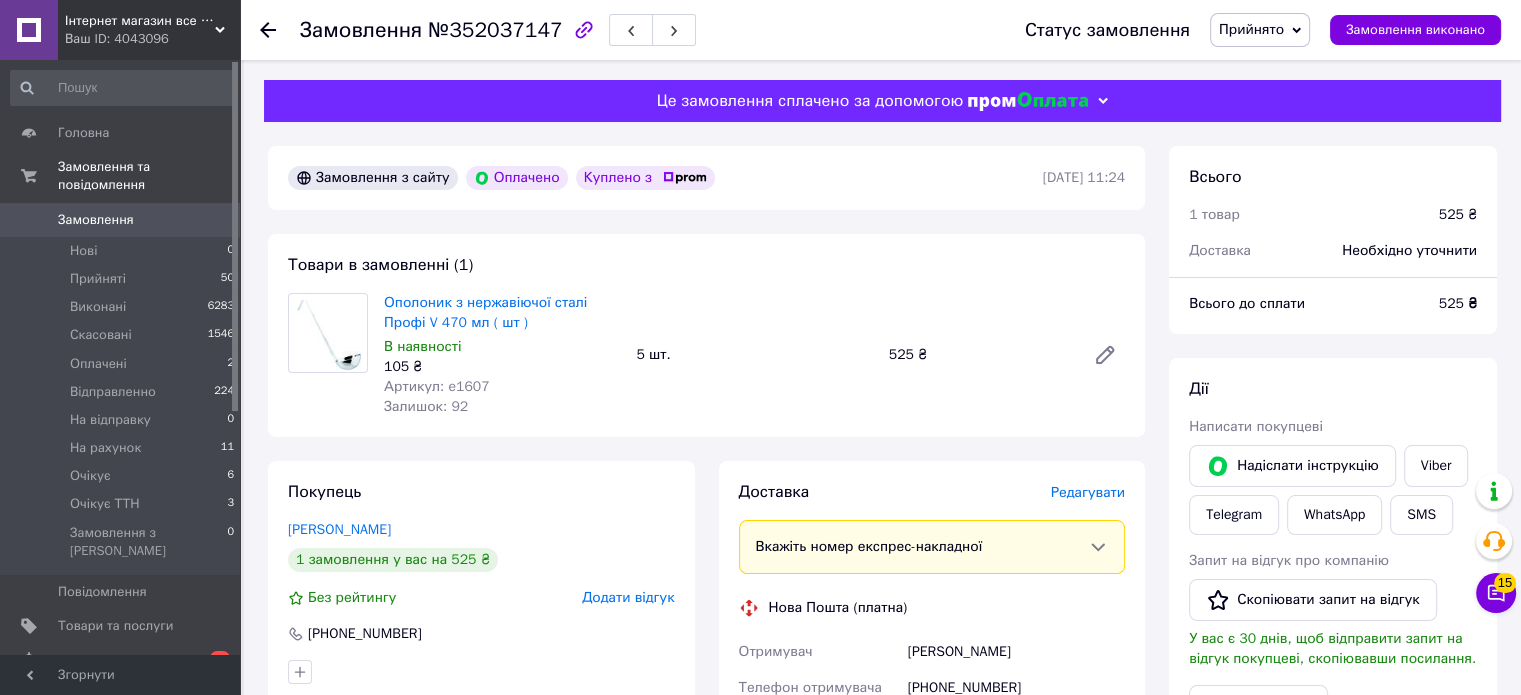 click on "Артикул: e1607" at bounding box center (437, 386) 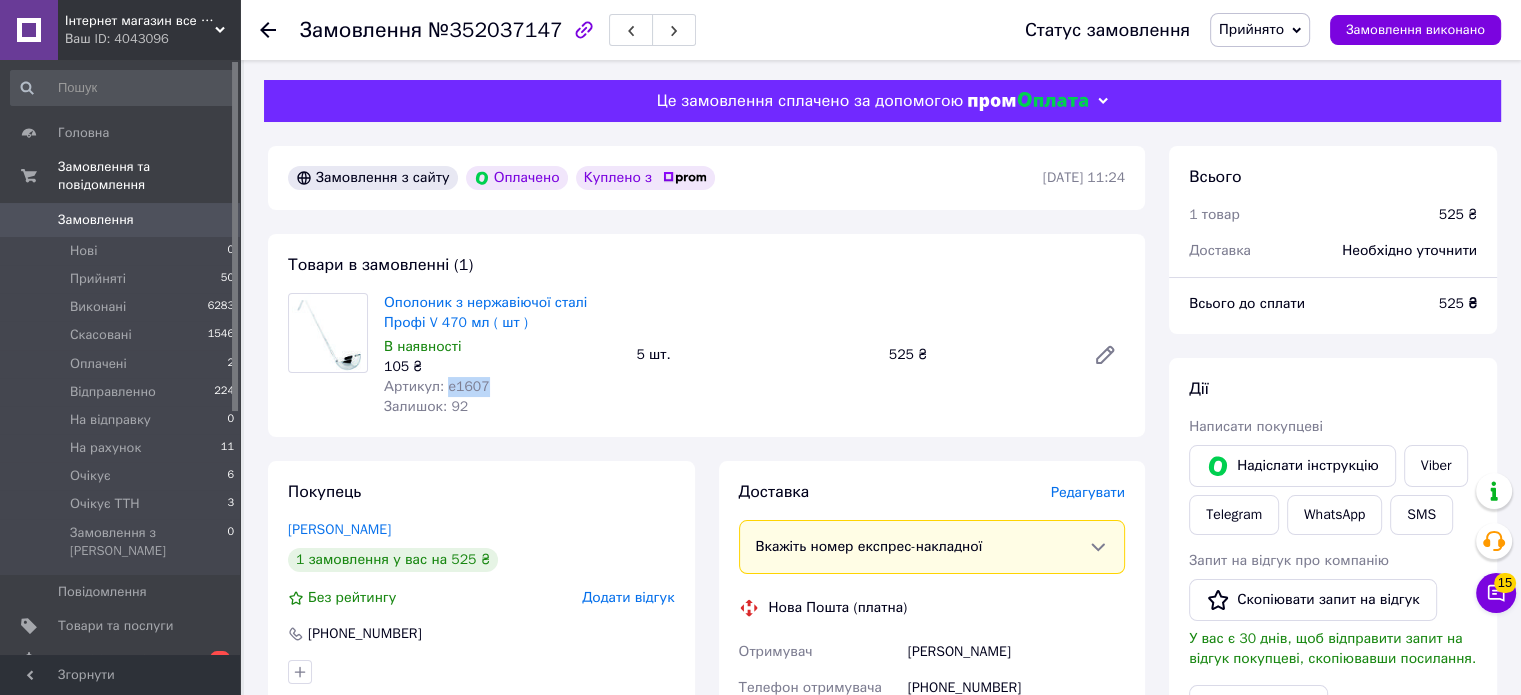 click on "Артикул: e1607" at bounding box center (437, 386) 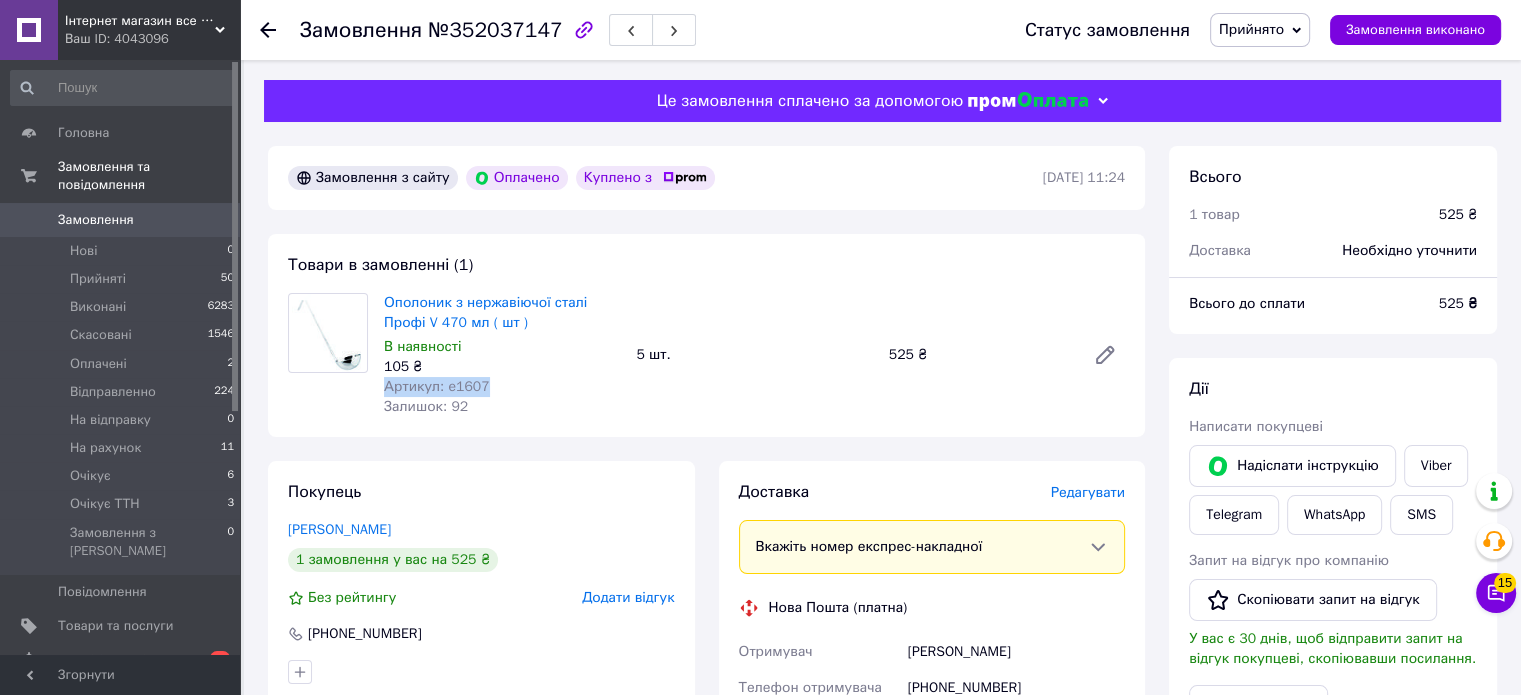 click on "Артикул: e1607" at bounding box center [437, 386] 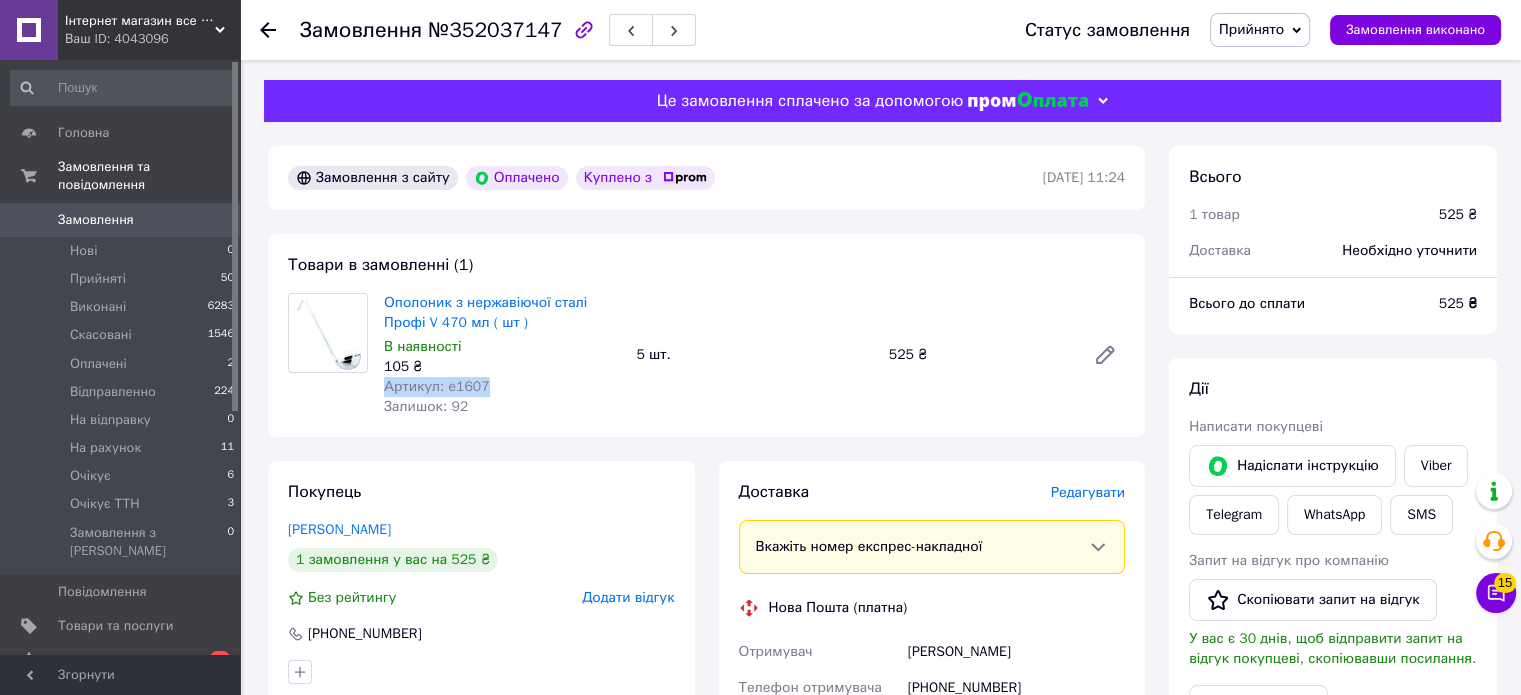 scroll, scrollTop: 500, scrollLeft: 0, axis: vertical 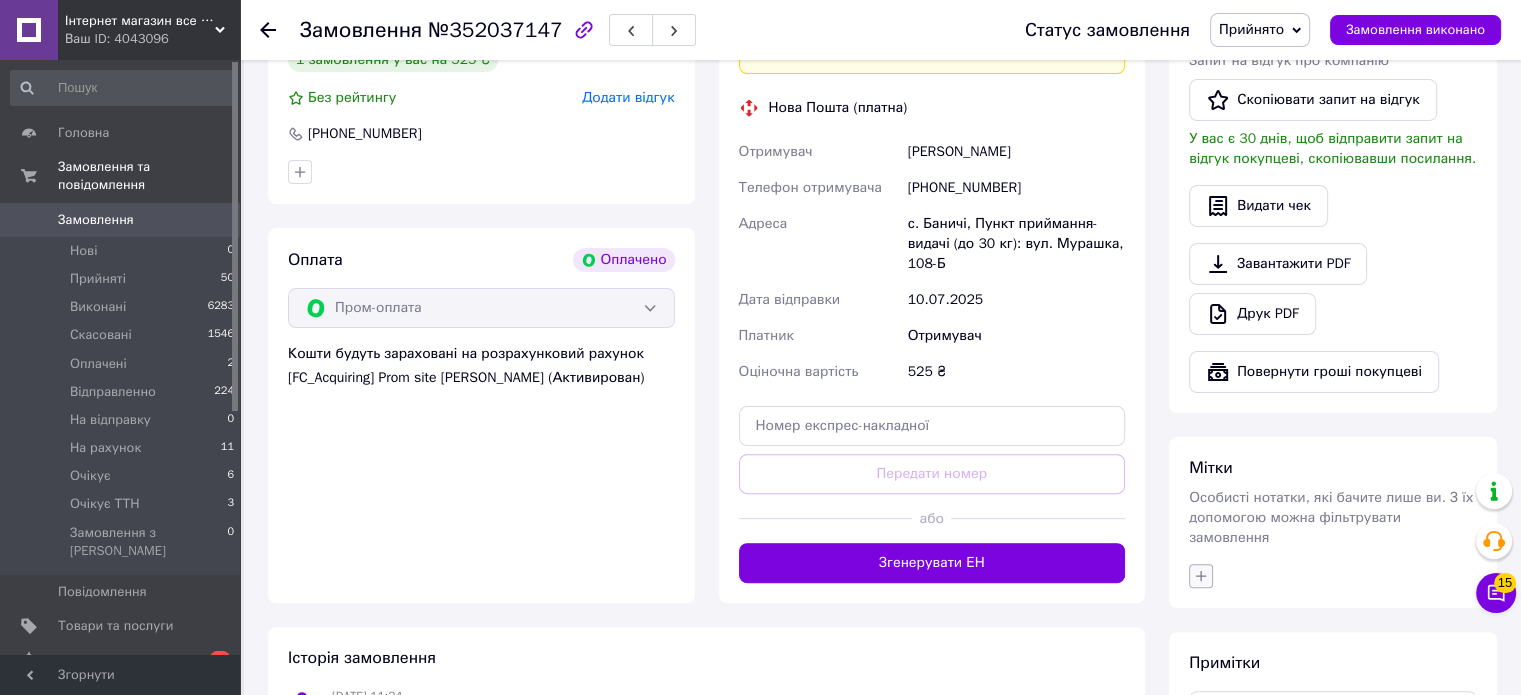click 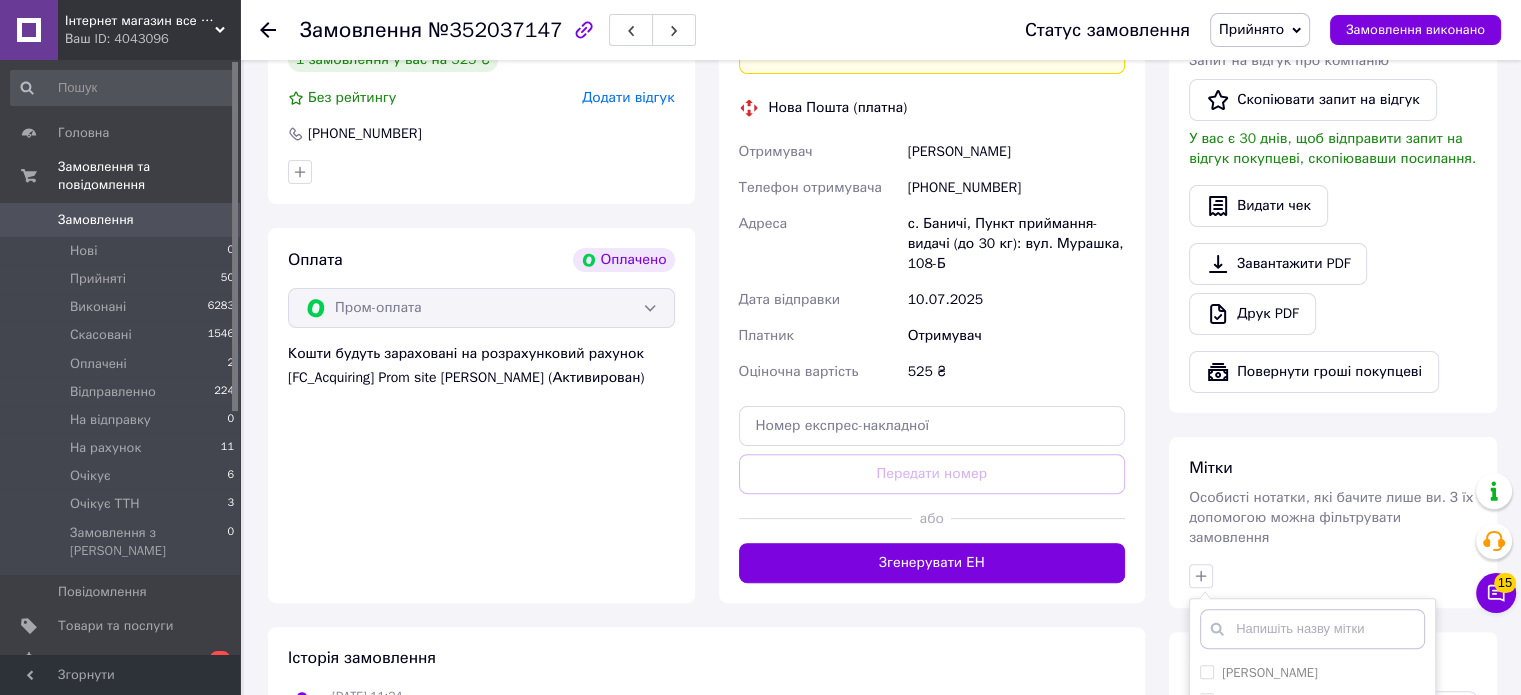 scroll, scrollTop: 700, scrollLeft: 0, axis: vertical 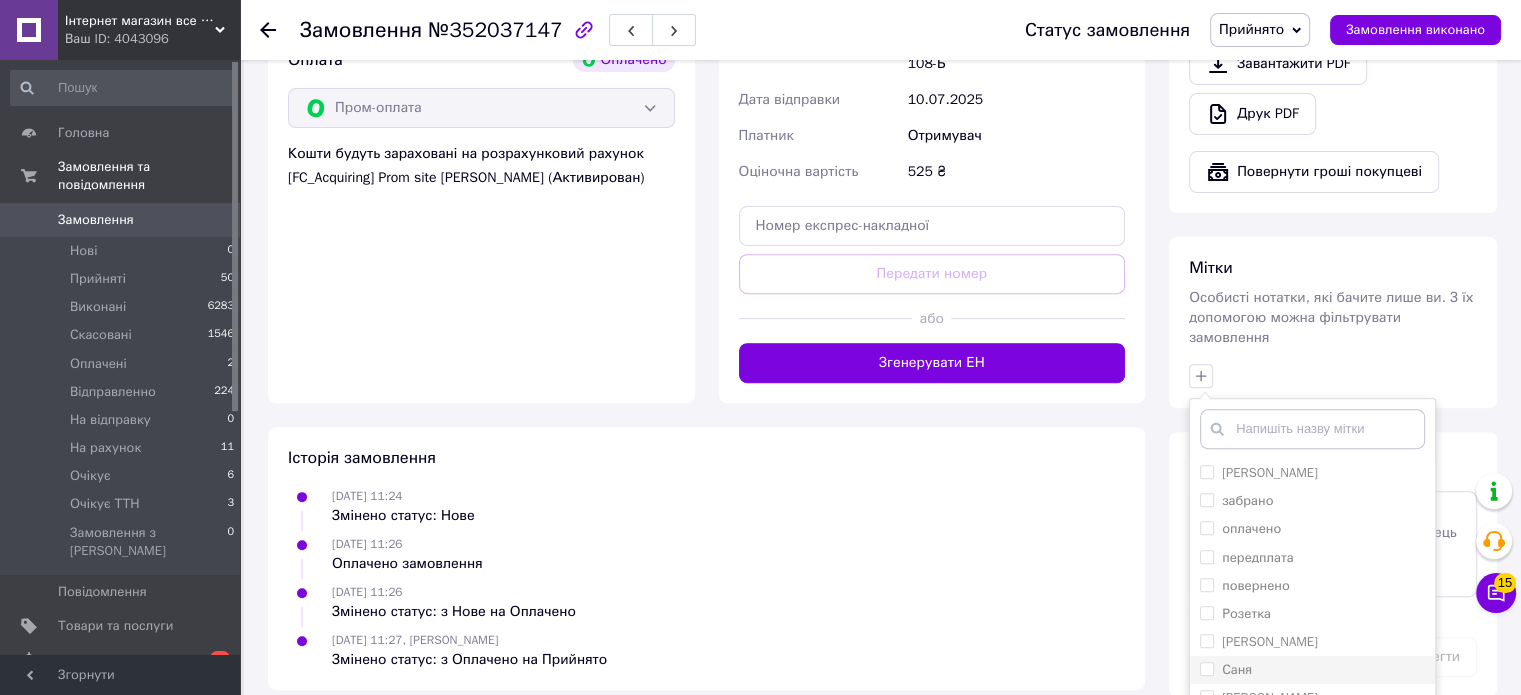 click on "Саня" at bounding box center [1237, 669] 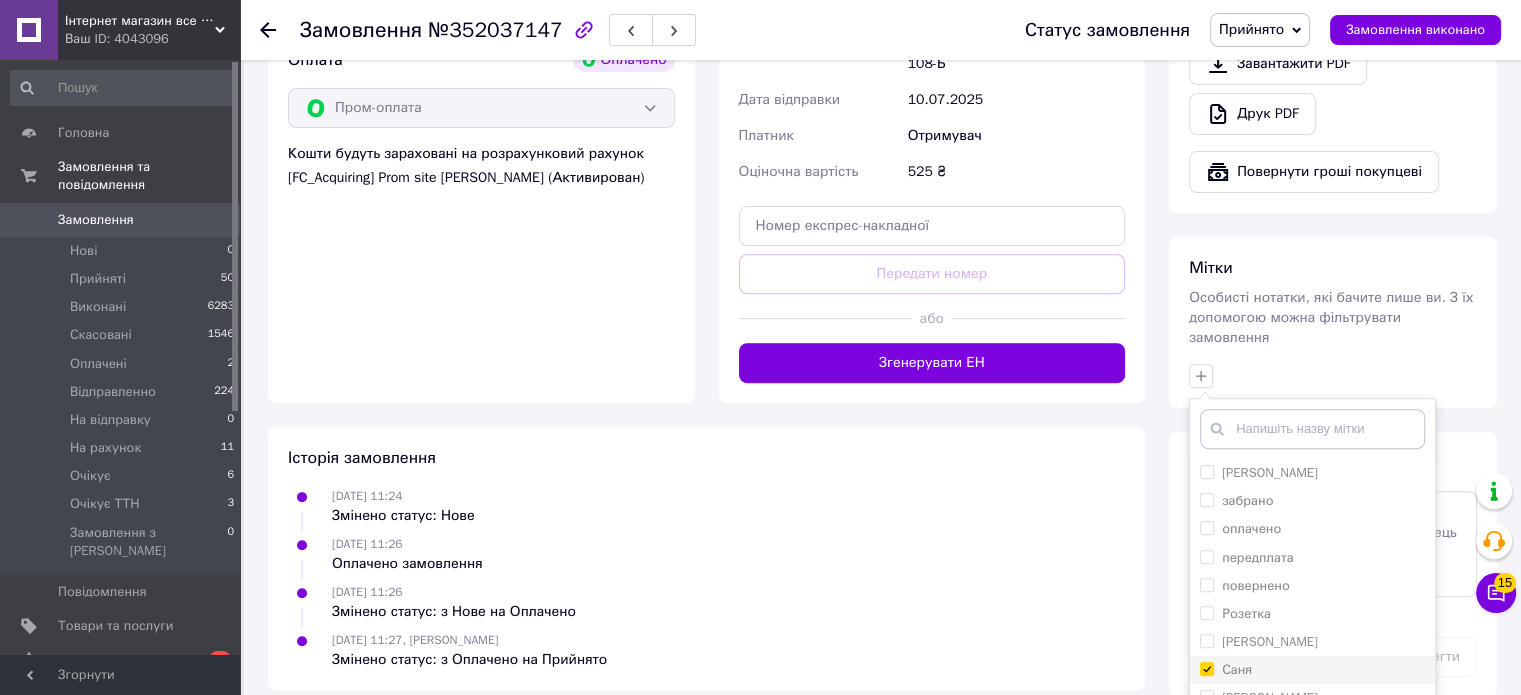 checkbox on "true" 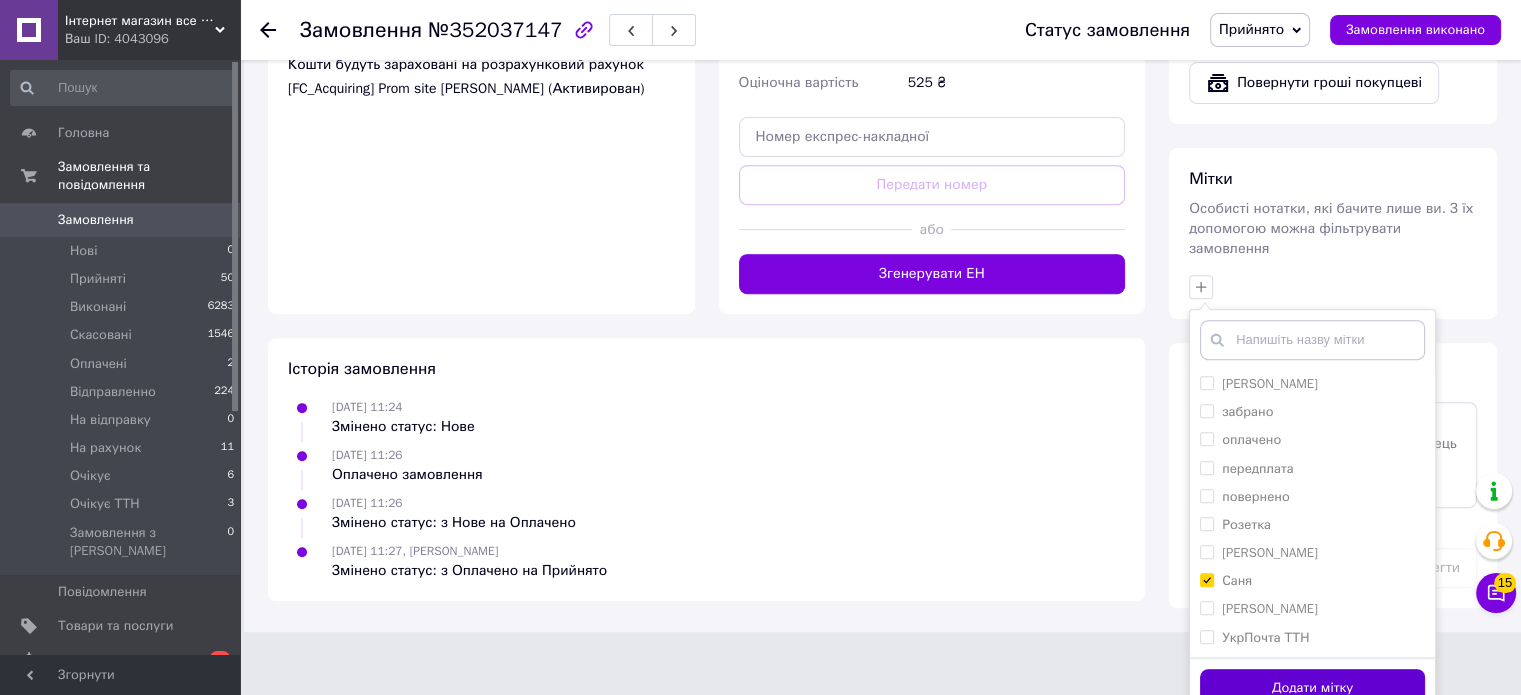click on "Додати мітку" at bounding box center (1312, 688) 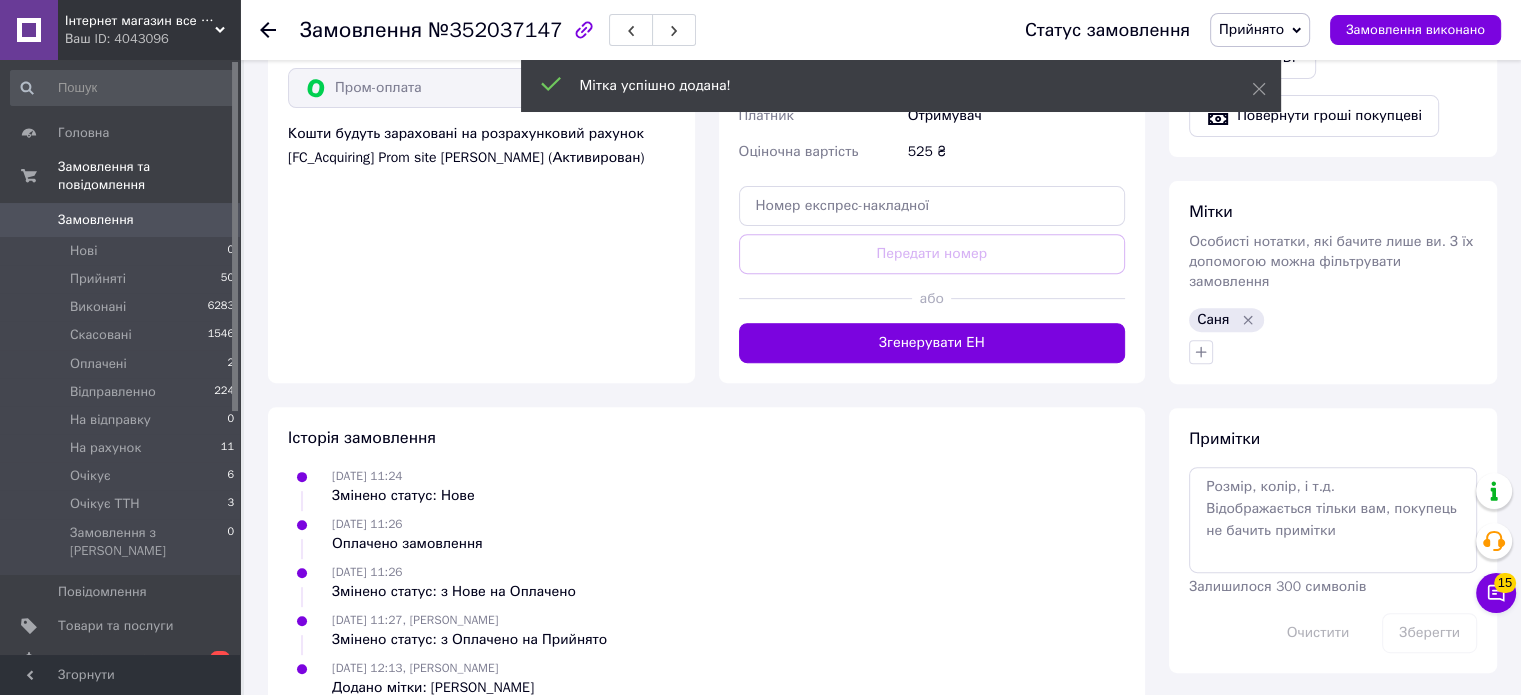scroll, scrollTop: 768, scrollLeft: 0, axis: vertical 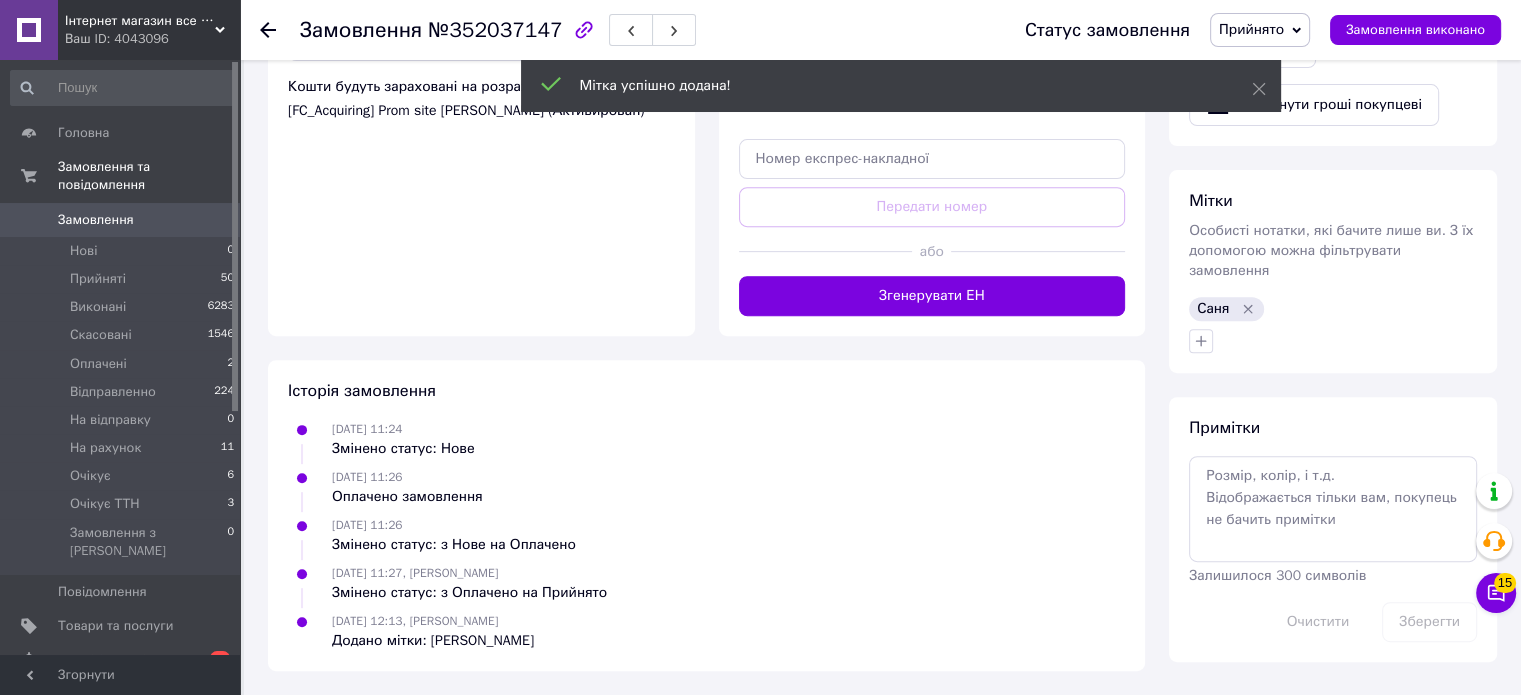 click 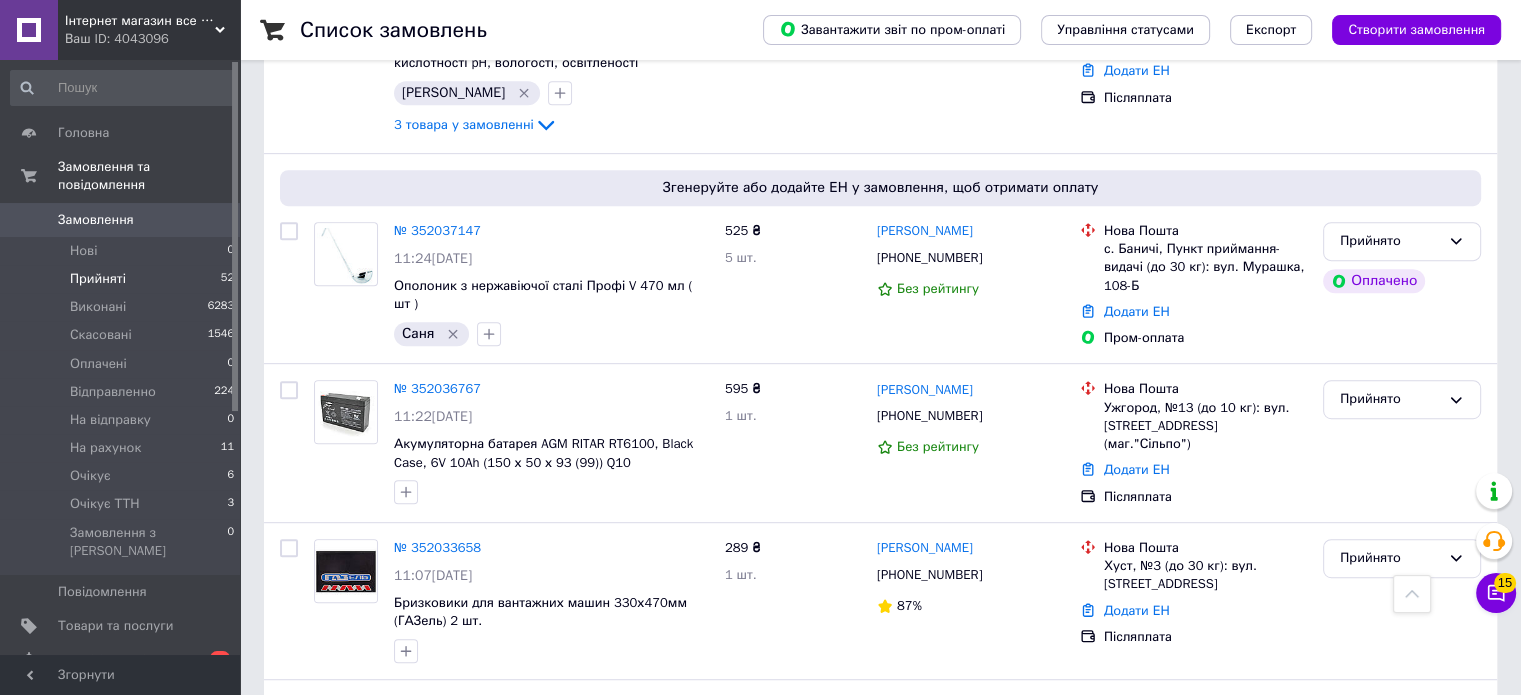 scroll, scrollTop: 700, scrollLeft: 0, axis: vertical 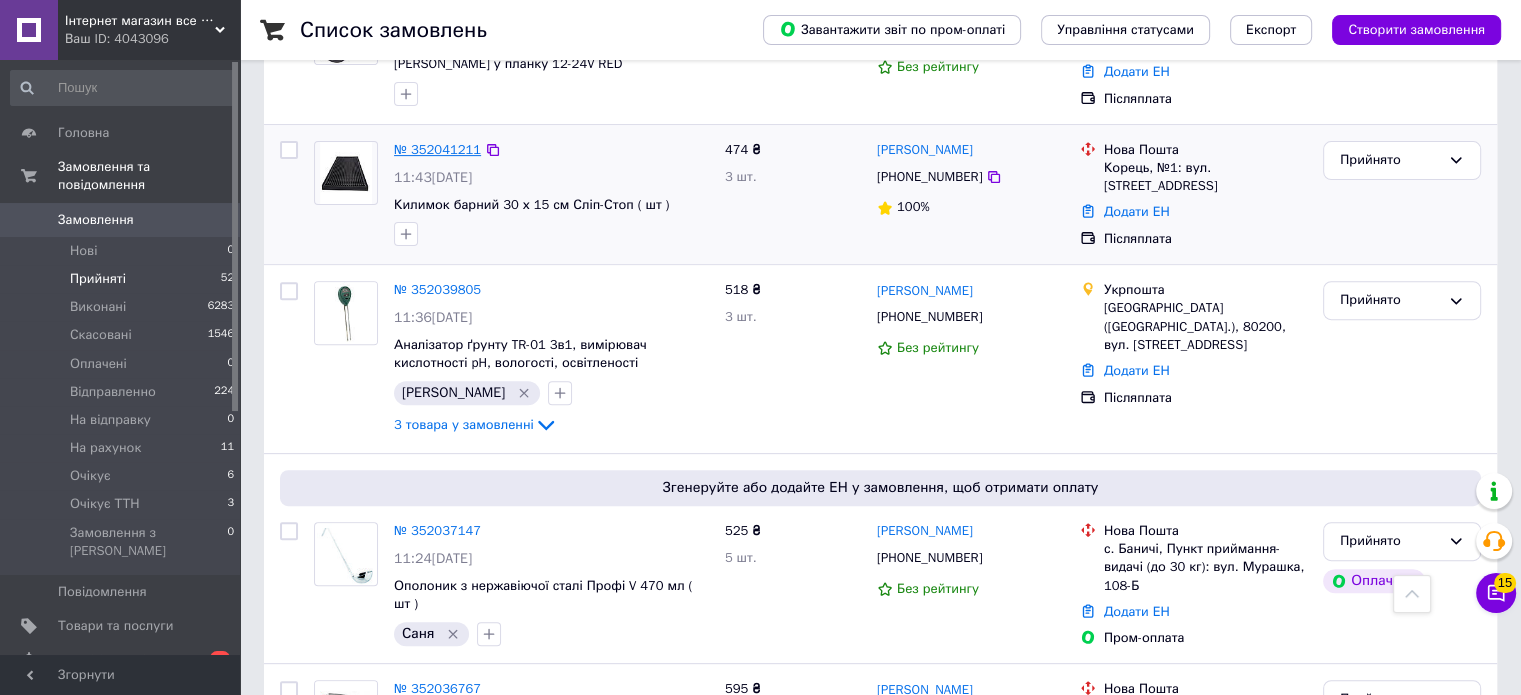 click on "№ 352041211" at bounding box center [437, 149] 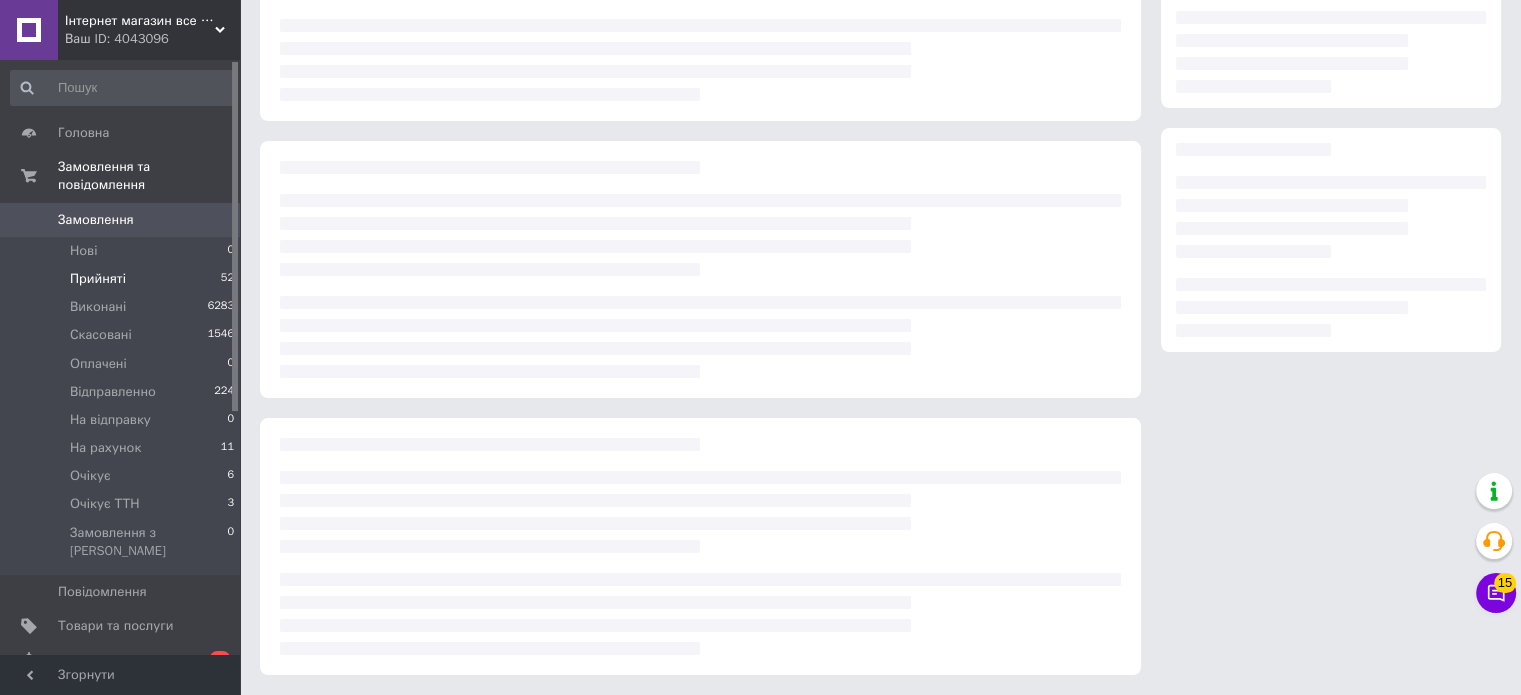 scroll, scrollTop: 0, scrollLeft: 0, axis: both 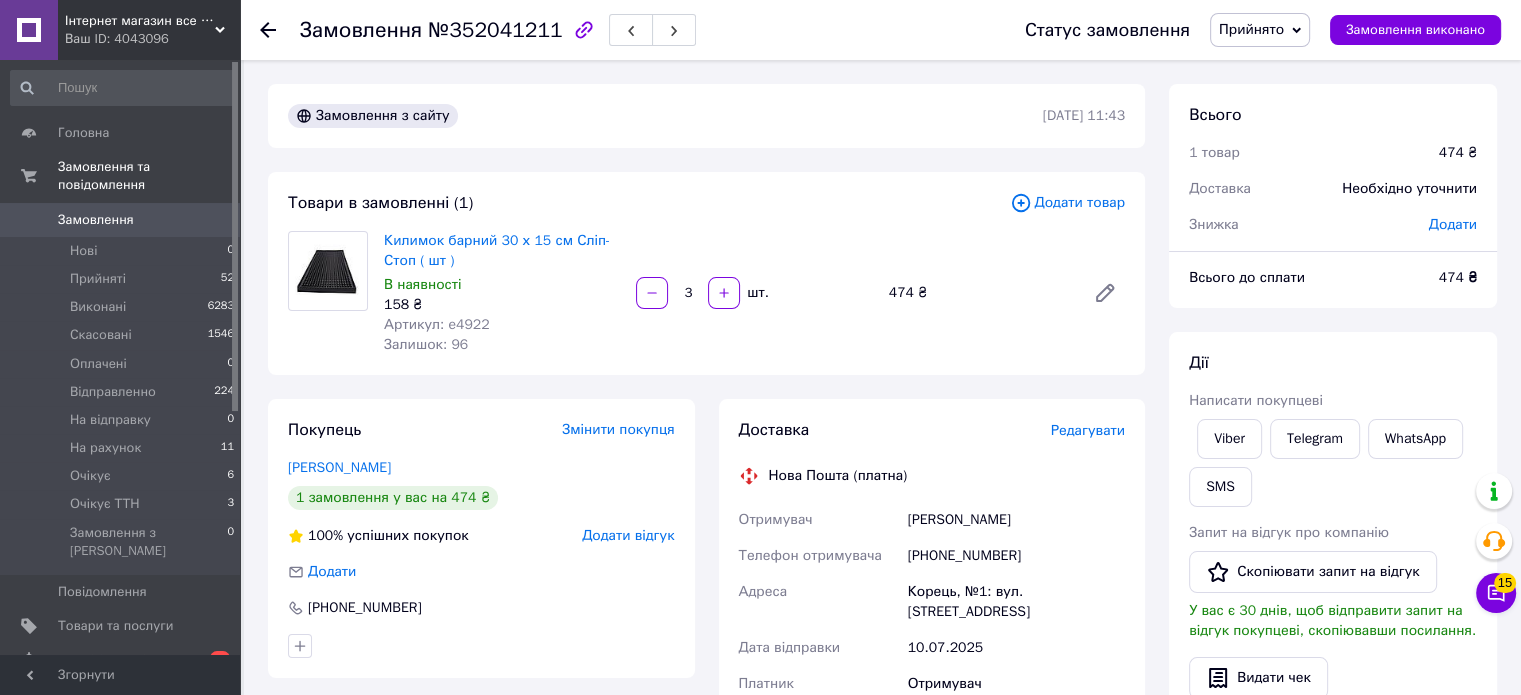click on "Артикул: e4922" at bounding box center [437, 324] 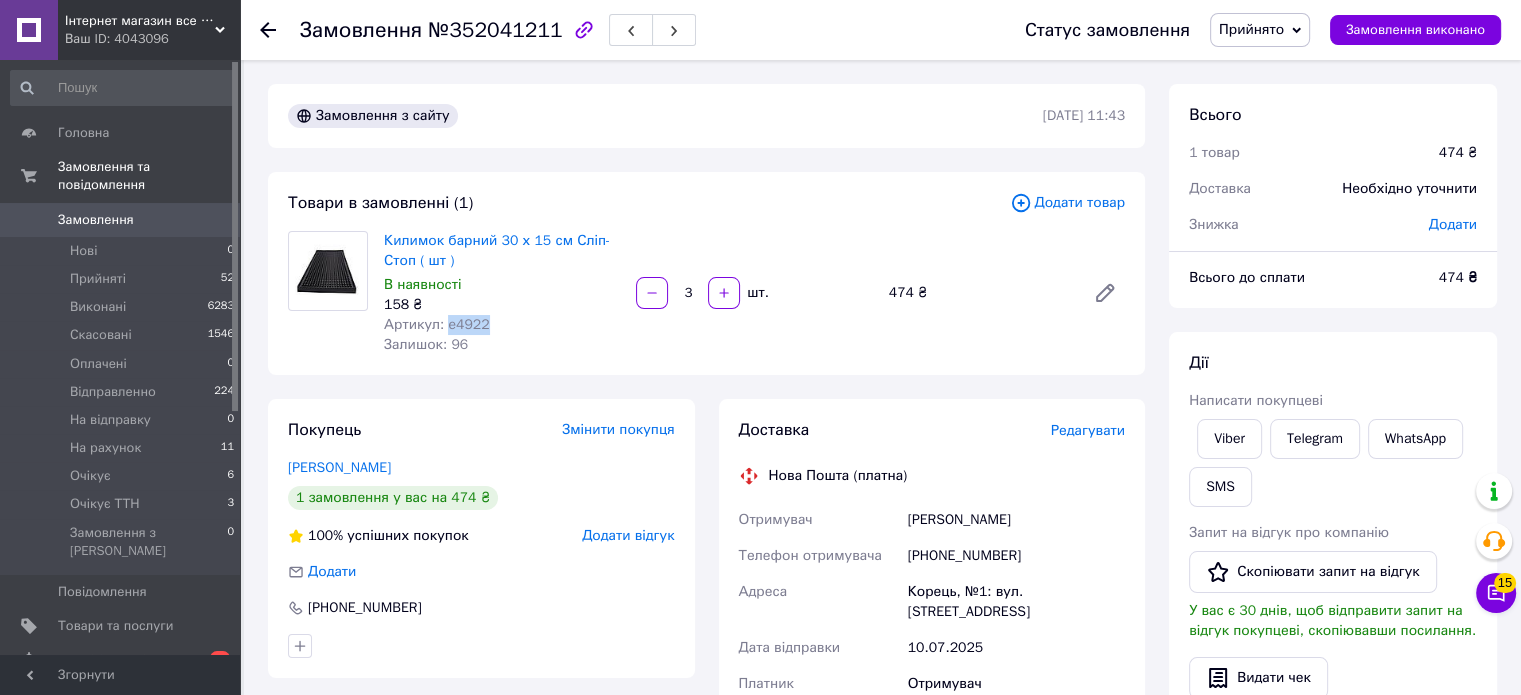 click on "Артикул: e4922" at bounding box center [437, 324] 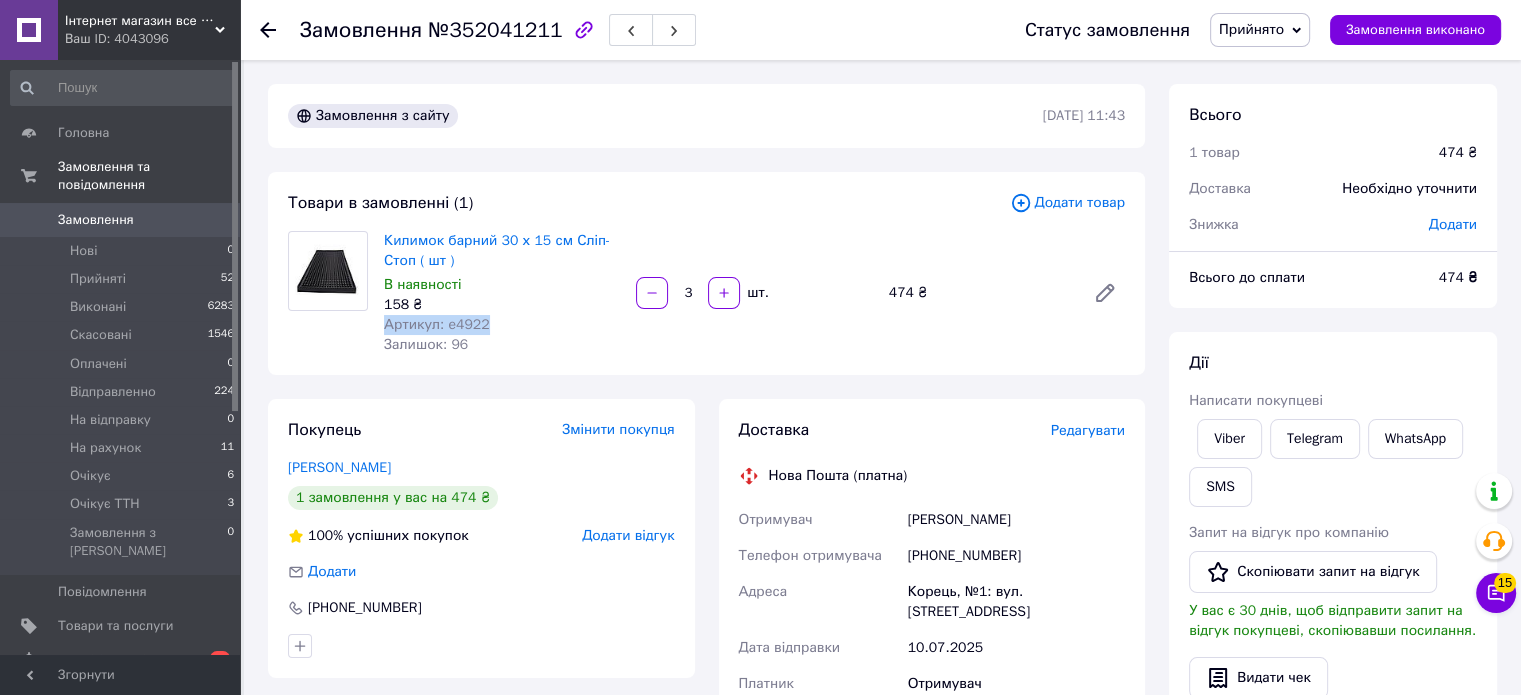 click on "Артикул: e4922" at bounding box center (437, 324) 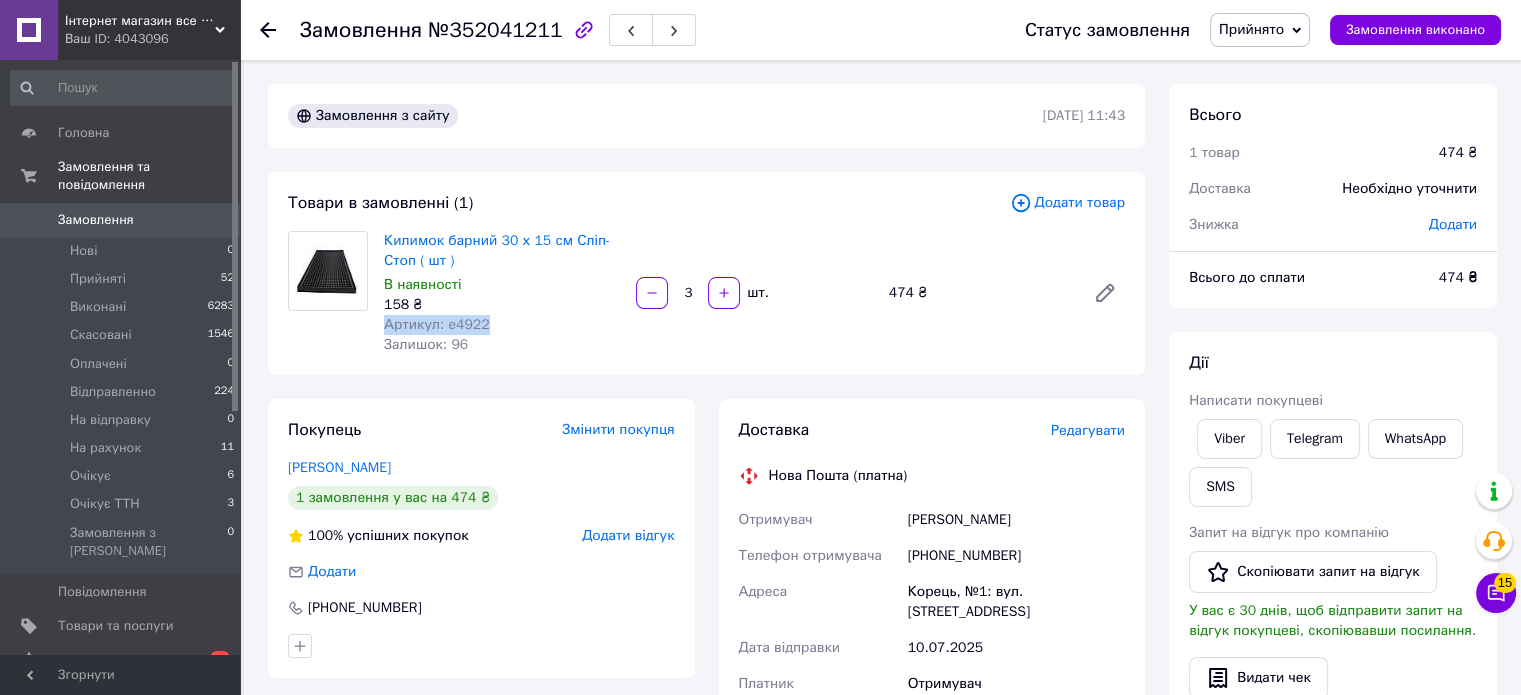 copy on "Артикул: e4922" 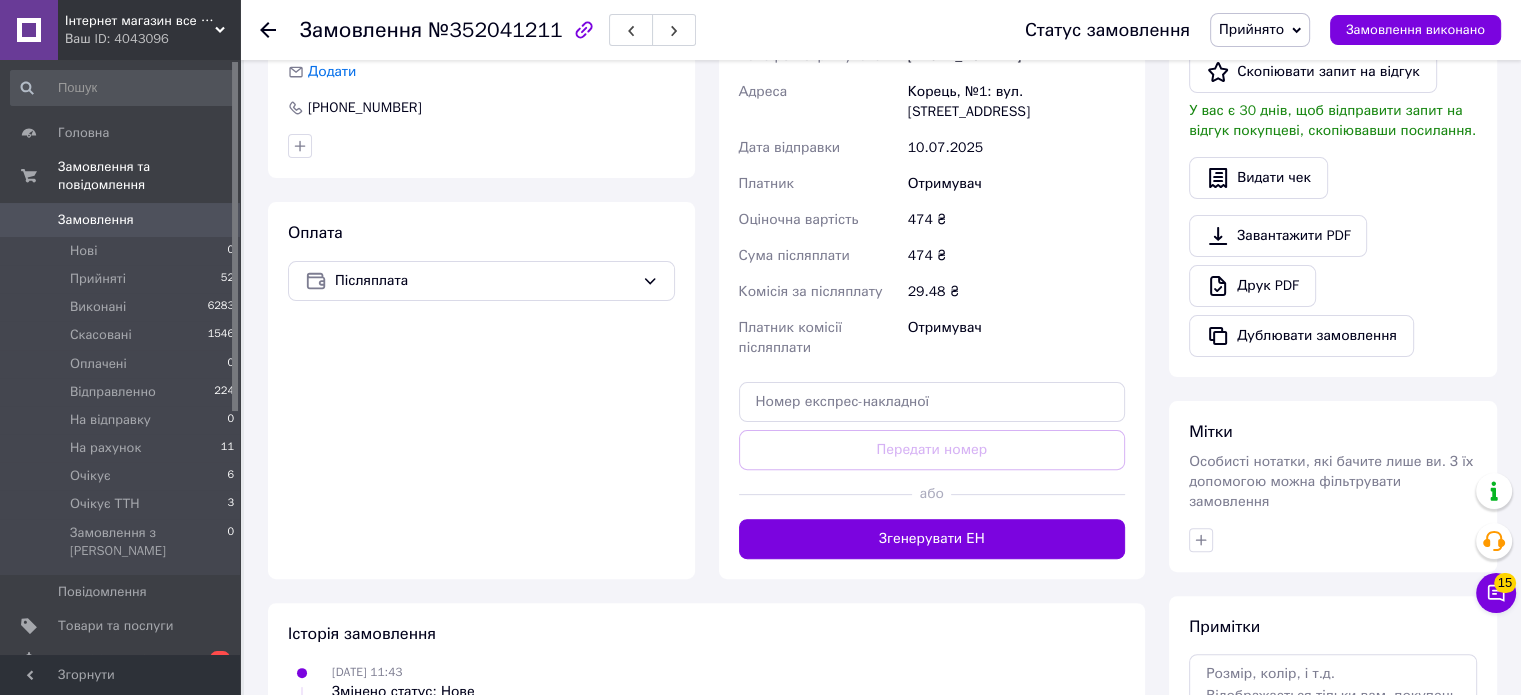 scroll, scrollTop: 600, scrollLeft: 0, axis: vertical 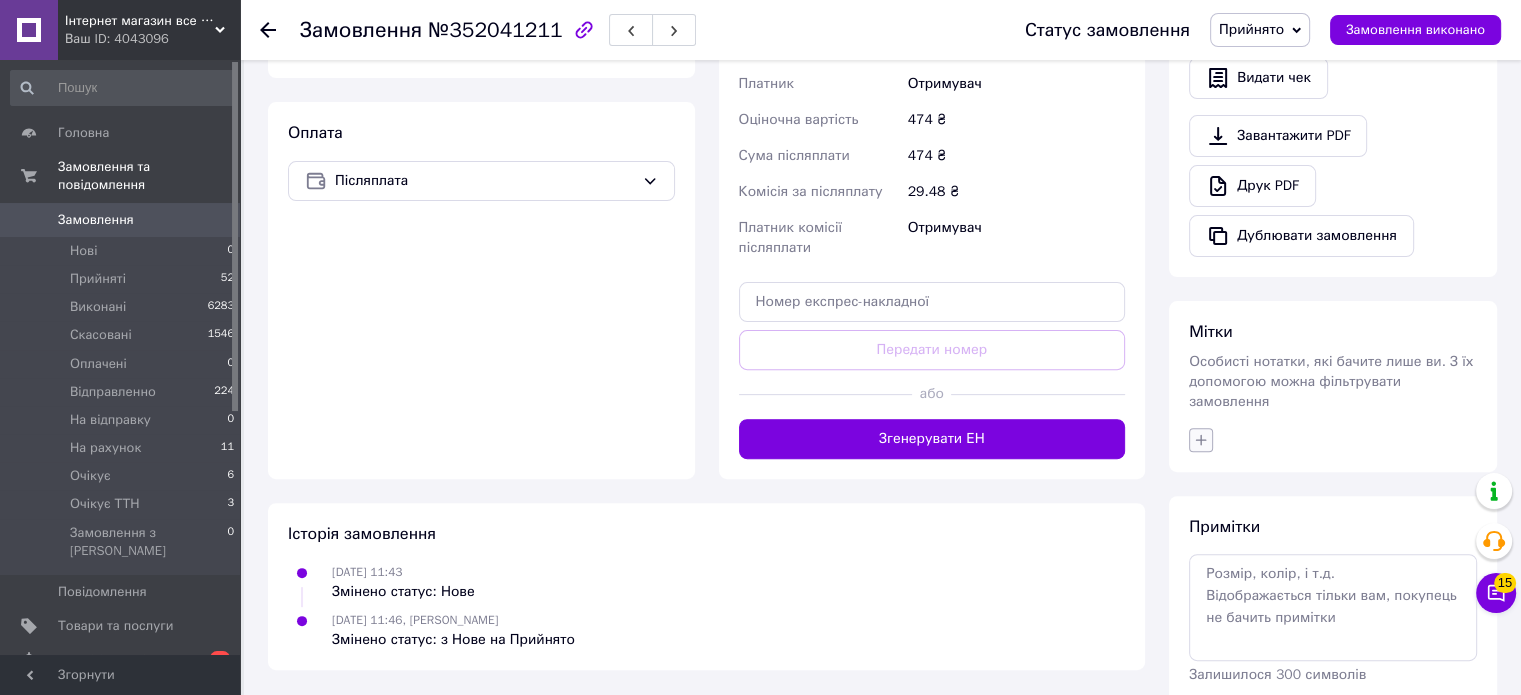 click 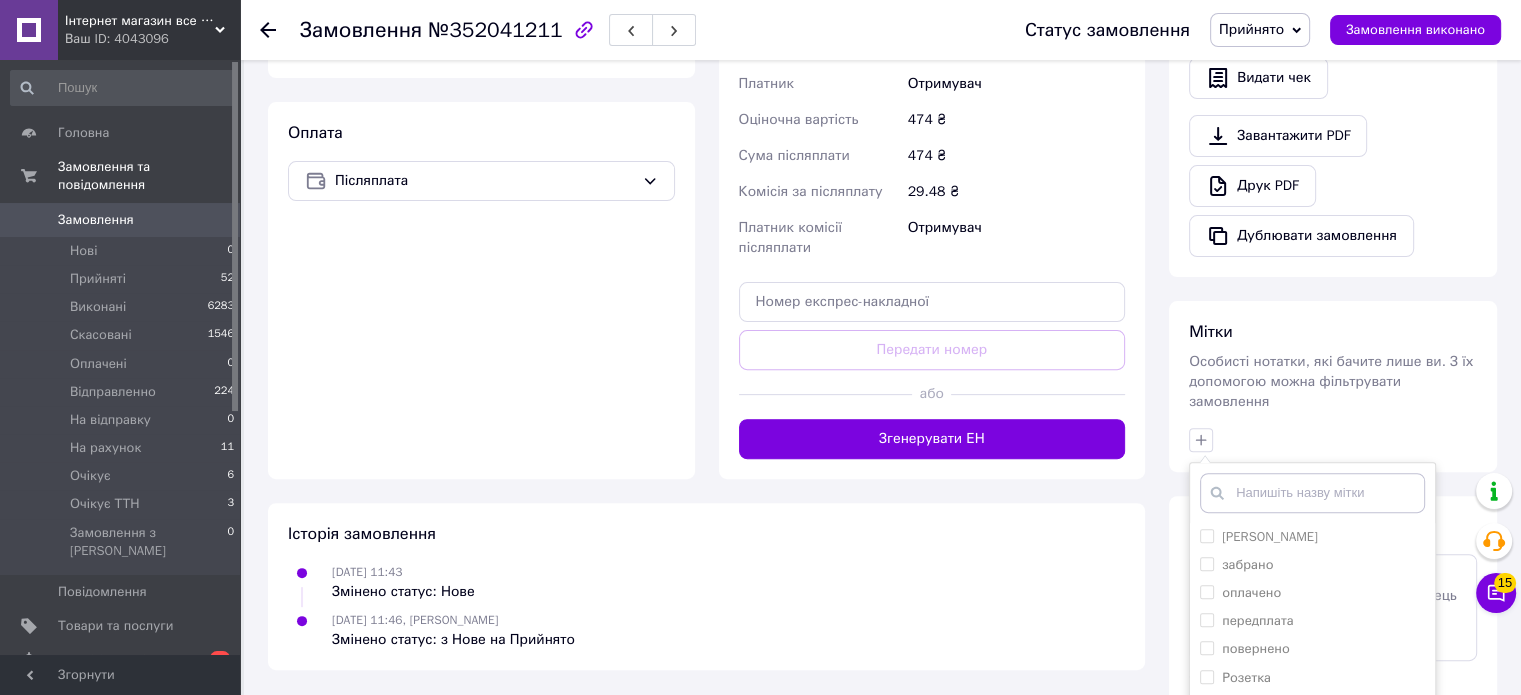 scroll, scrollTop: 752, scrollLeft: 0, axis: vertical 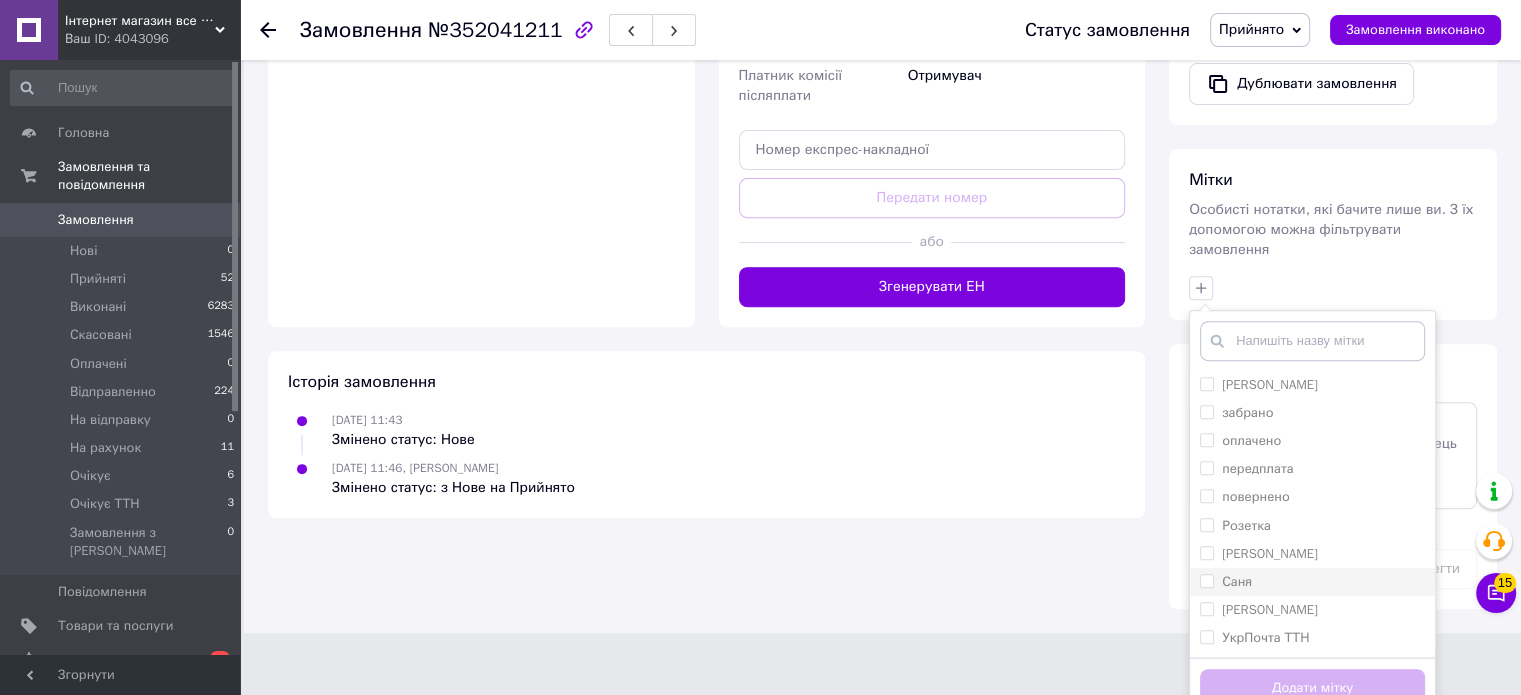 click on "Саня" at bounding box center (1312, 582) 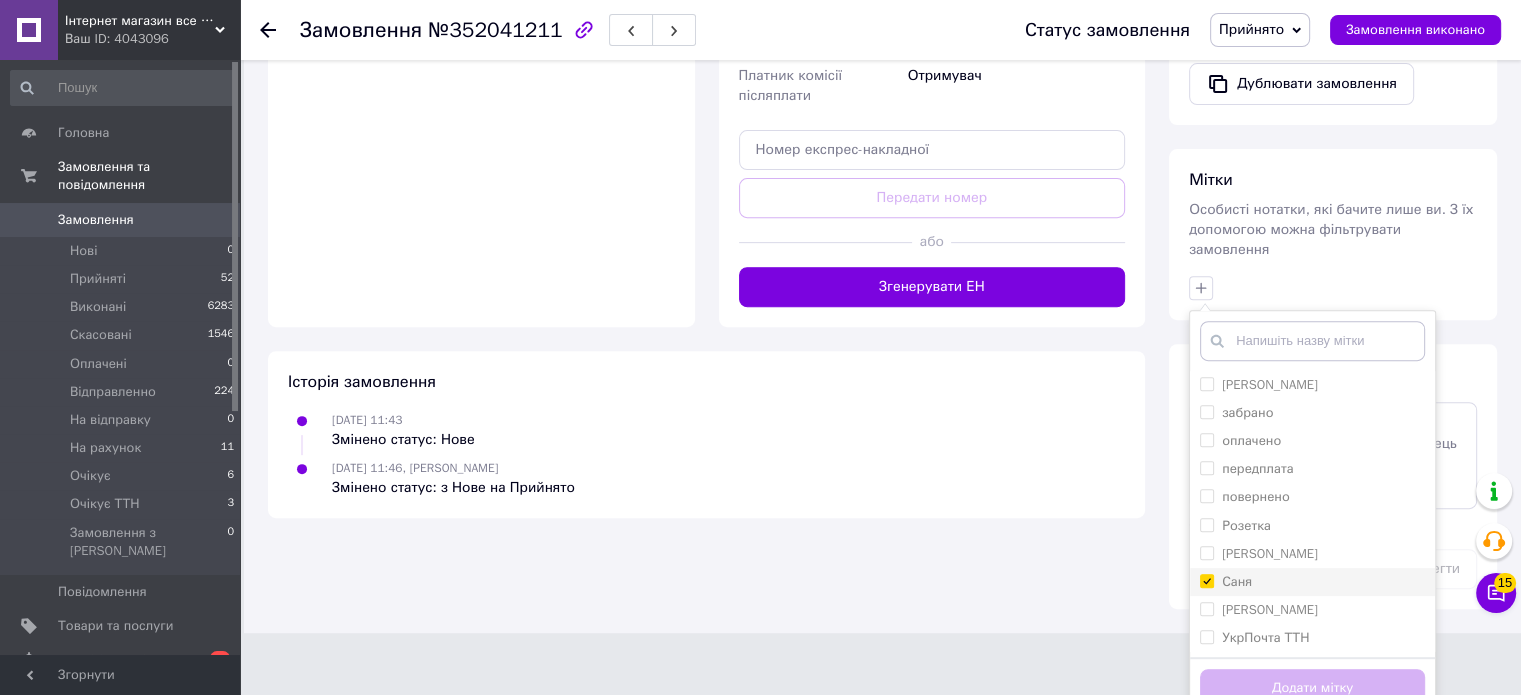 checkbox on "true" 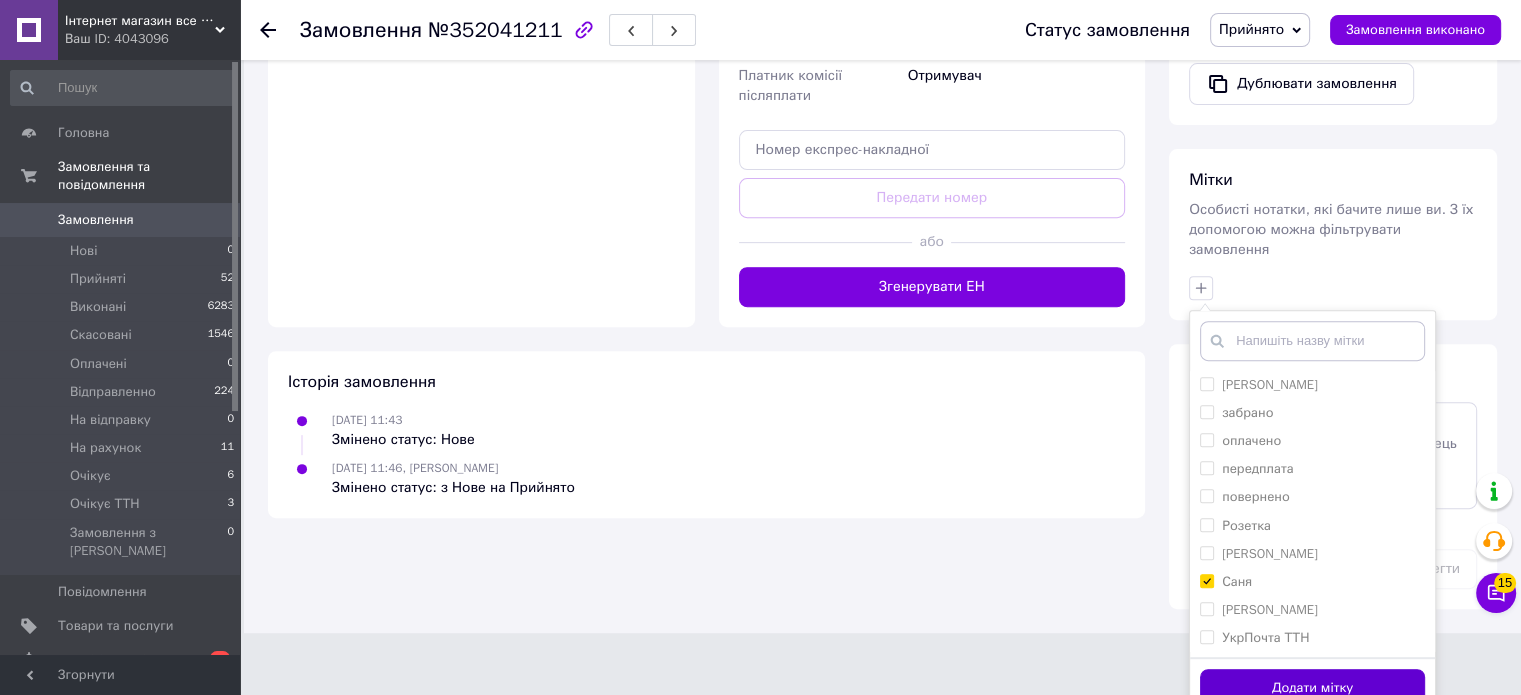 click on "Додати мітку" at bounding box center [1312, 688] 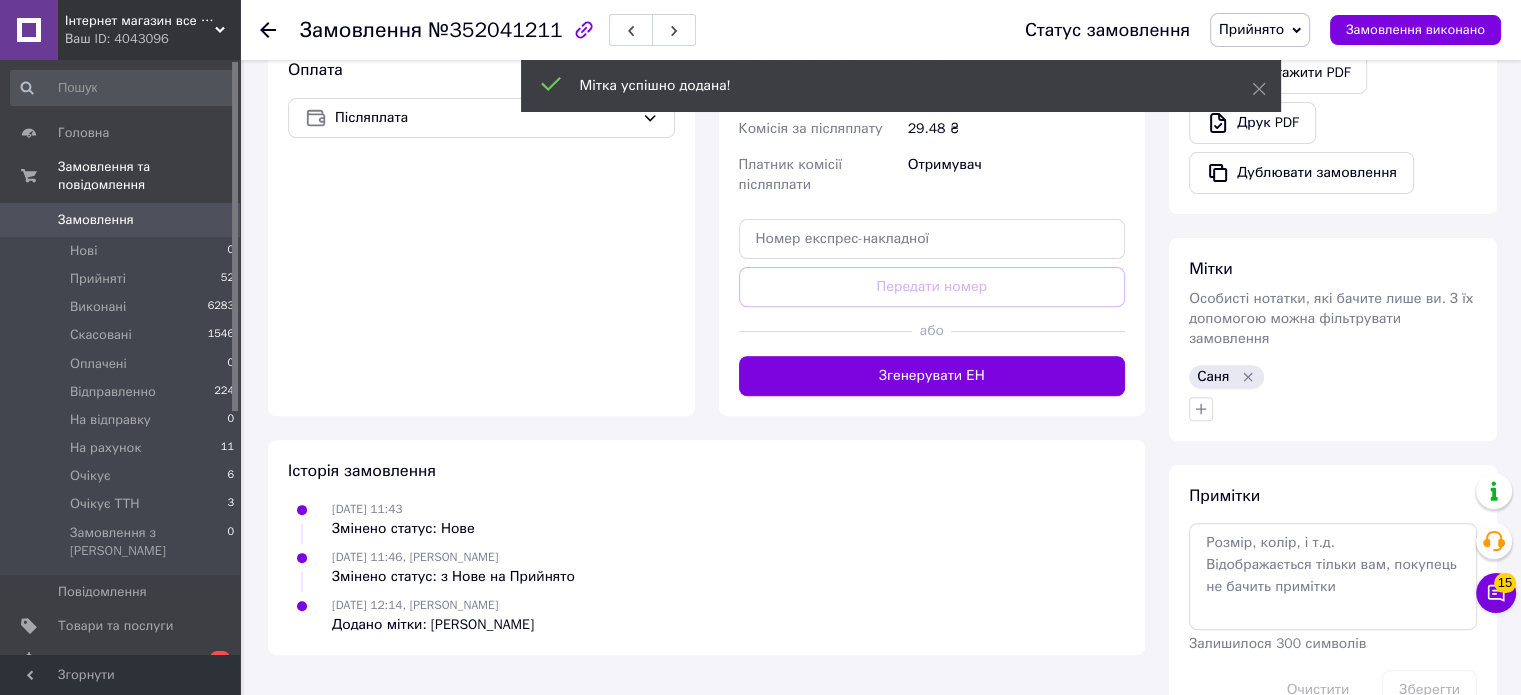 scroll, scrollTop: 699, scrollLeft: 0, axis: vertical 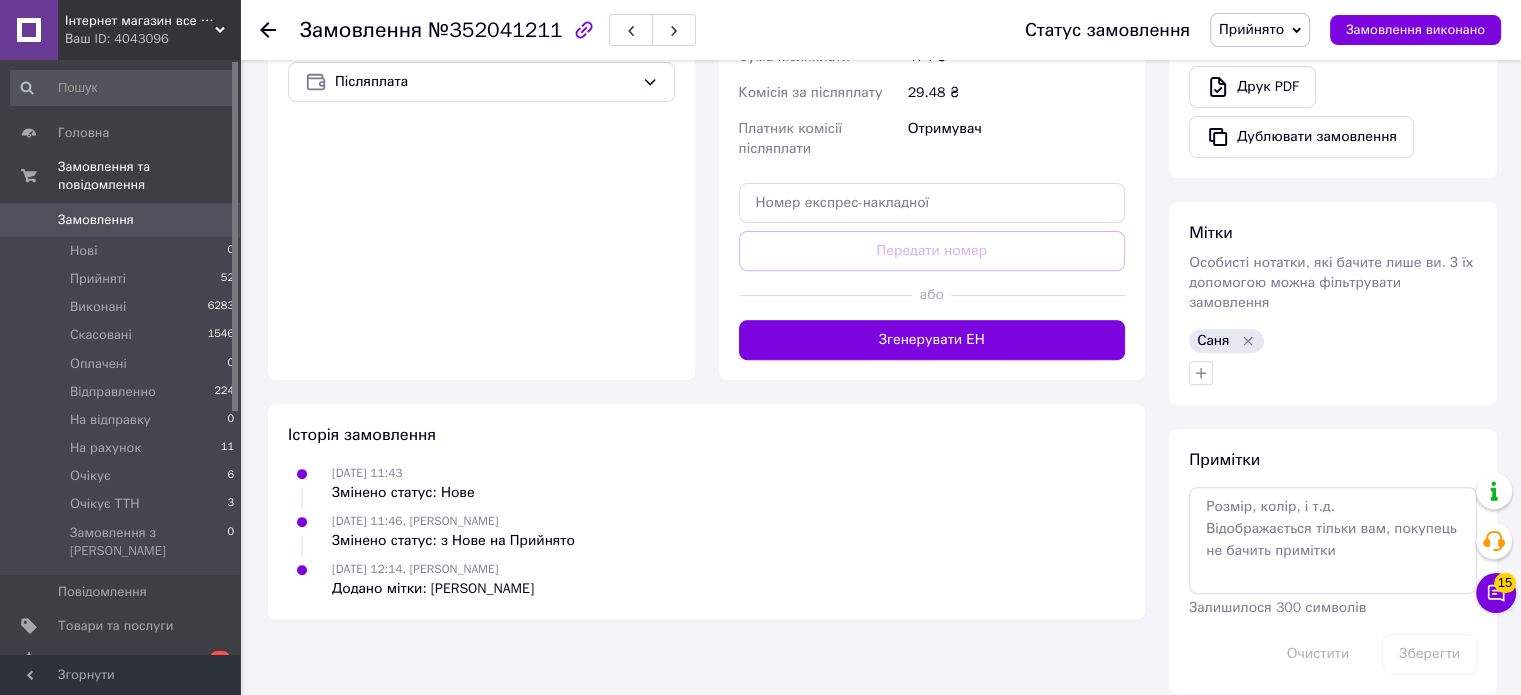 click at bounding box center (280, 30) 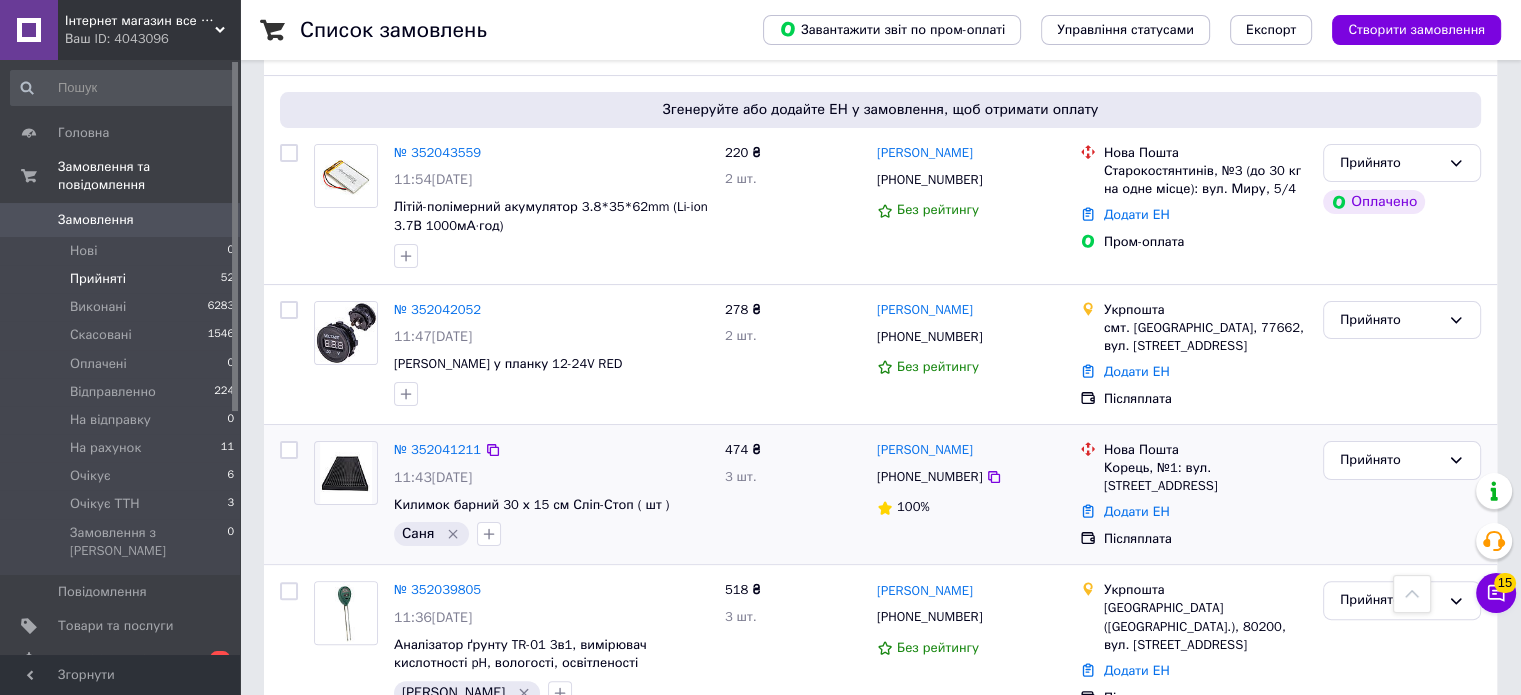 scroll, scrollTop: 100, scrollLeft: 0, axis: vertical 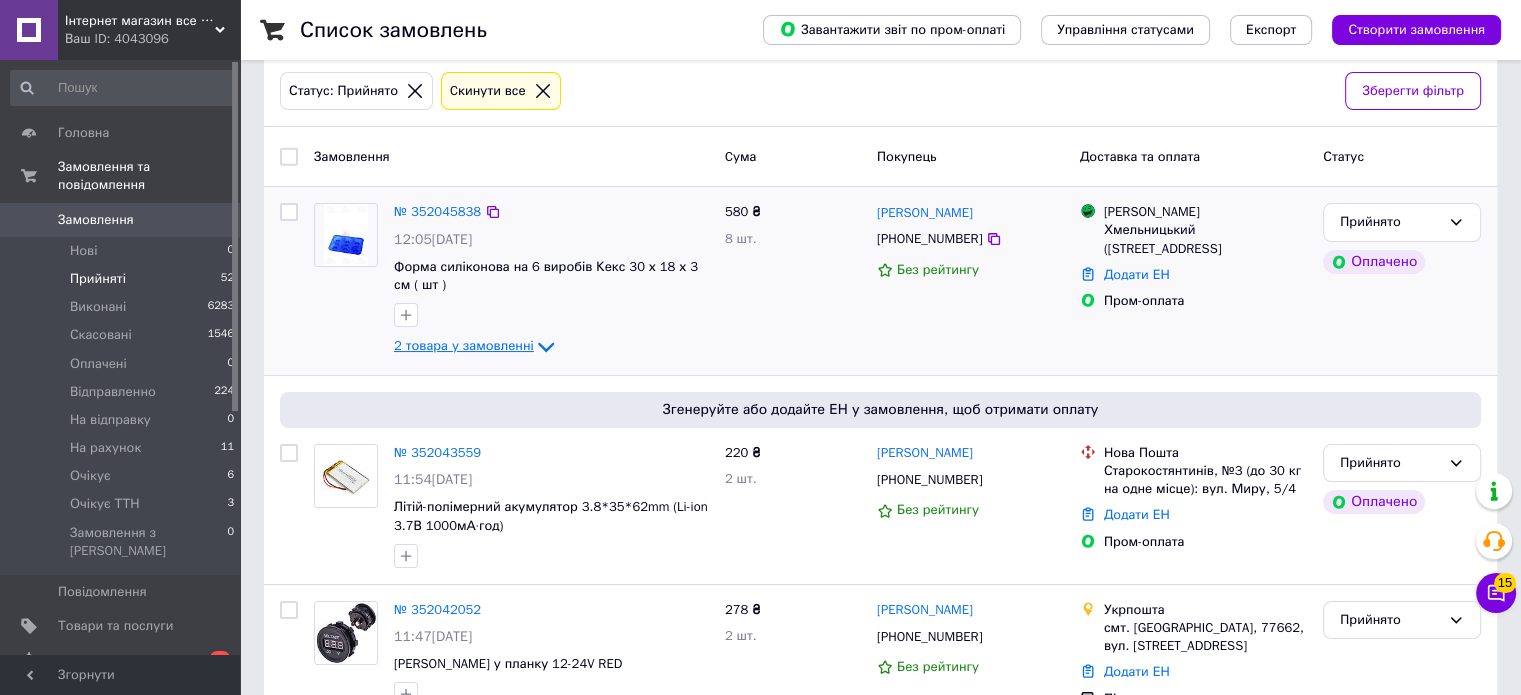 click on "2 товара у замовленні" at bounding box center [476, 345] 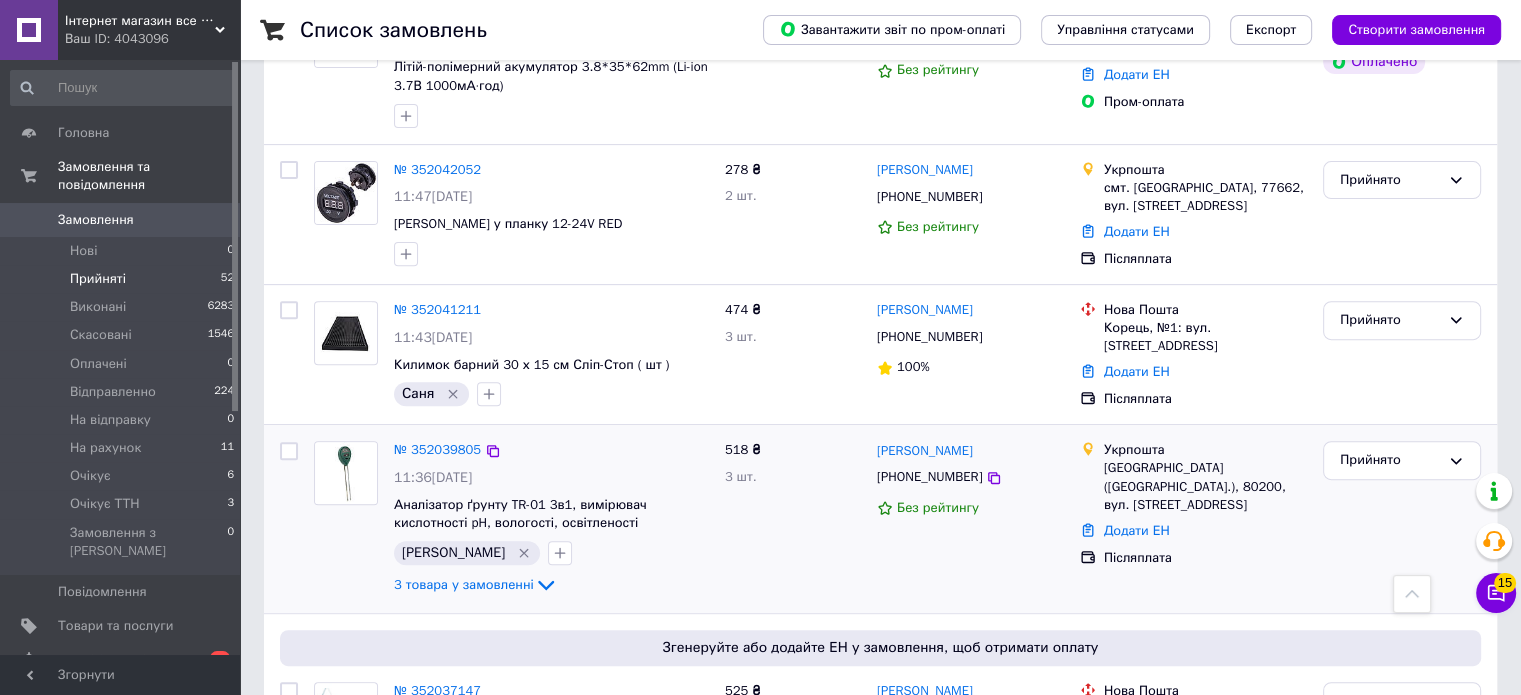 scroll, scrollTop: 500, scrollLeft: 0, axis: vertical 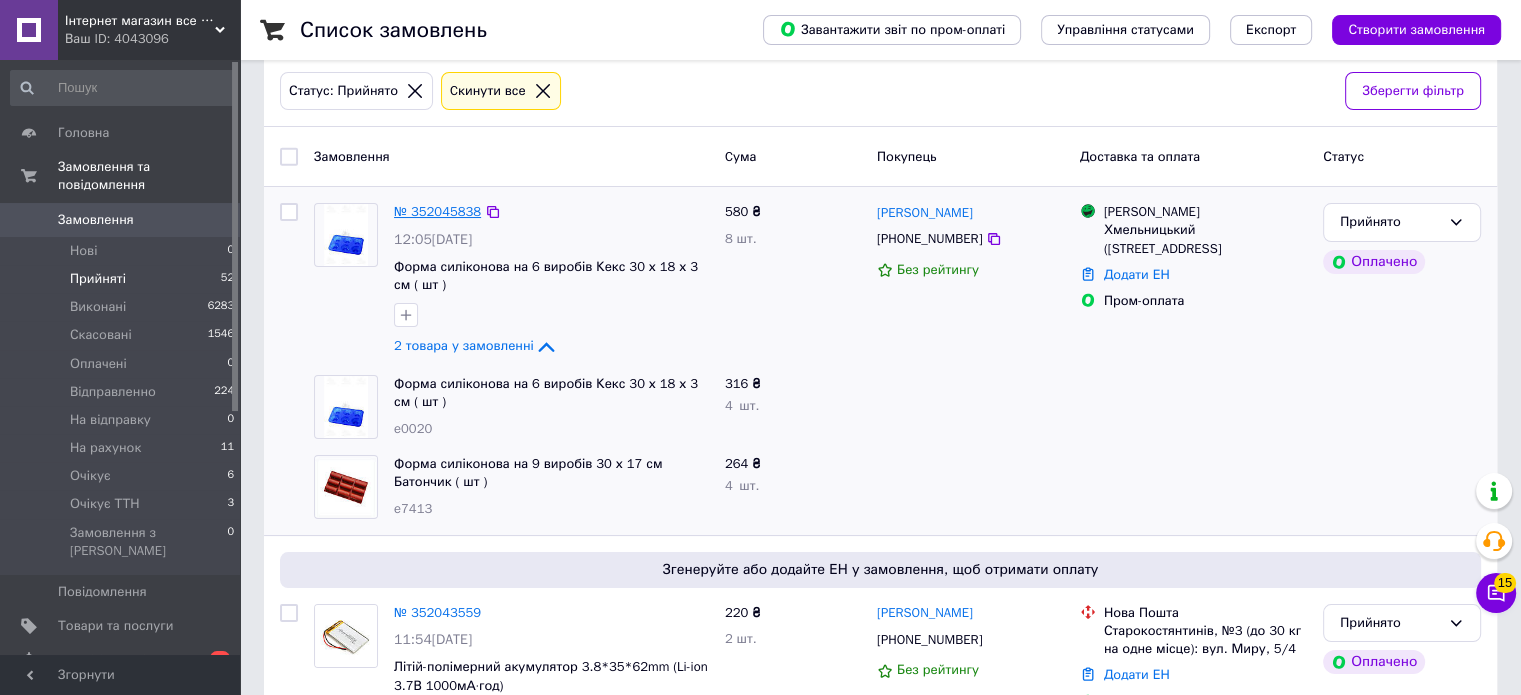 click on "№ 352045838" at bounding box center [437, 211] 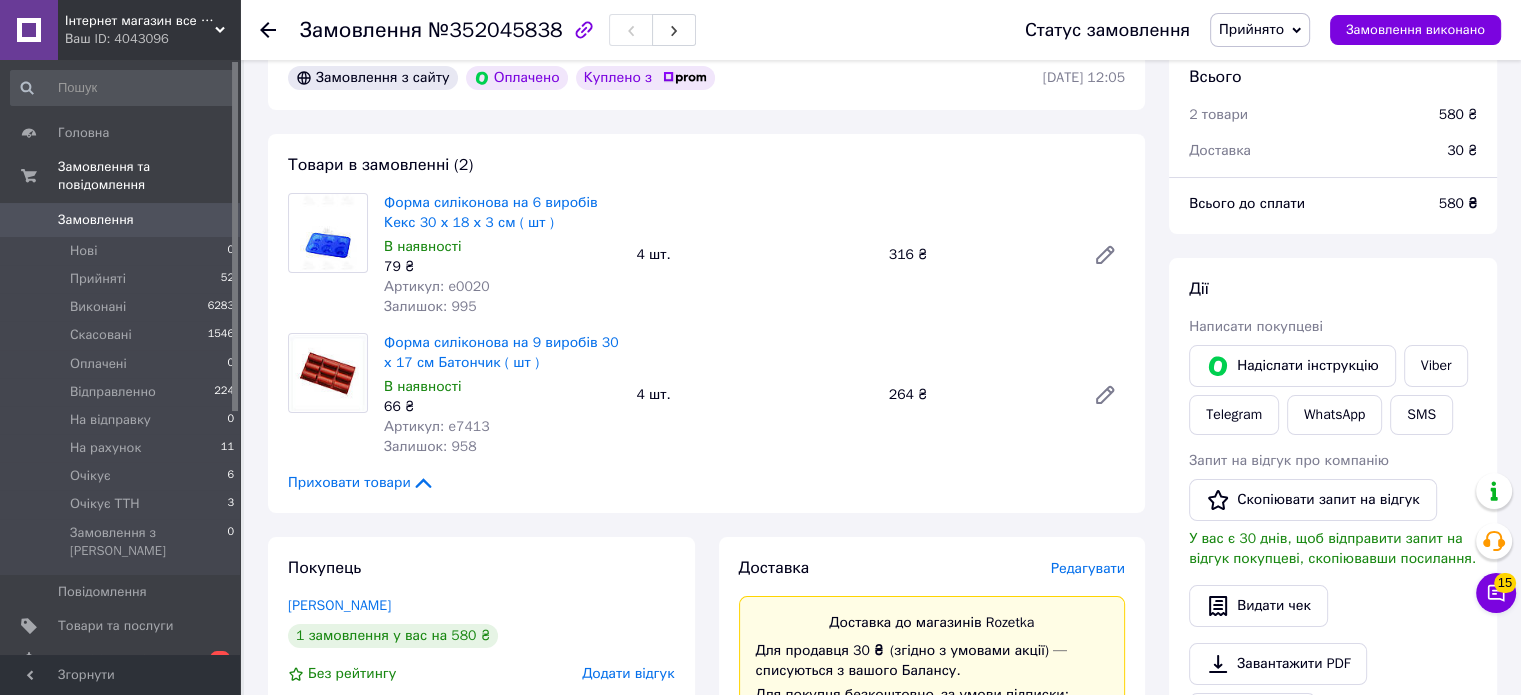 click on "Артикул: e0020" at bounding box center (437, 286) 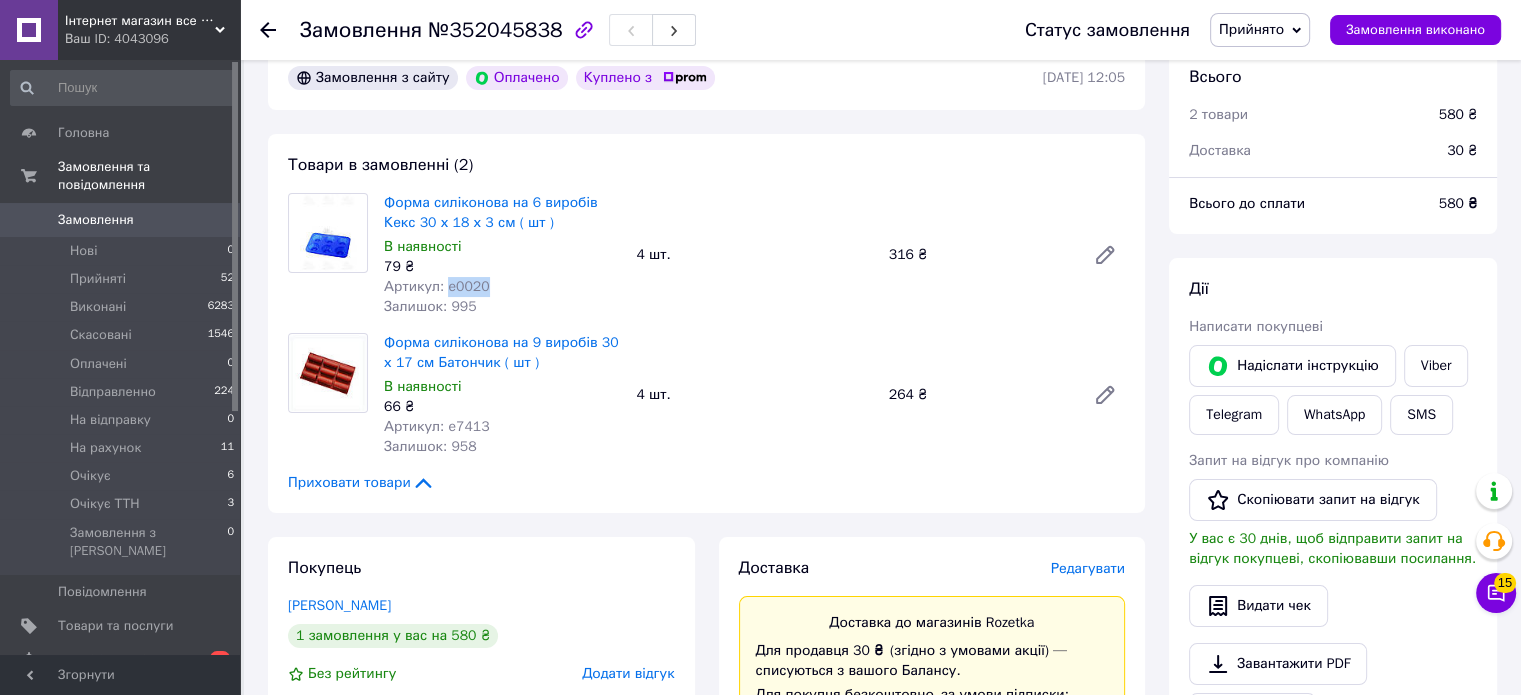 click on "Артикул: e0020" at bounding box center (437, 286) 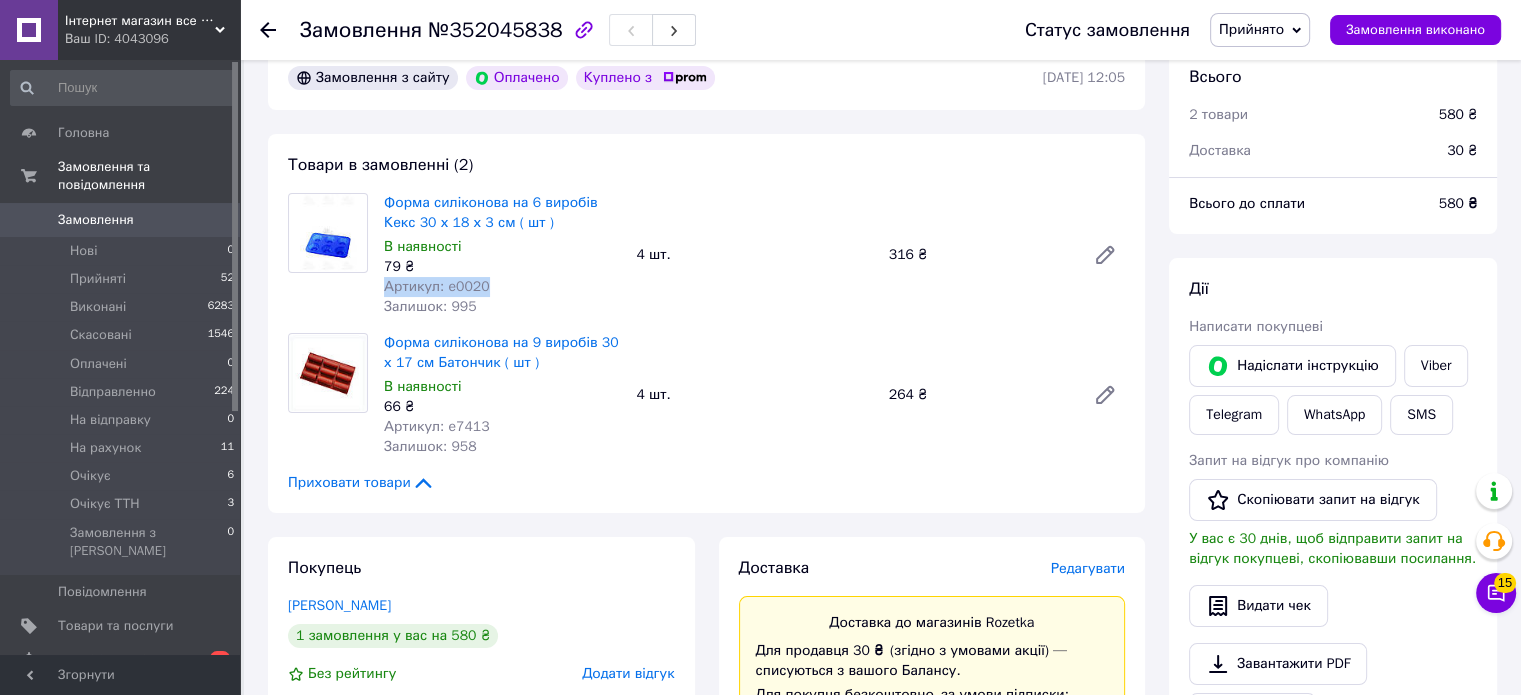 click on "Артикул: e0020" at bounding box center [437, 286] 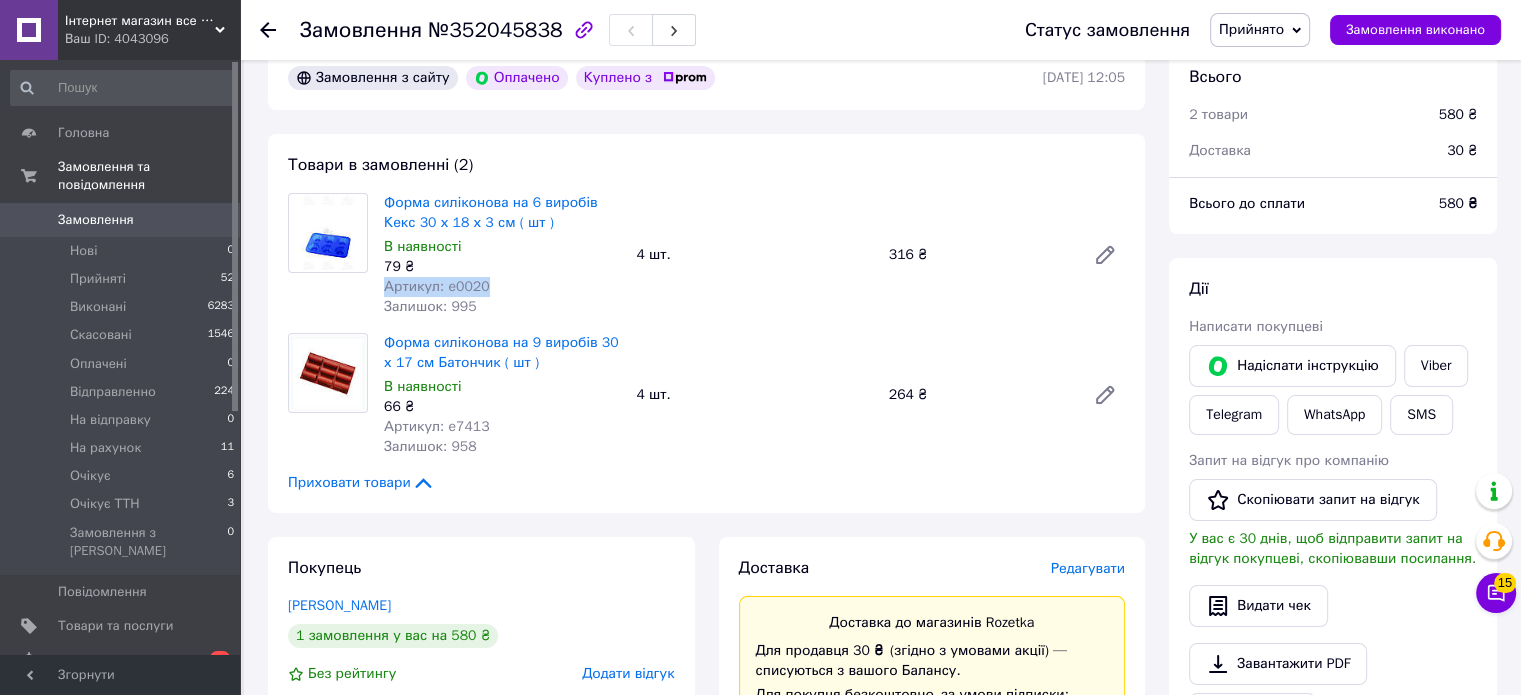 copy on "Артикул: e0020" 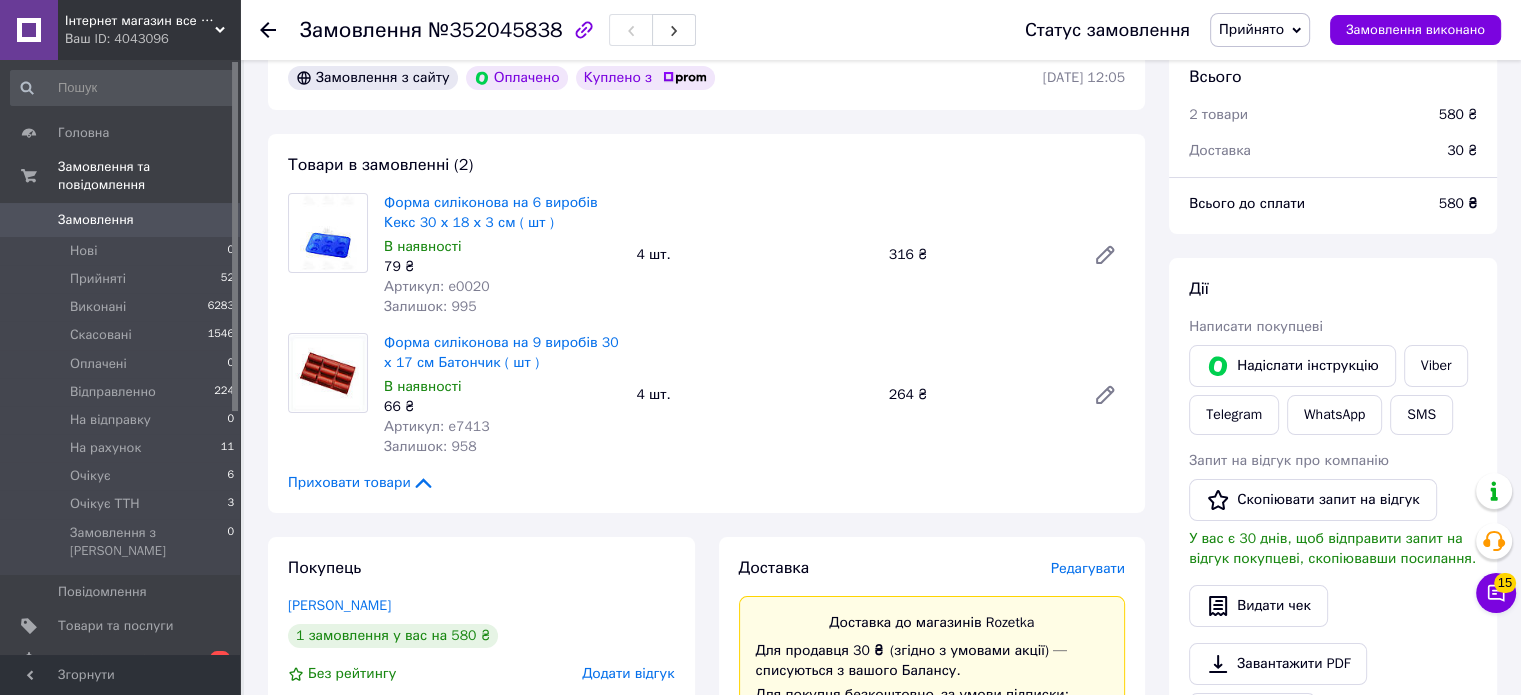 click on "Артикул: e7413" at bounding box center [437, 426] 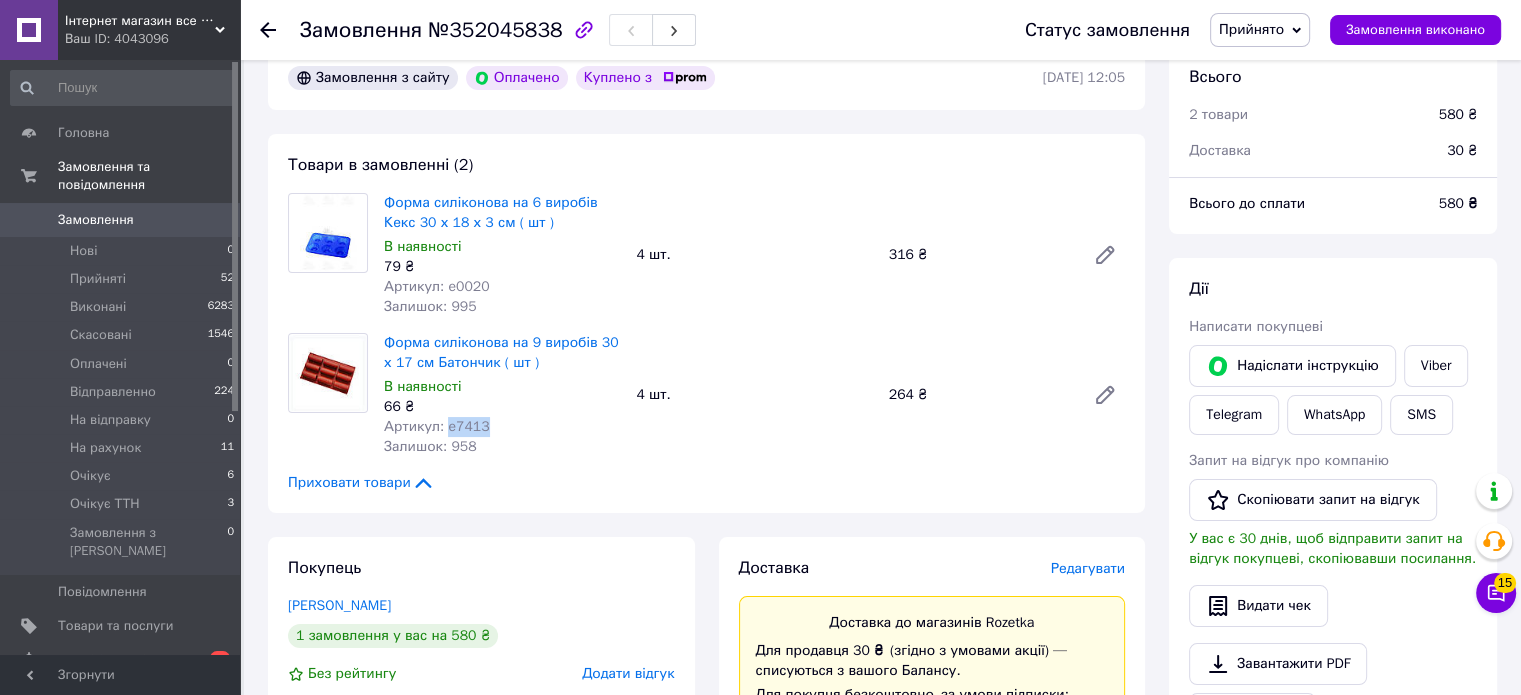 click on "Артикул: e7413" at bounding box center (437, 426) 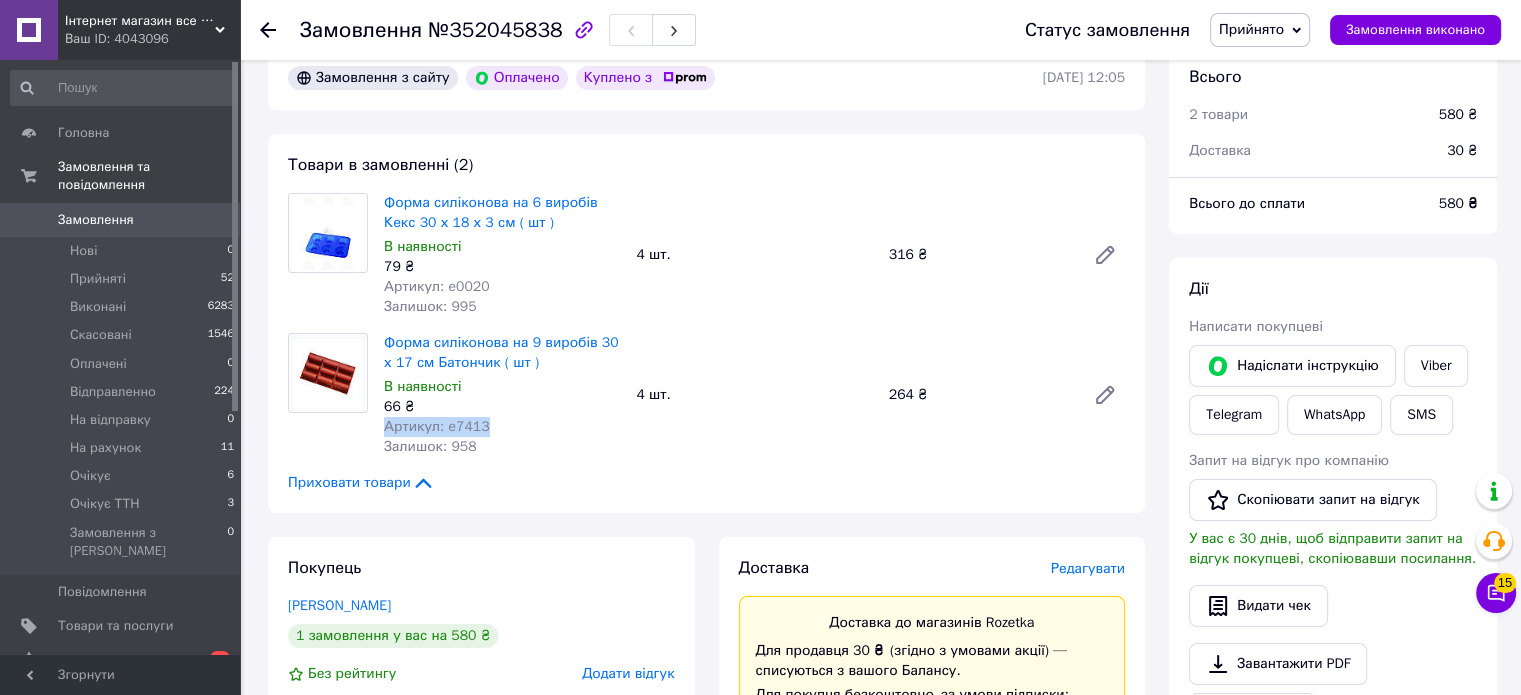 click on "Артикул: e7413" at bounding box center (437, 426) 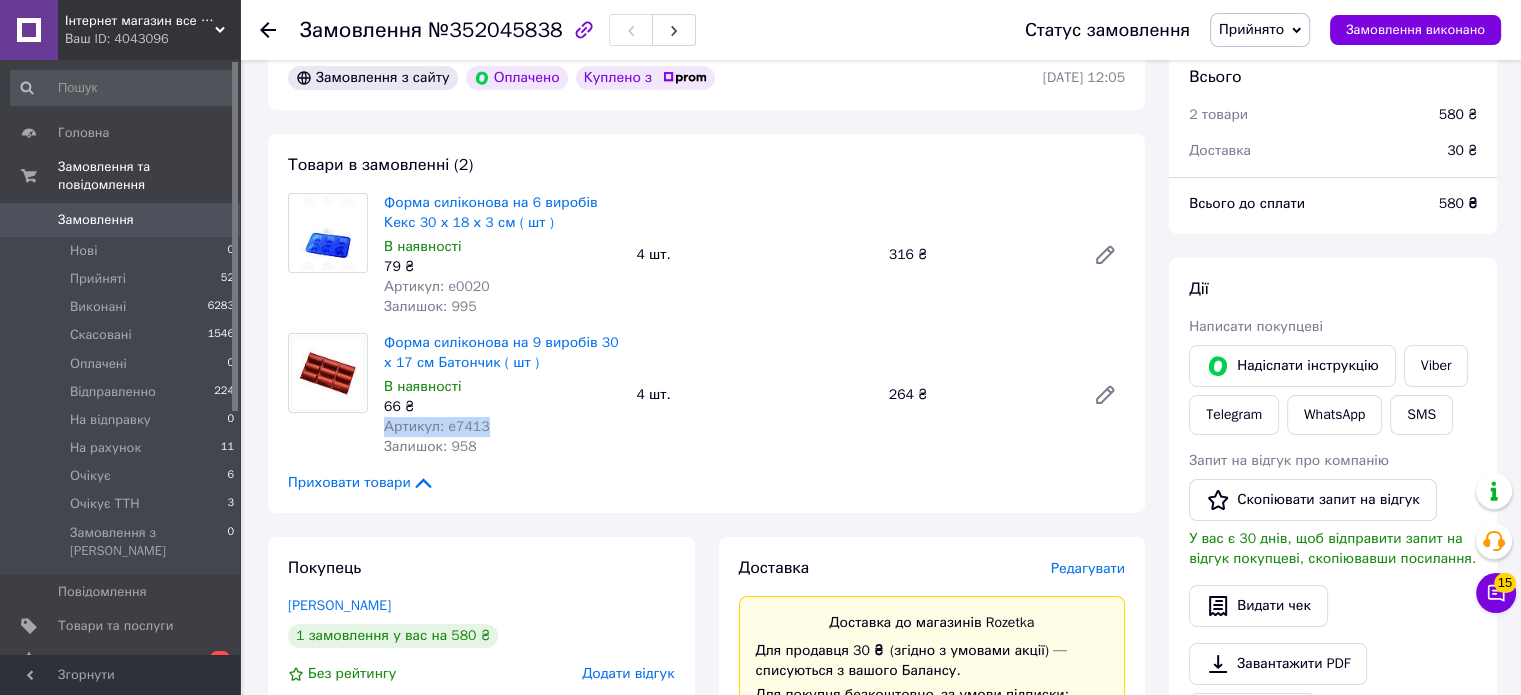 copy on "Артикул: e7413" 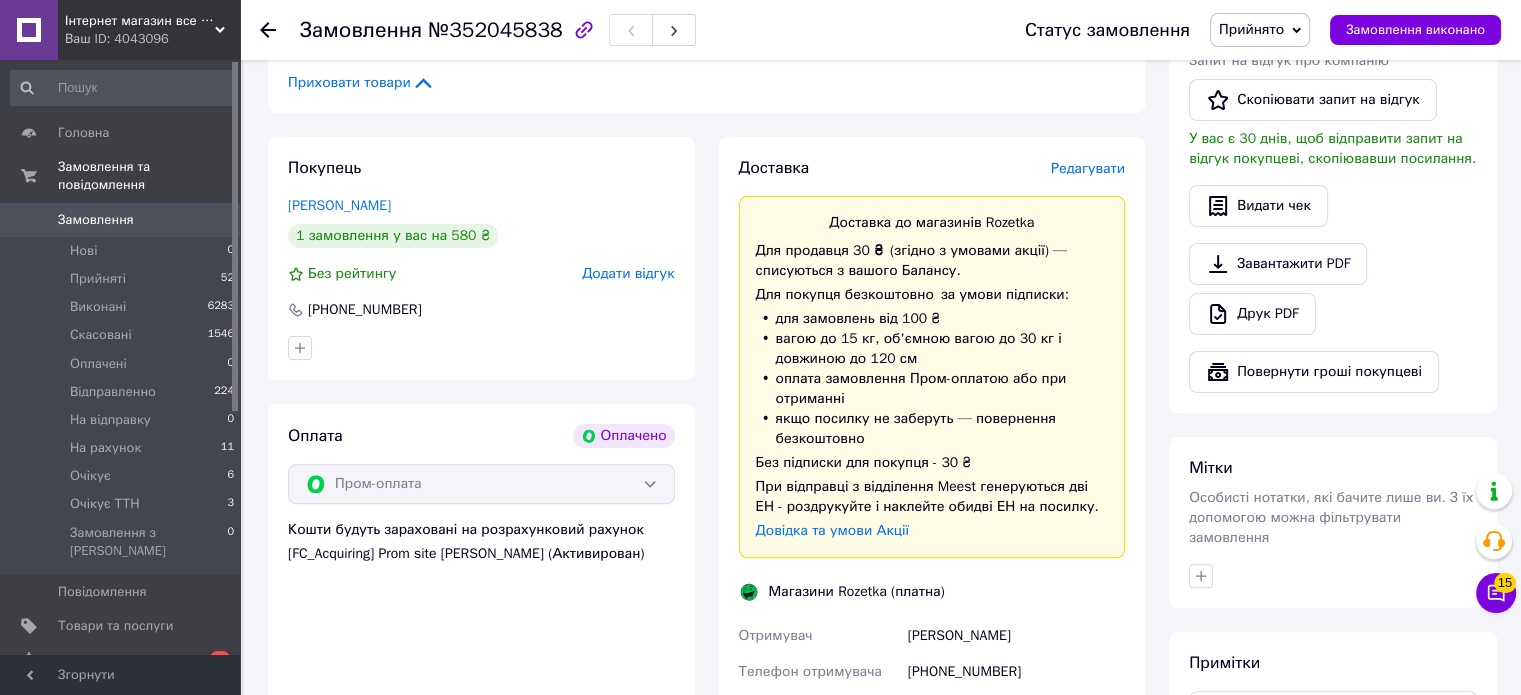 scroll, scrollTop: 600, scrollLeft: 0, axis: vertical 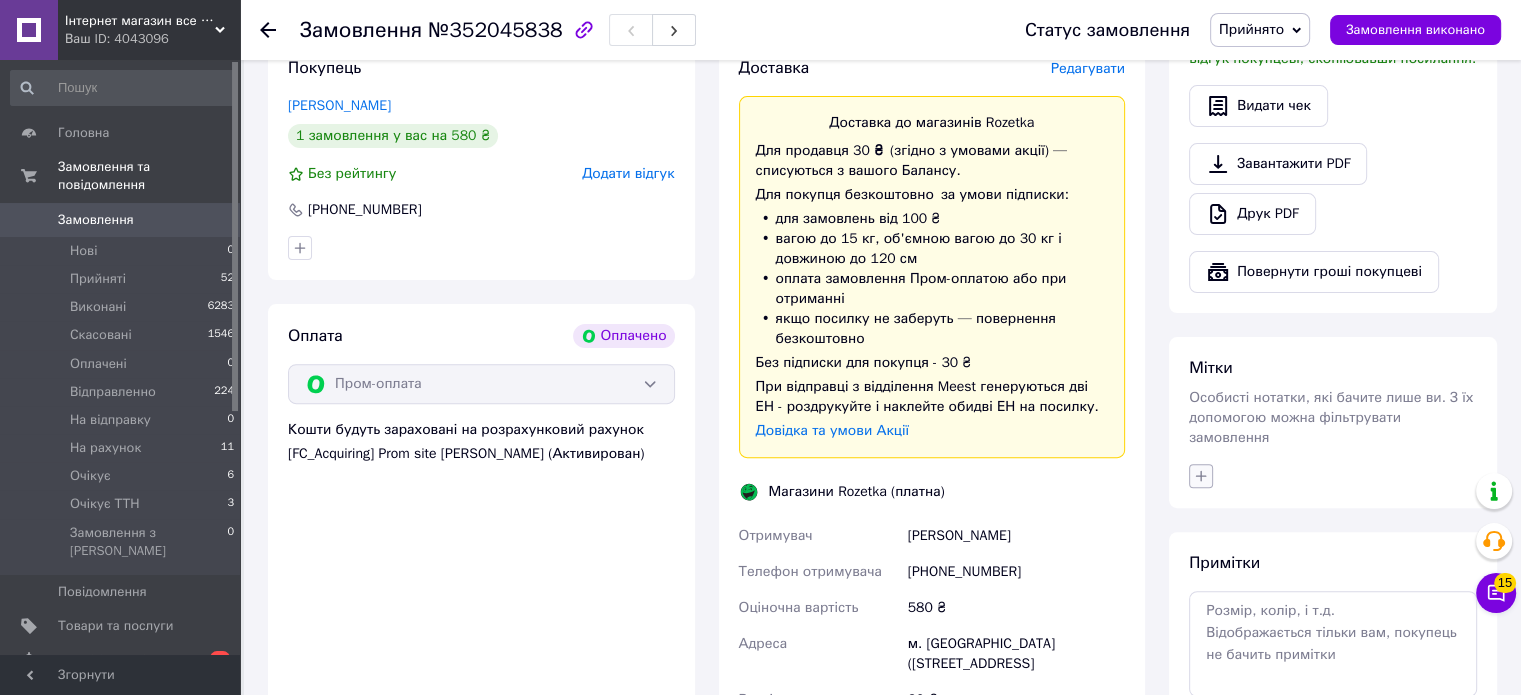 click 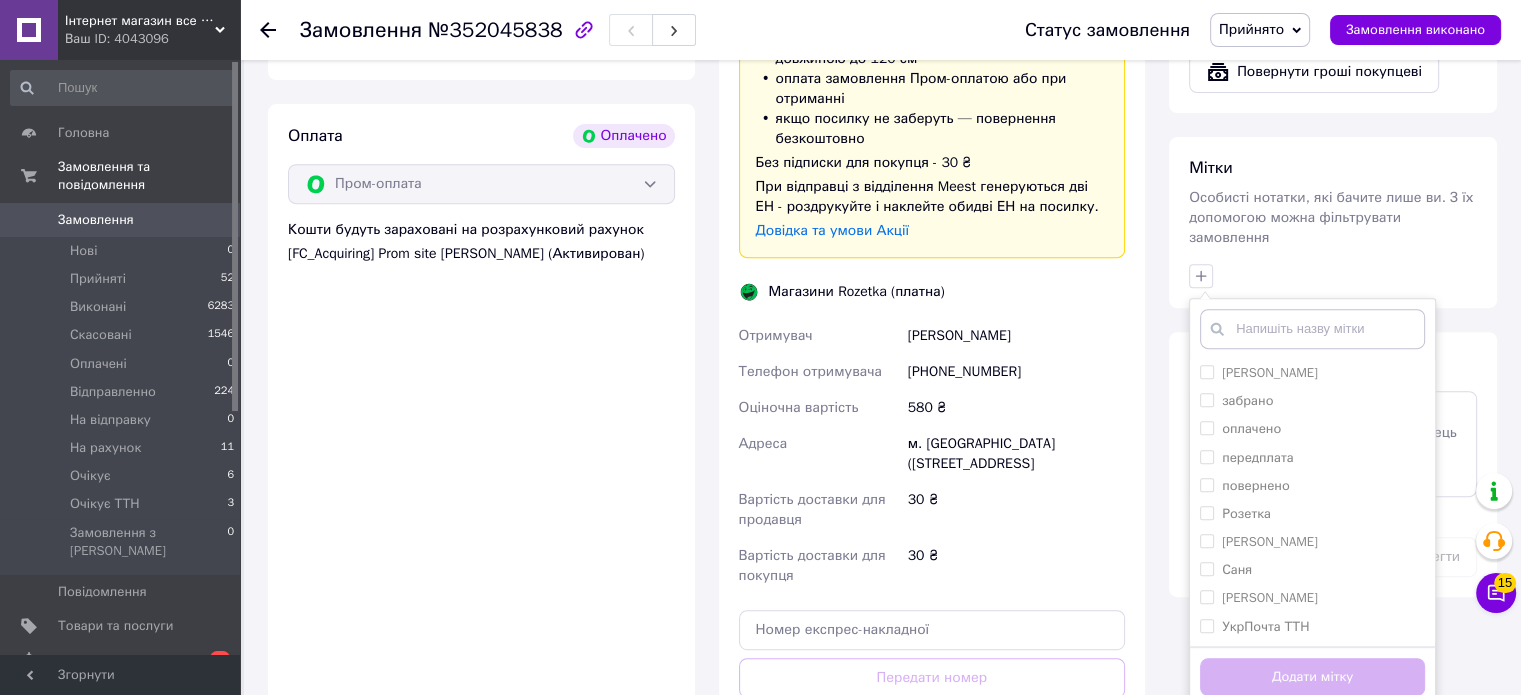 scroll, scrollTop: 900, scrollLeft: 0, axis: vertical 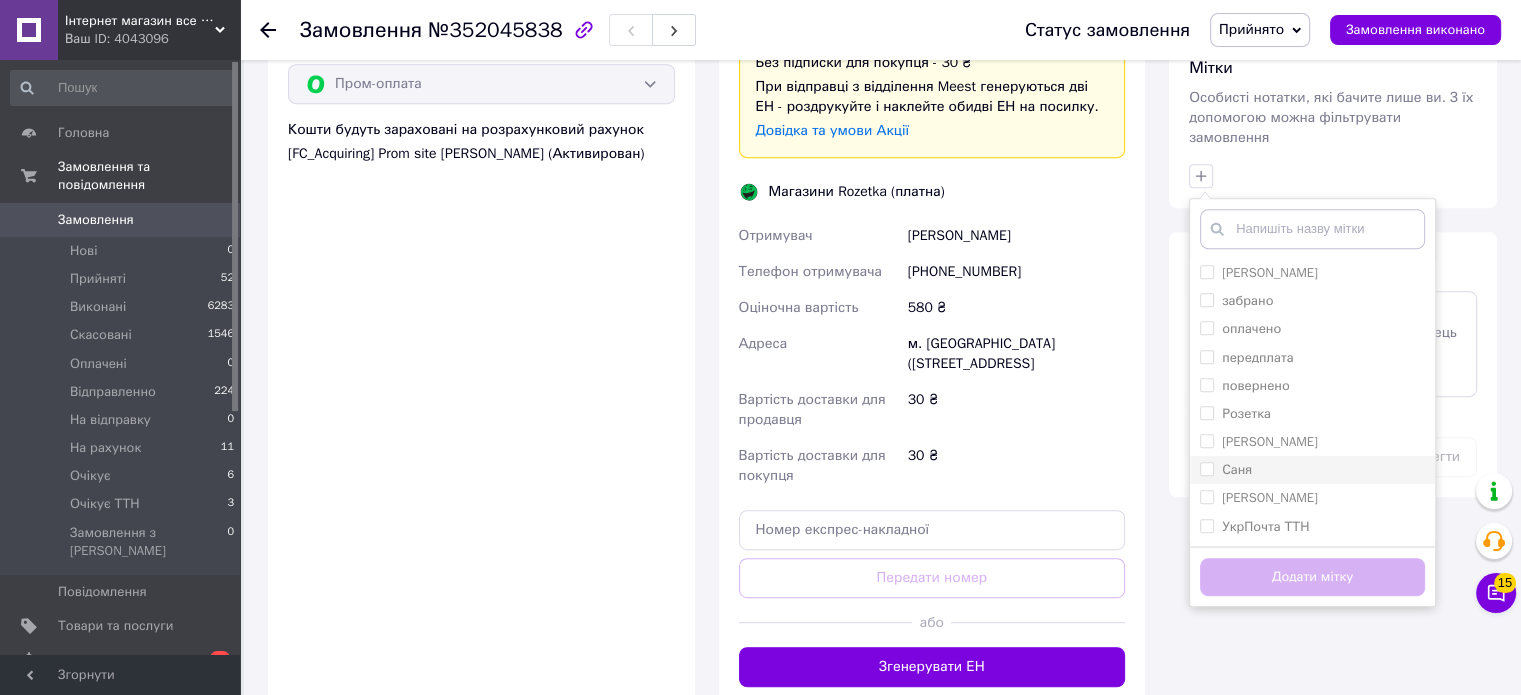 click on "Саня" at bounding box center (1226, 470) 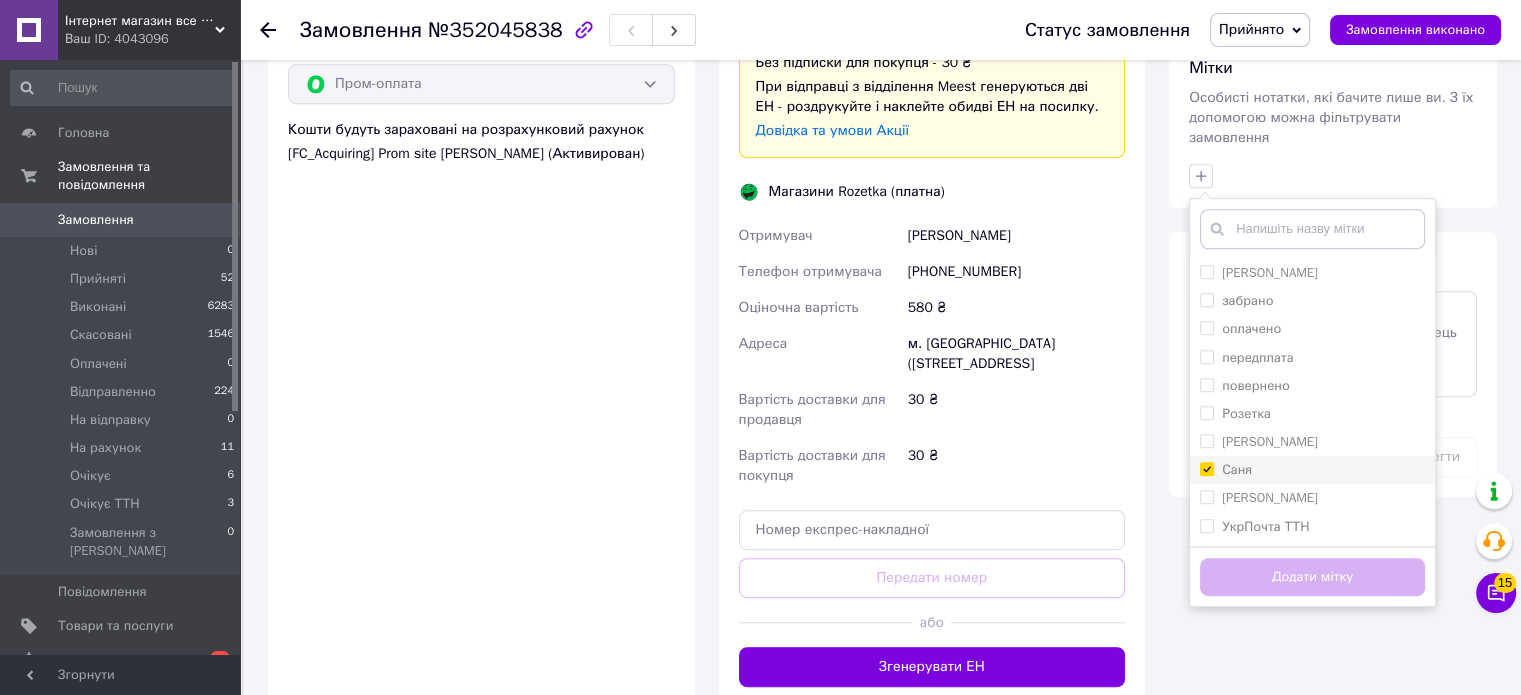 click on "Саня" at bounding box center [1206, 468] 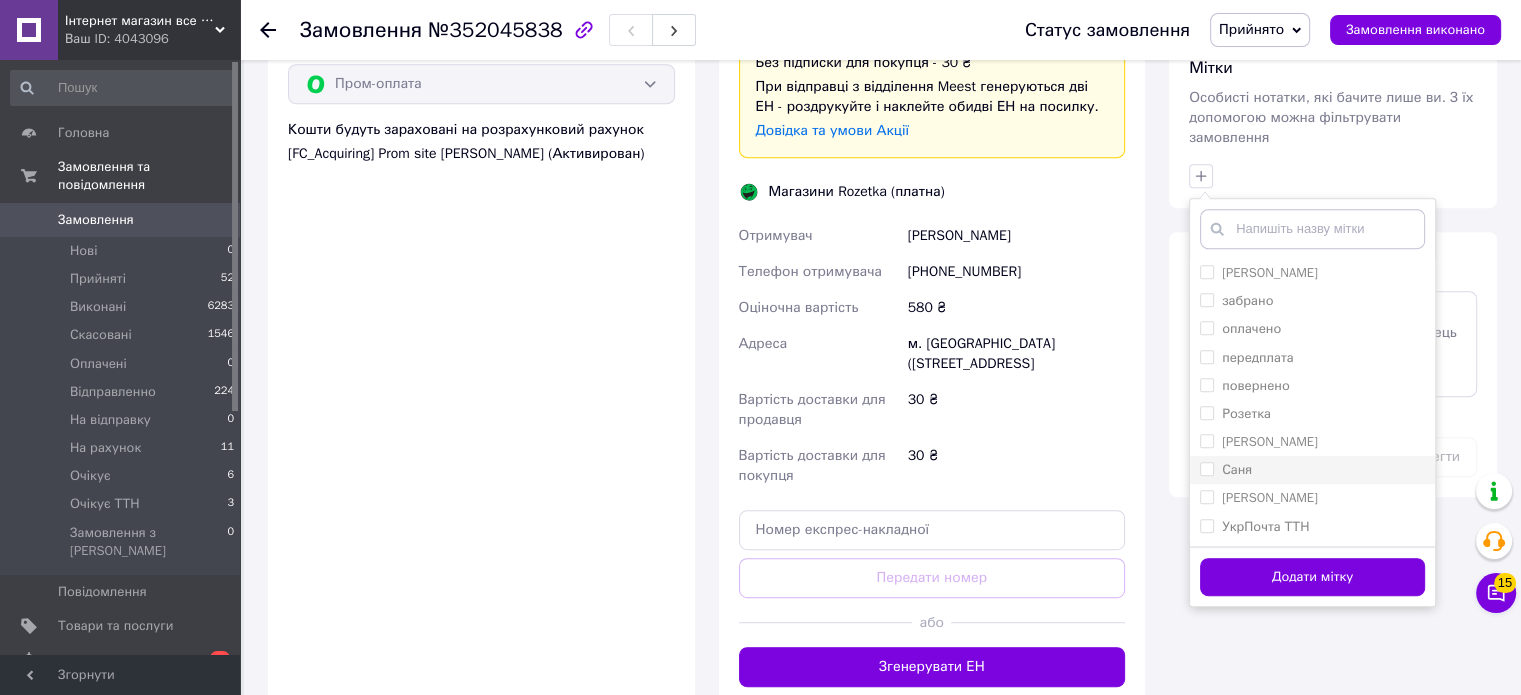 click on "Саня" at bounding box center (1312, 470) 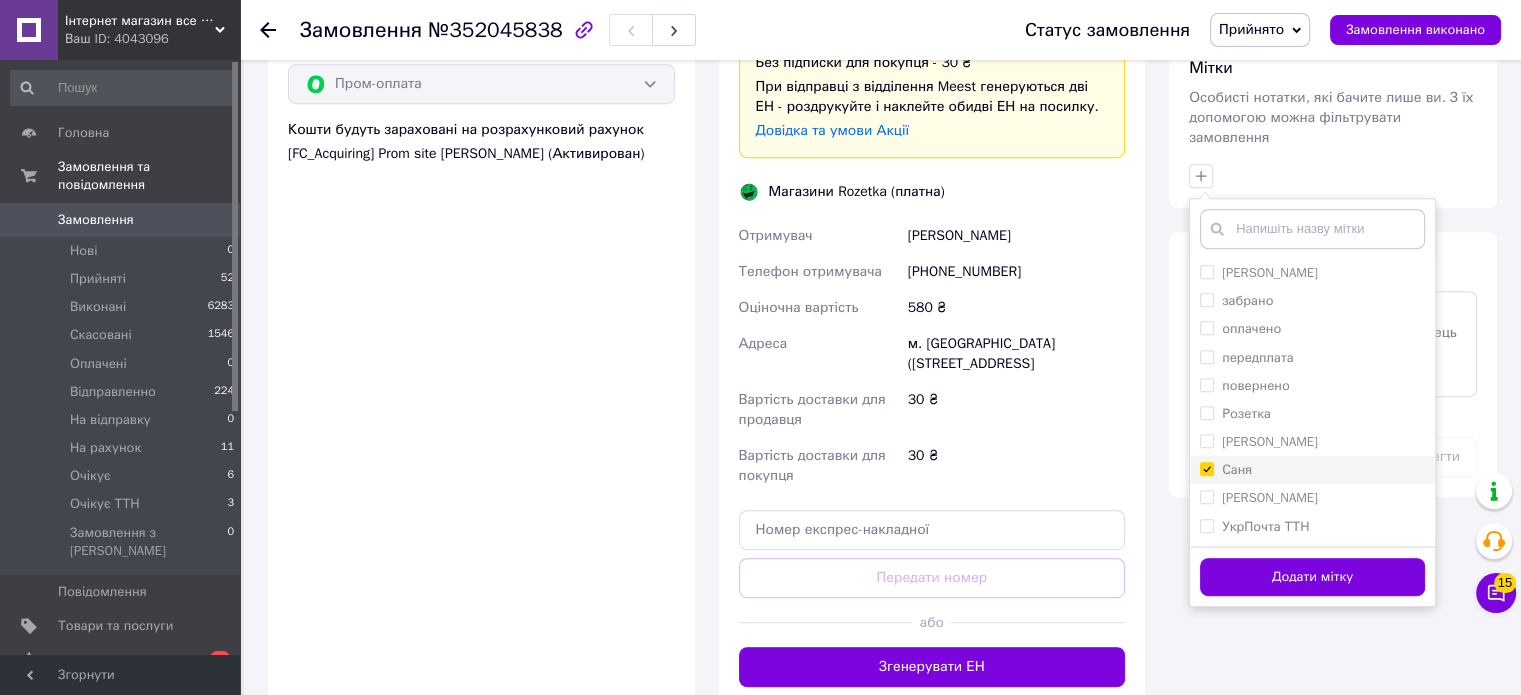 checkbox on "true" 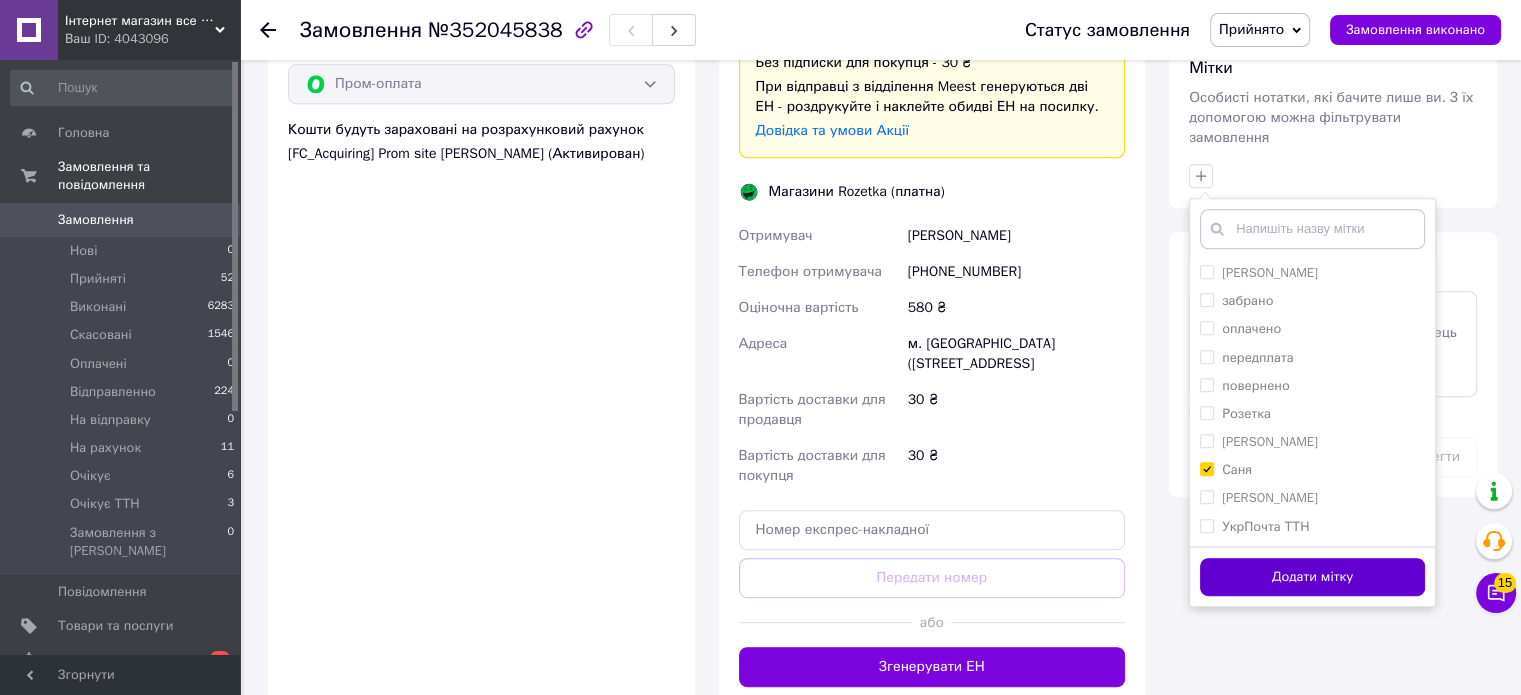 click on "Додати мітку" at bounding box center [1312, 577] 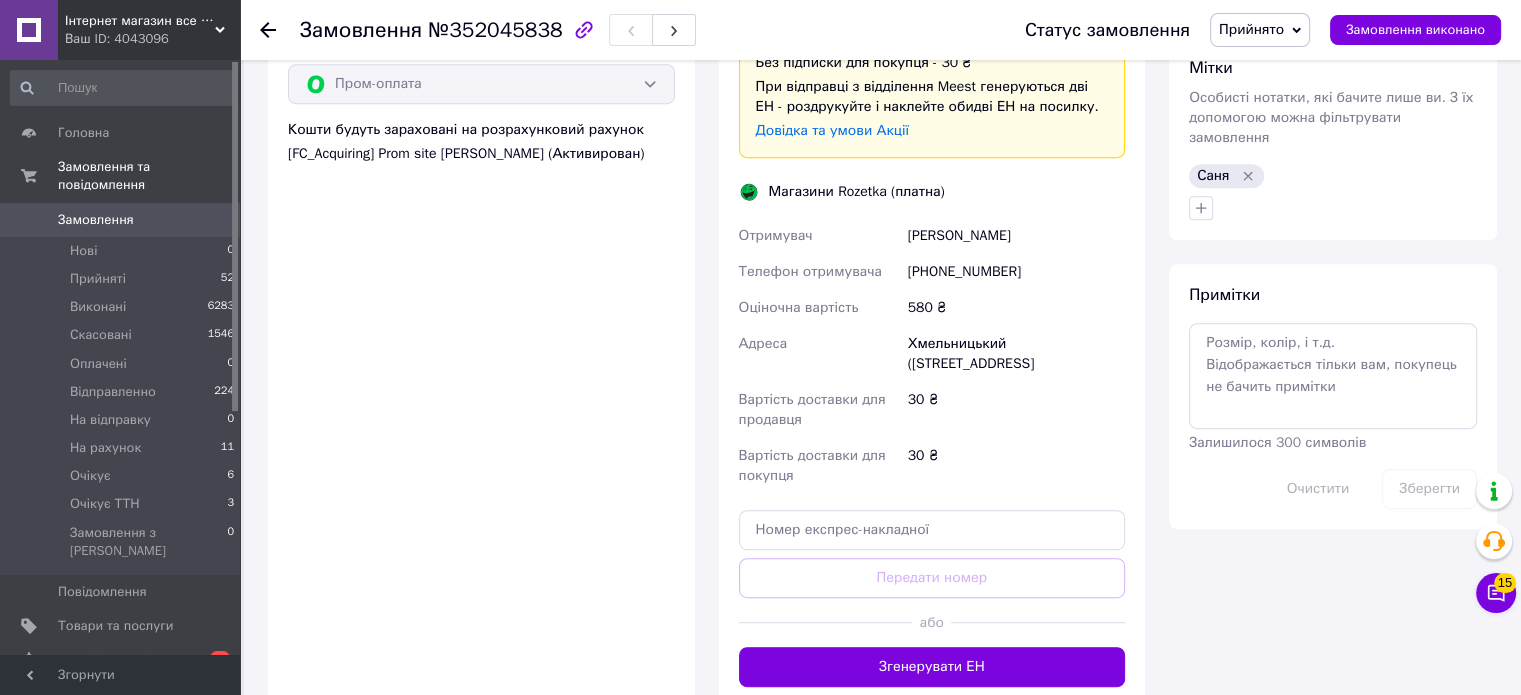 click 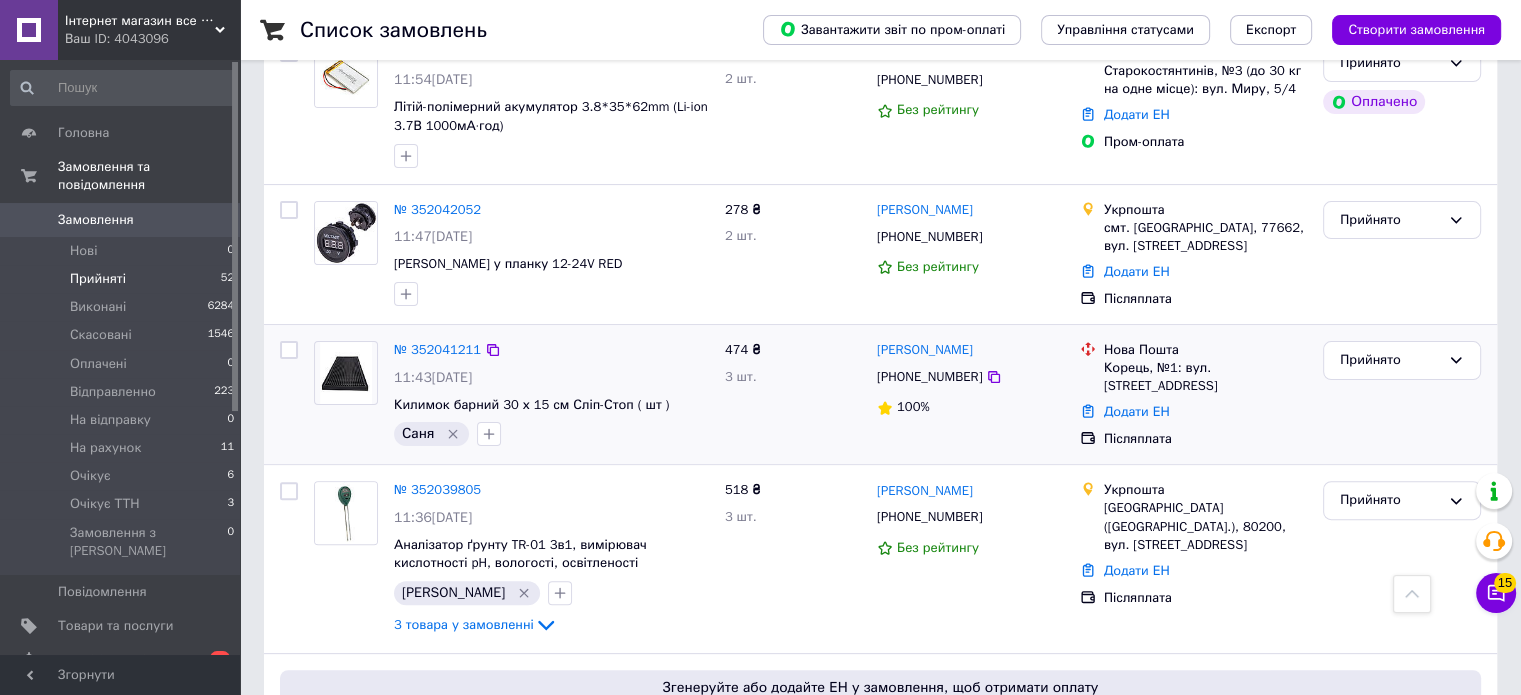 scroll, scrollTop: 100, scrollLeft: 0, axis: vertical 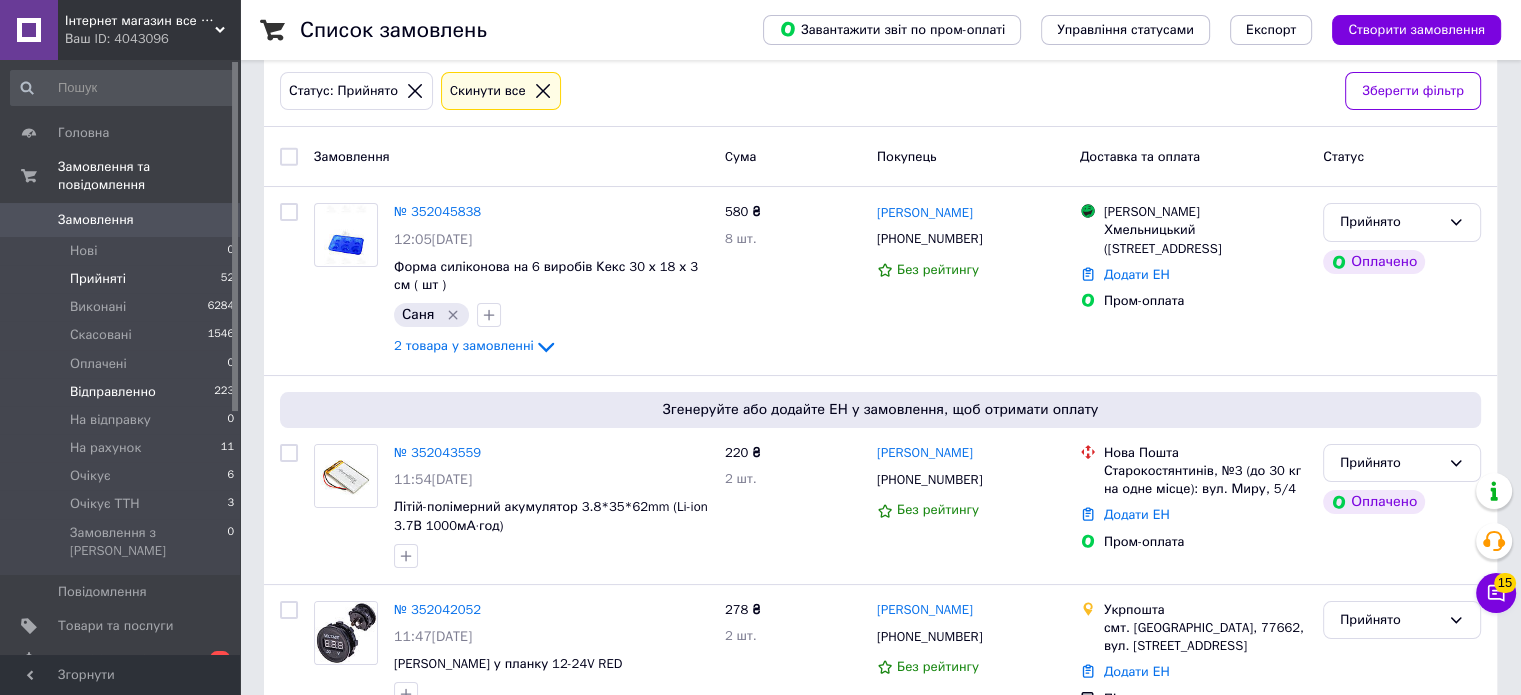 click on "Відправленно 223" at bounding box center [123, 392] 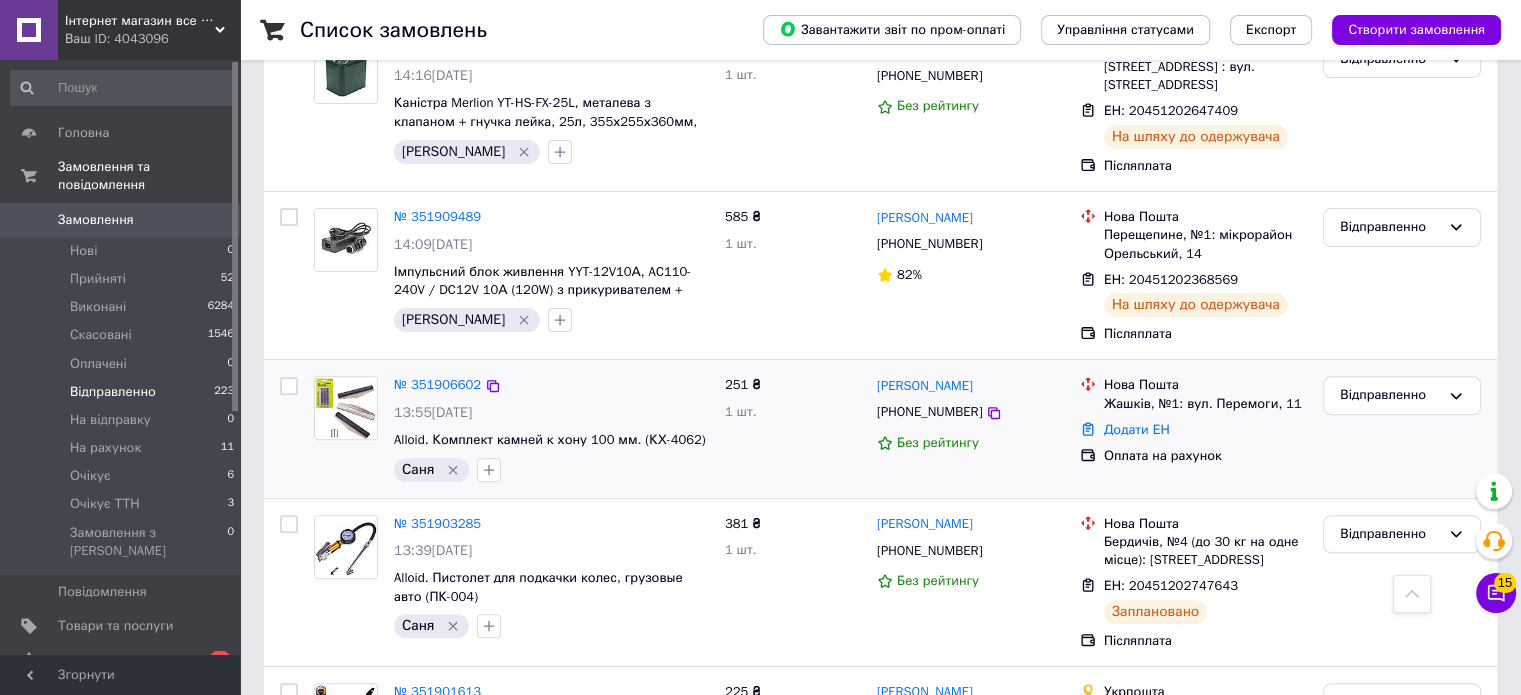 scroll, scrollTop: 700, scrollLeft: 0, axis: vertical 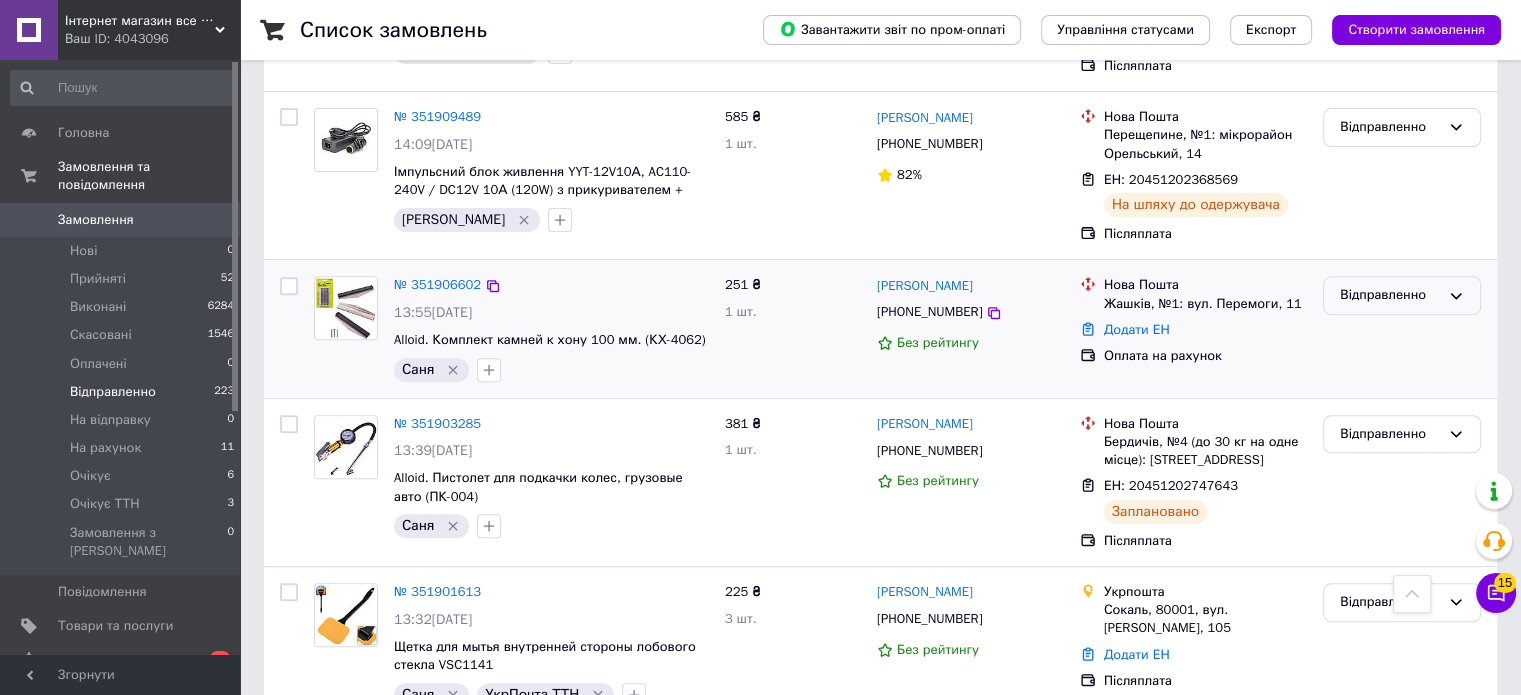 click on "Відправленно" at bounding box center [1402, 295] 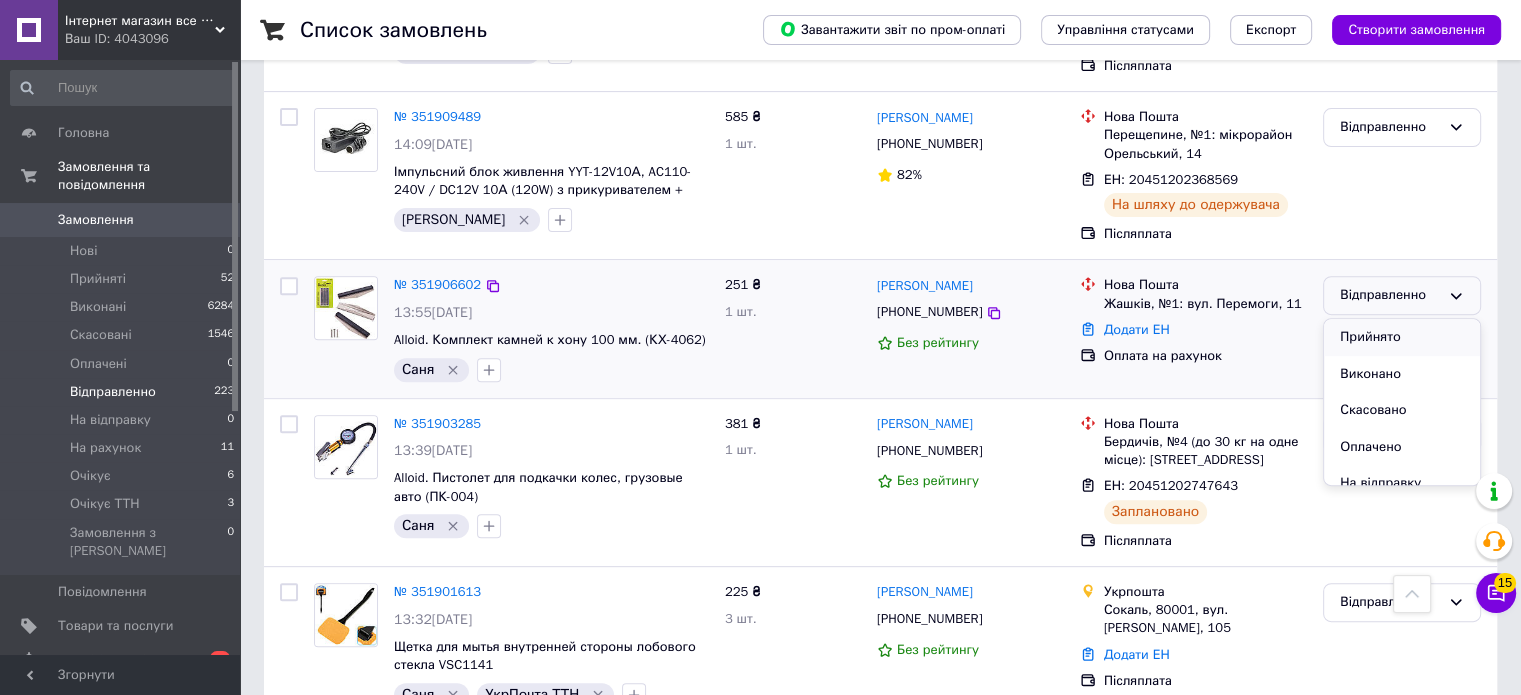 click on "Прийнято" at bounding box center (1402, 337) 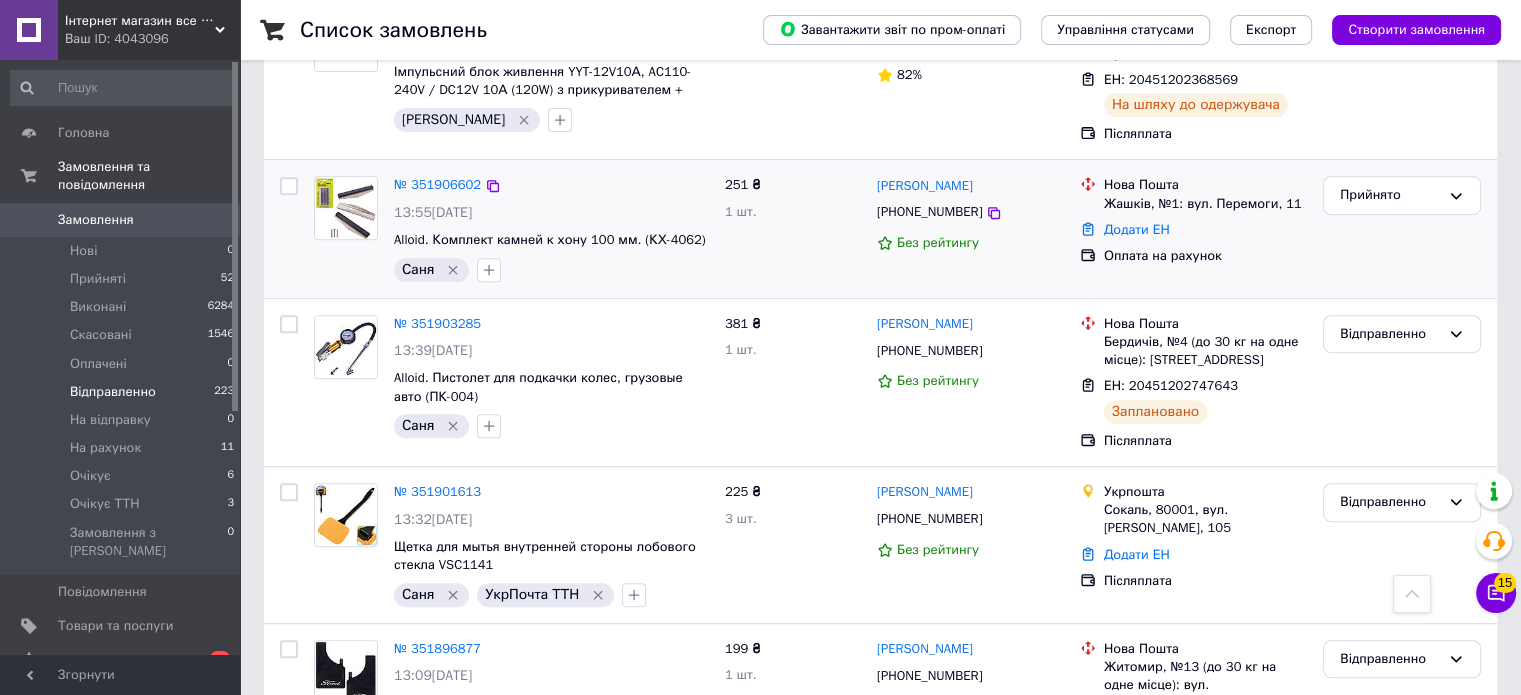 scroll, scrollTop: 900, scrollLeft: 0, axis: vertical 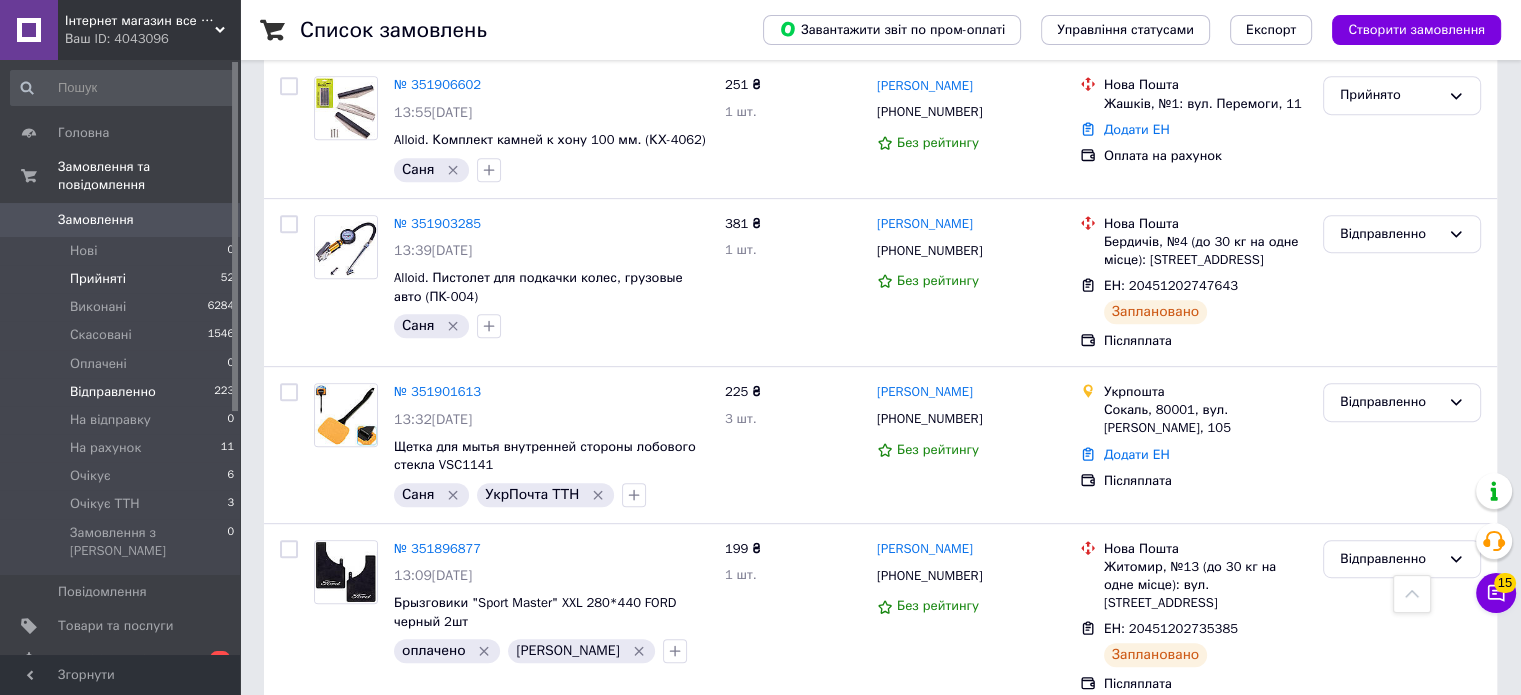 click on "Прийняті" at bounding box center (98, 279) 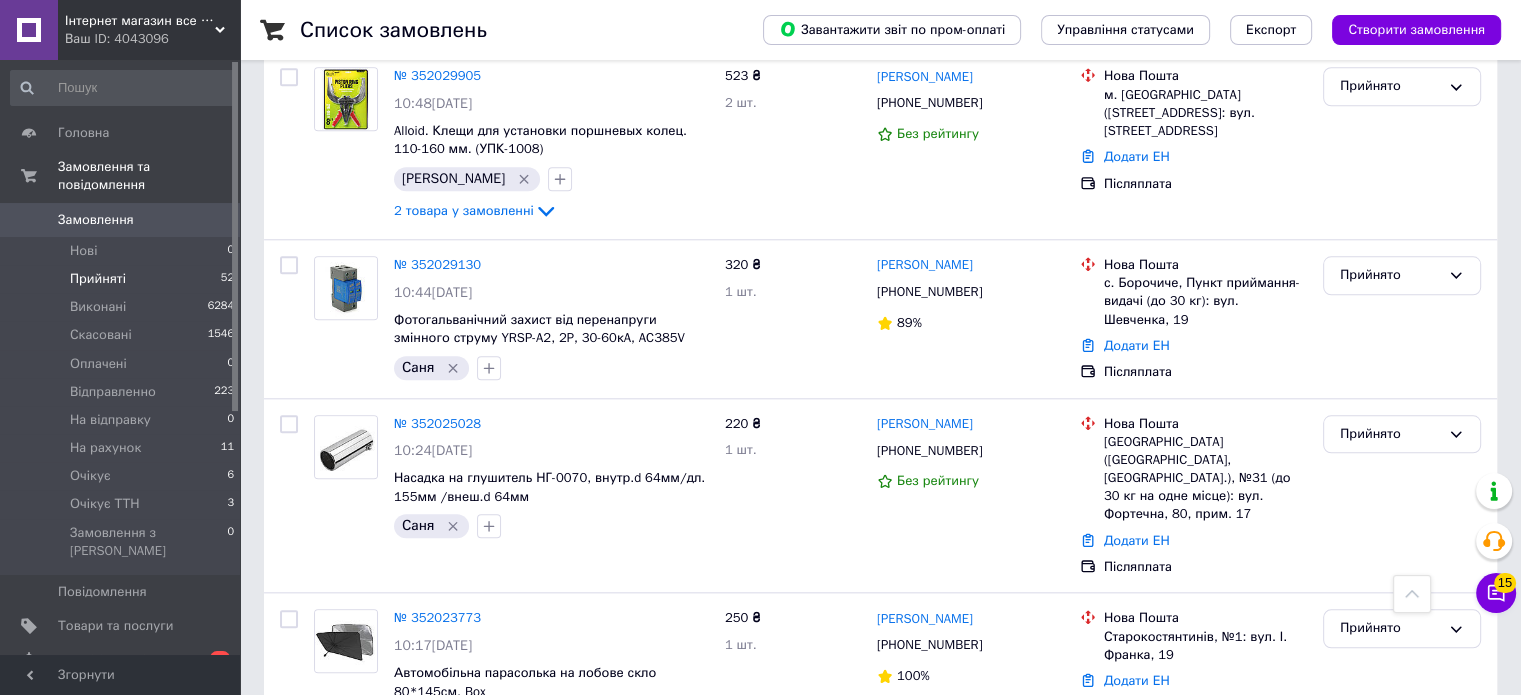 scroll, scrollTop: 0, scrollLeft: 0, axis: both 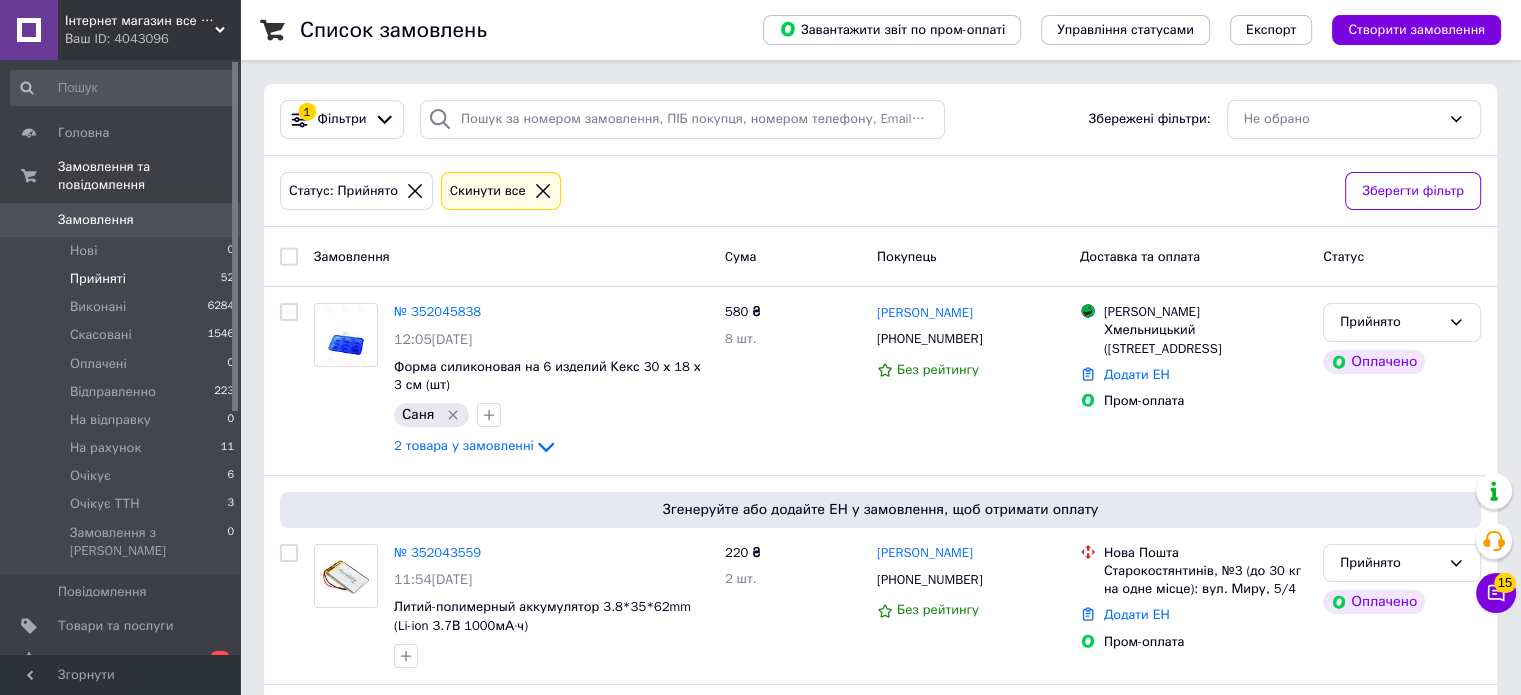 click on "Прийняті 52" at bounding box center [123, 279] 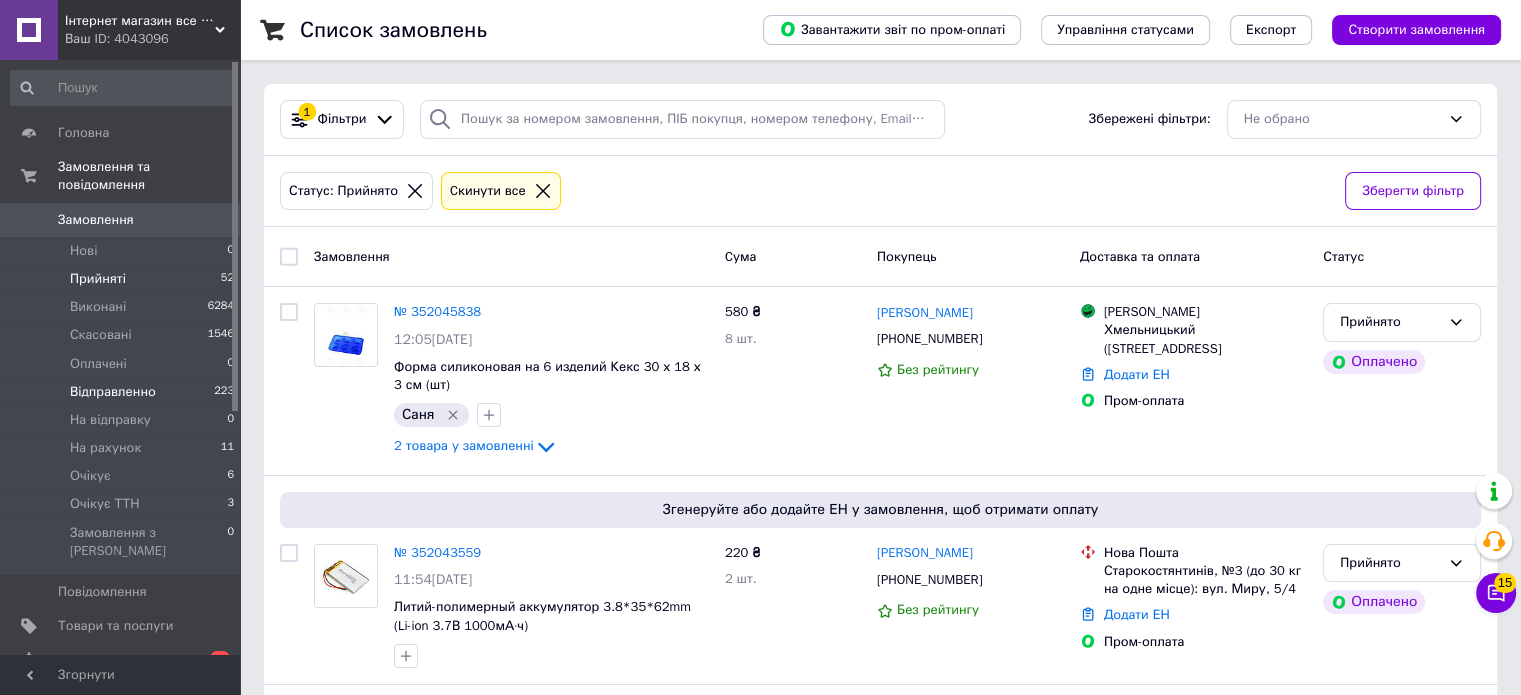 click on "Відправленно 223" at bounding box center [123, 392] 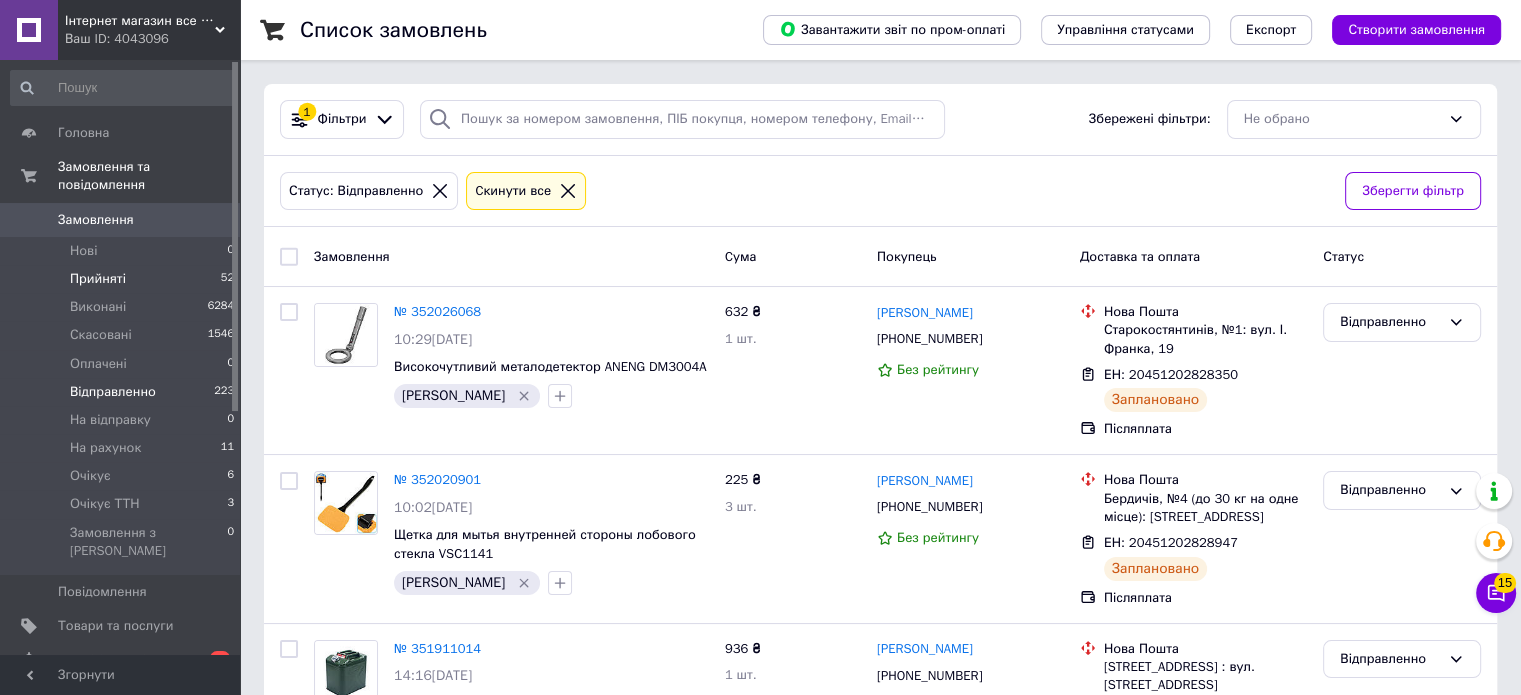 click on "Прийняті 52" at bounding box center [123, 279] 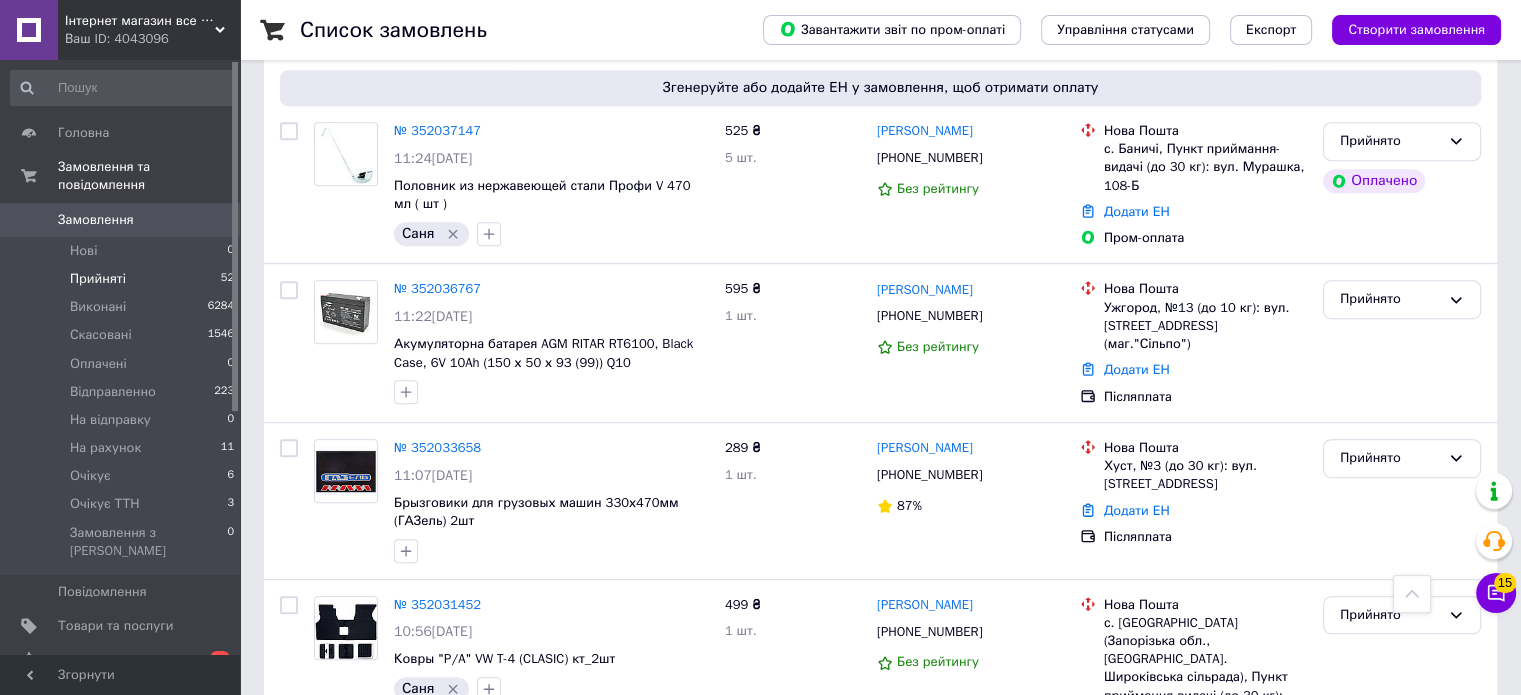 scroll, scrollTop: 1400, scrollLeft: 0, axis: vertical 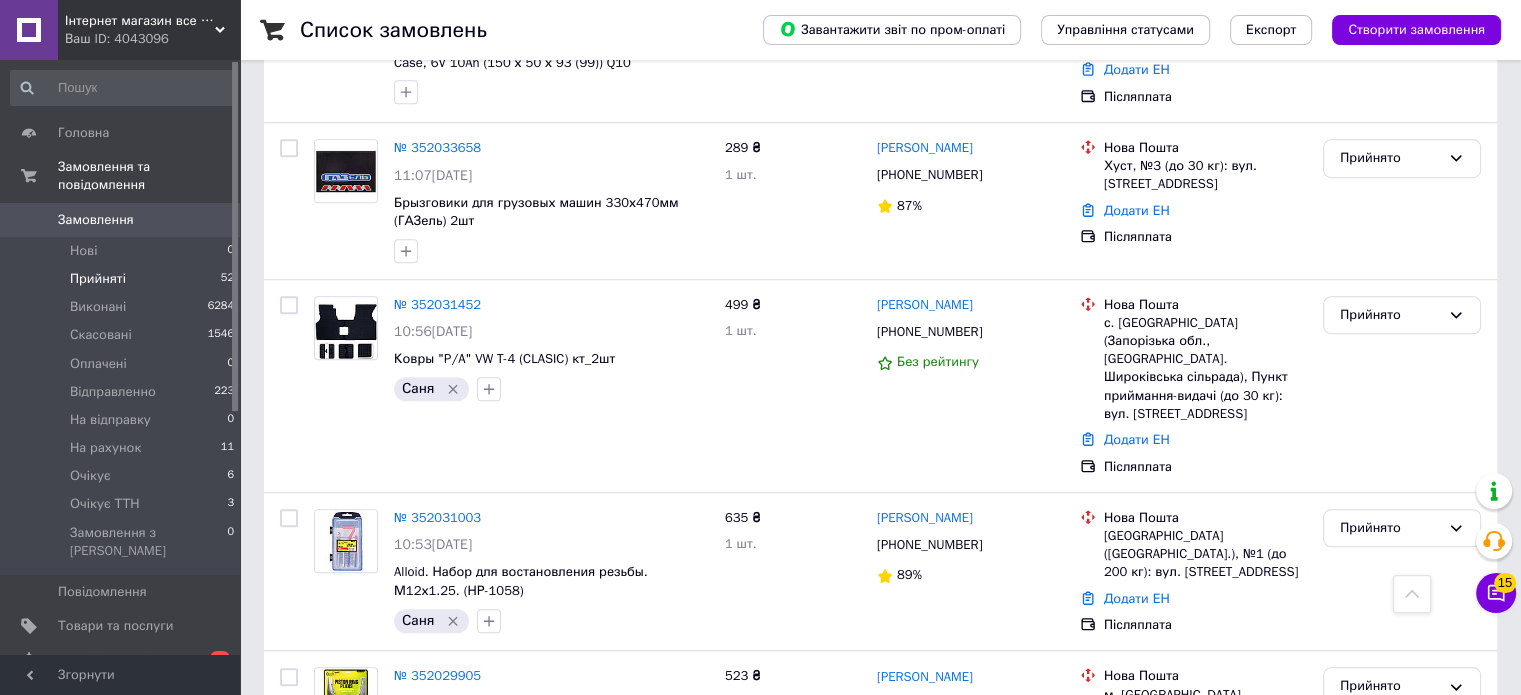 click on "Прийняті" at bounding box center [98, 279] 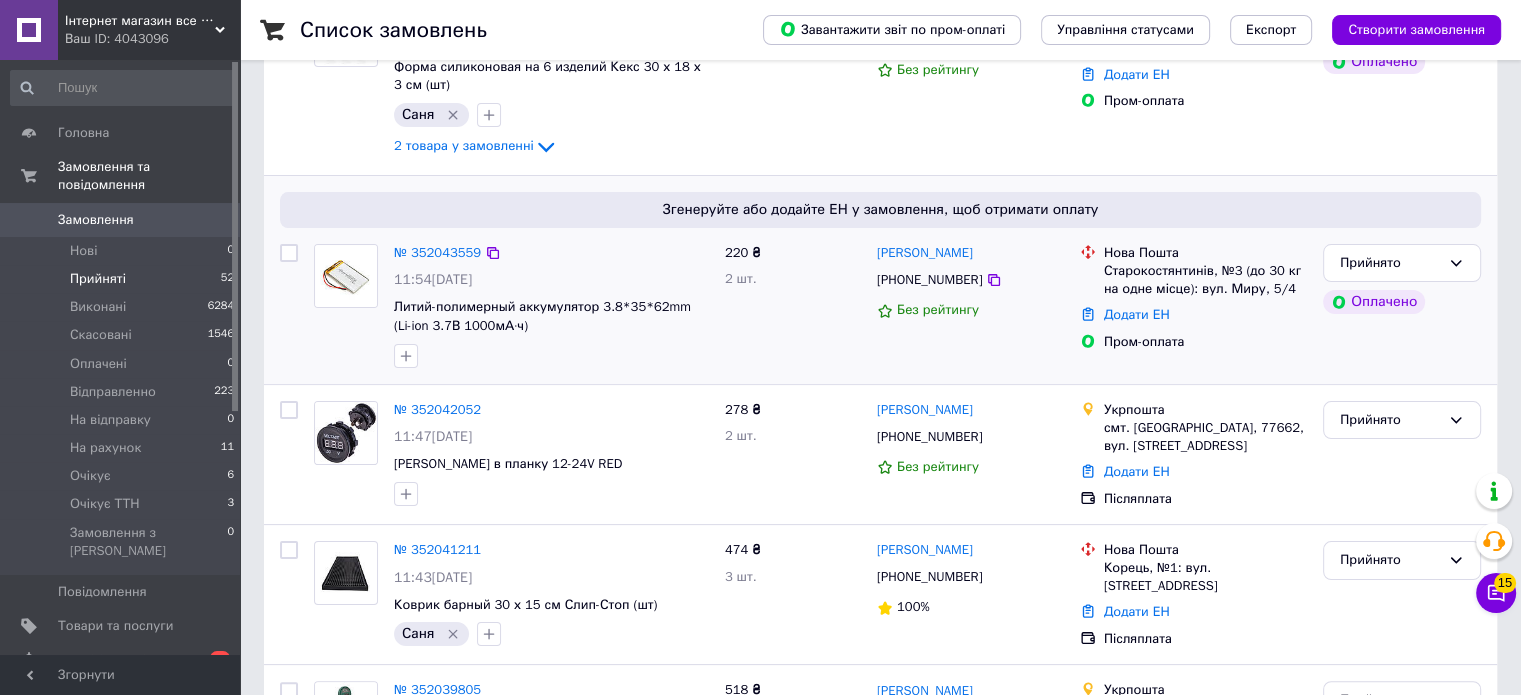 scroll, scrollTop: 0, scrollLeft: 0, axis: both 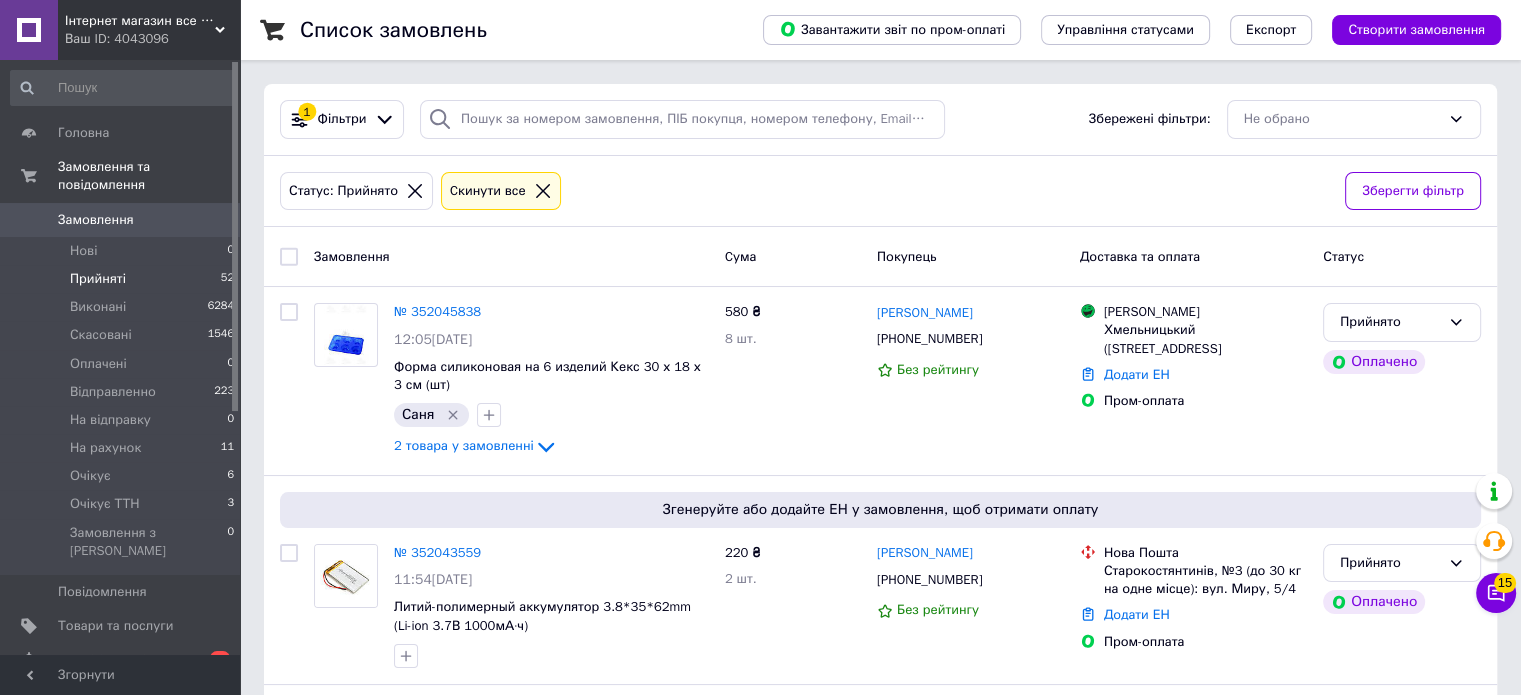 click on "Прийняті 52" at bounding box center (123, 279) 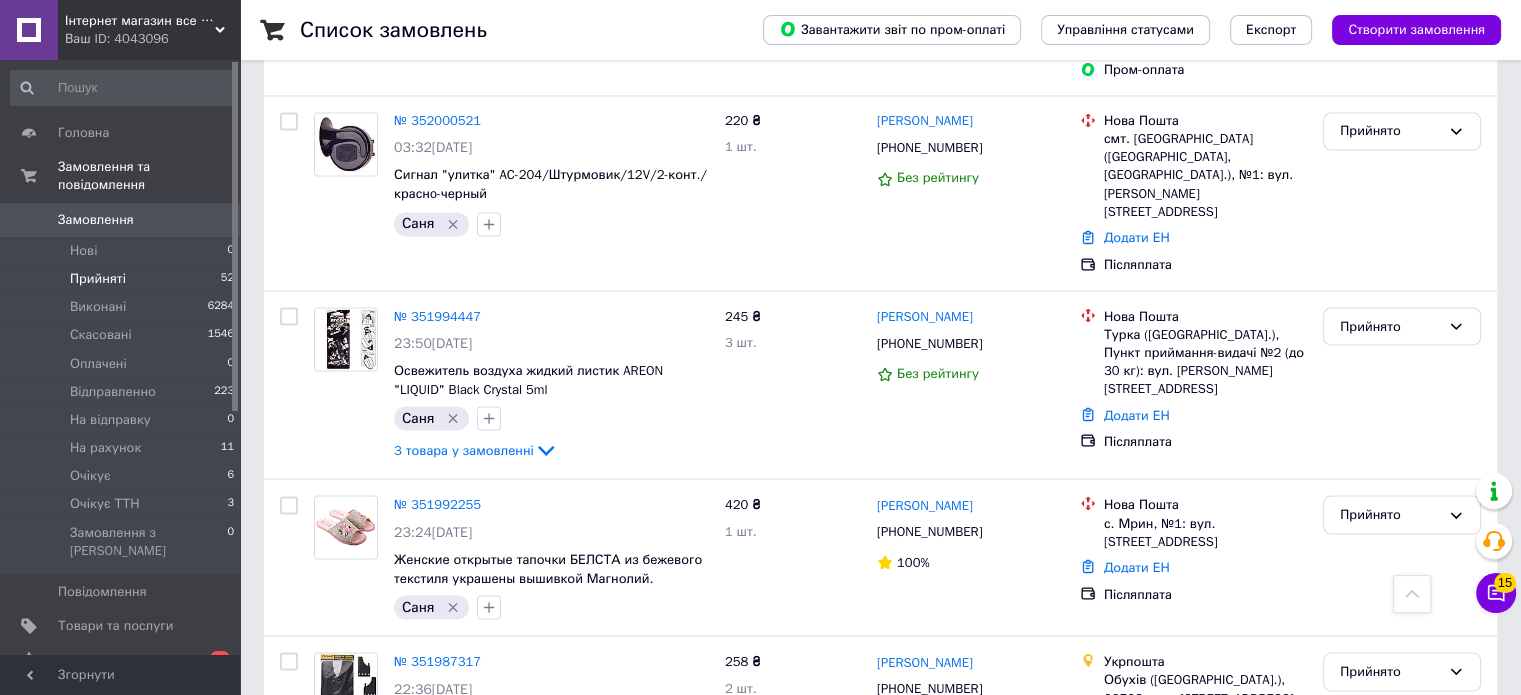 scroll, scrollTop: 4000, scrollLeft: 0, axis: vertical 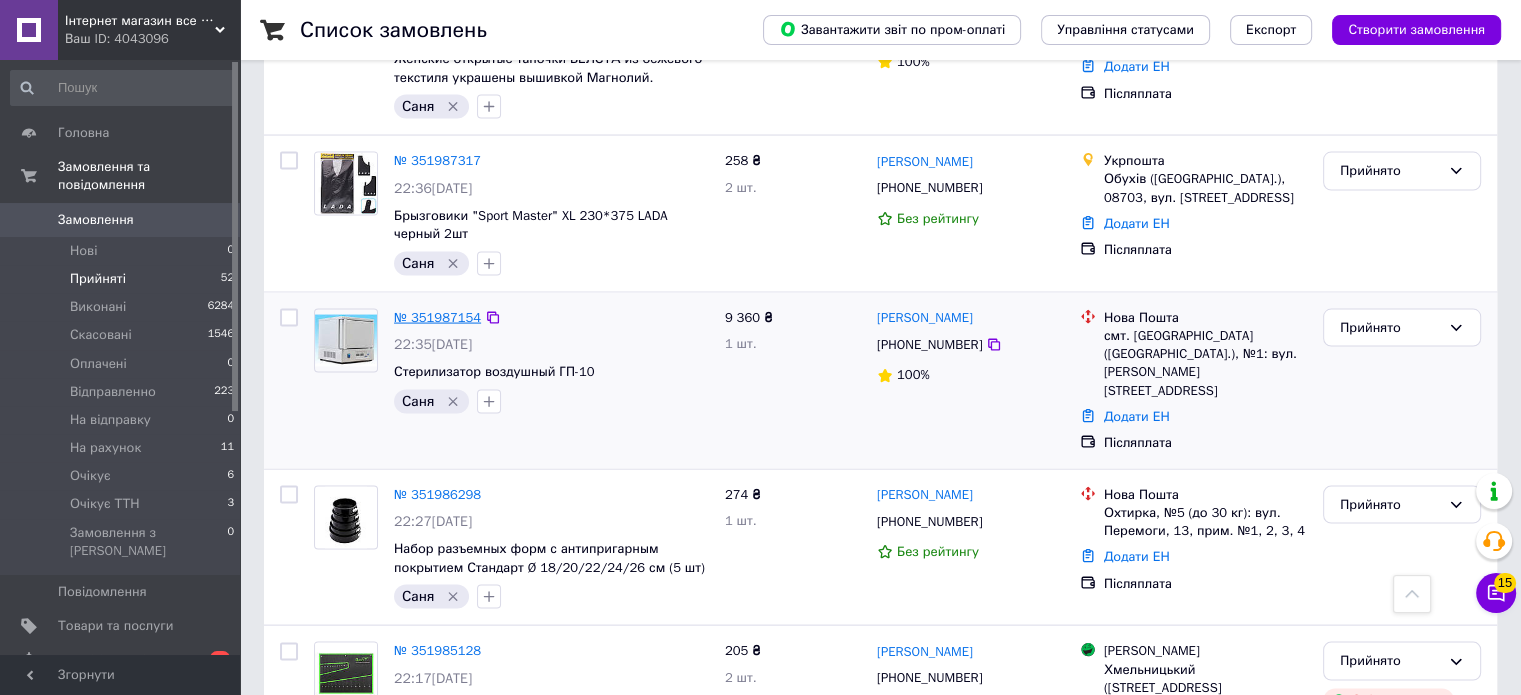 click on "№ 351987154" at bounding box center [437, 317] 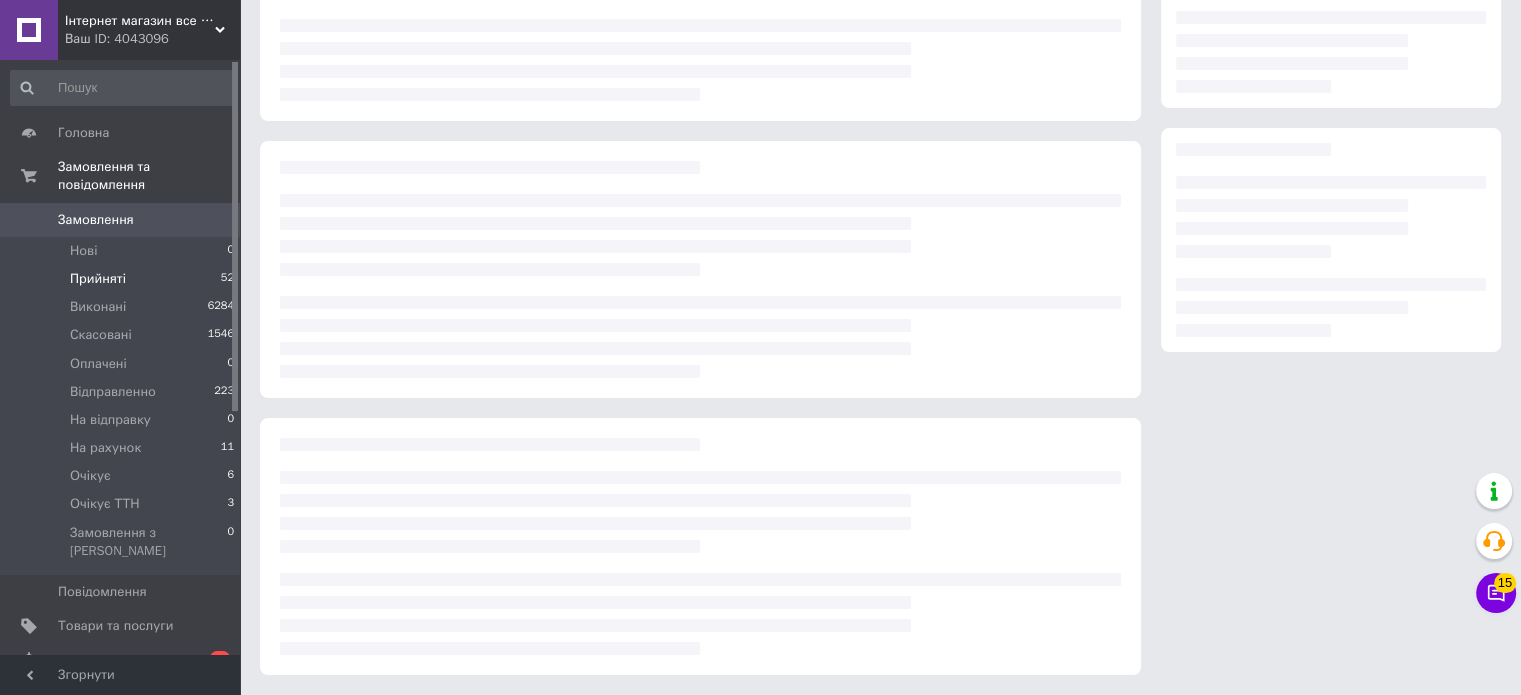 scroll, scrollTop: 0, scrollLeft: 0, axis: both 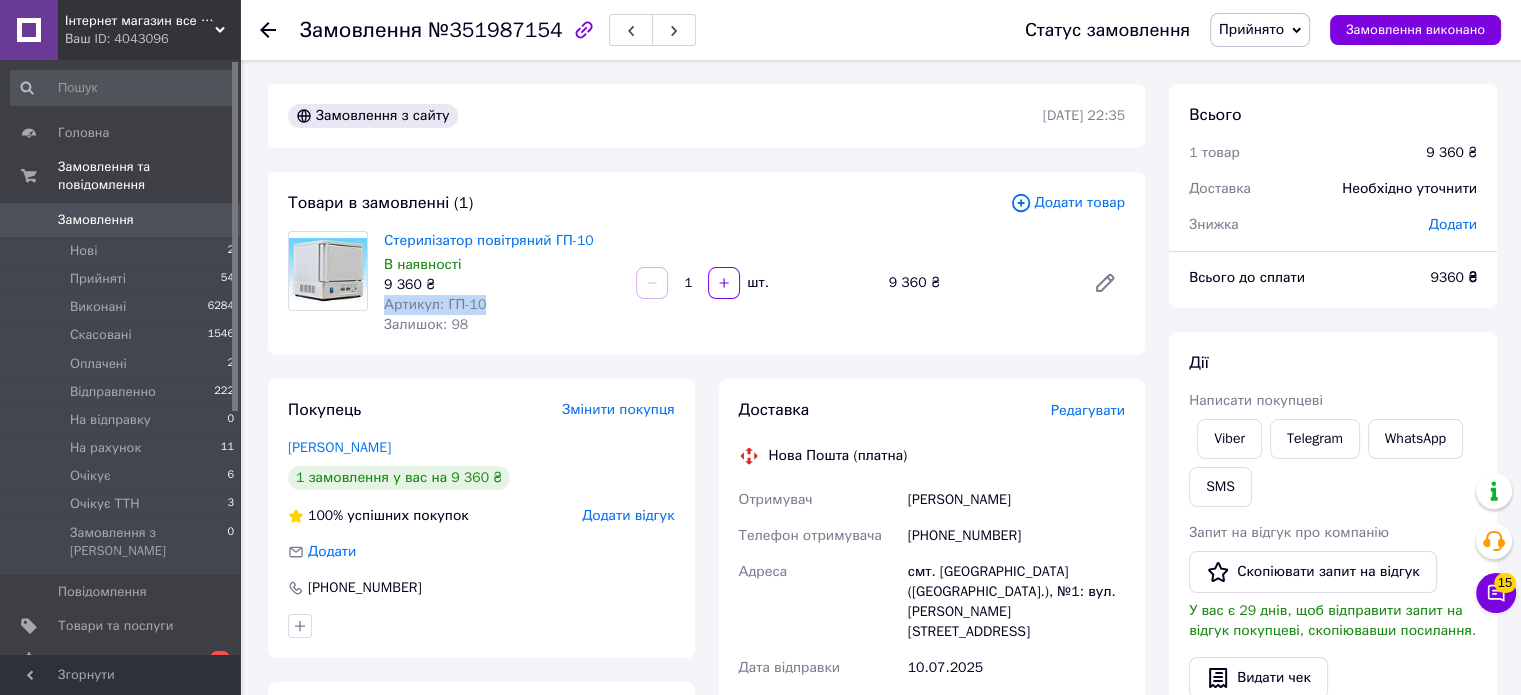 drag, startPoint x: 504, startPoint y: 301, endPoint x: 381, endPoint y: 311, distance: 123.40584 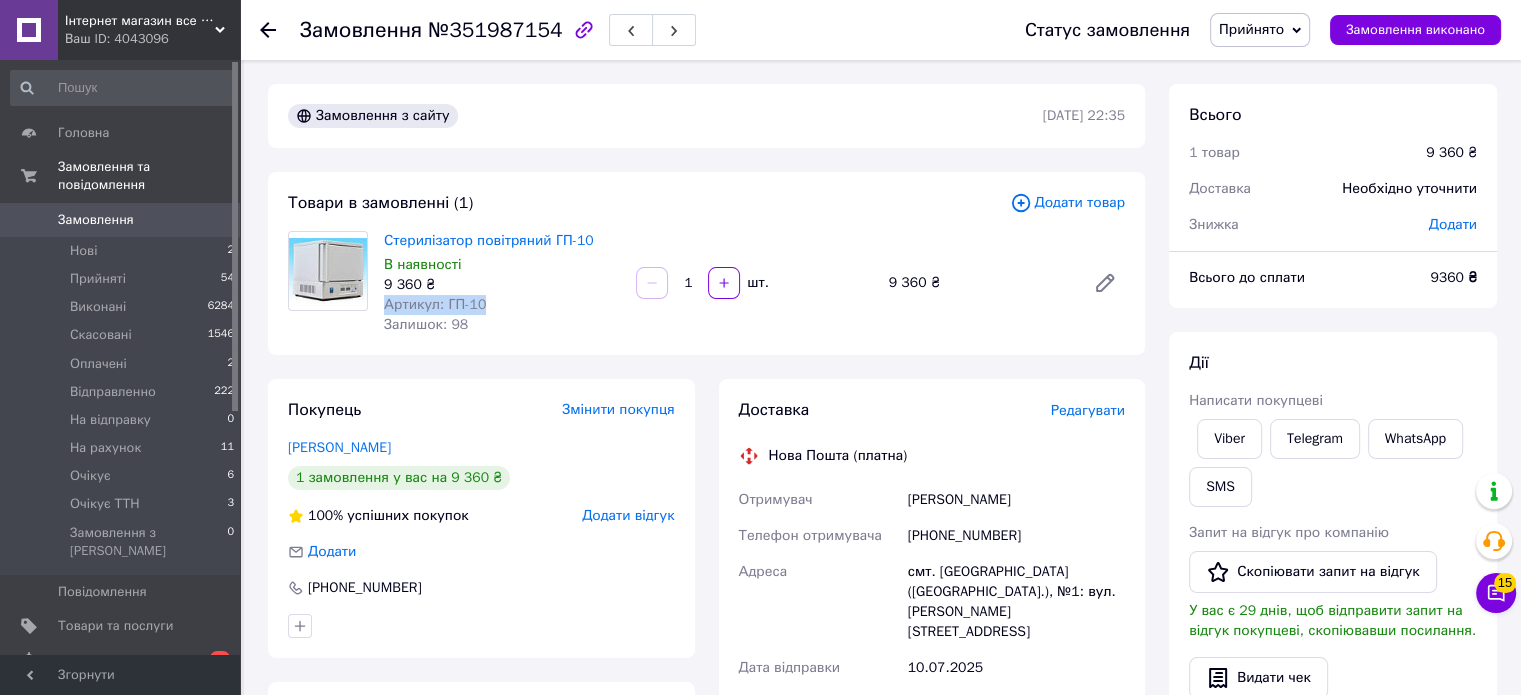 click on "Стерилізатор повітряний ГП-10 В наявності 9 360 ₴ Артикул: ГП-10 Залишок: 98" at bounding box center [502, 283] 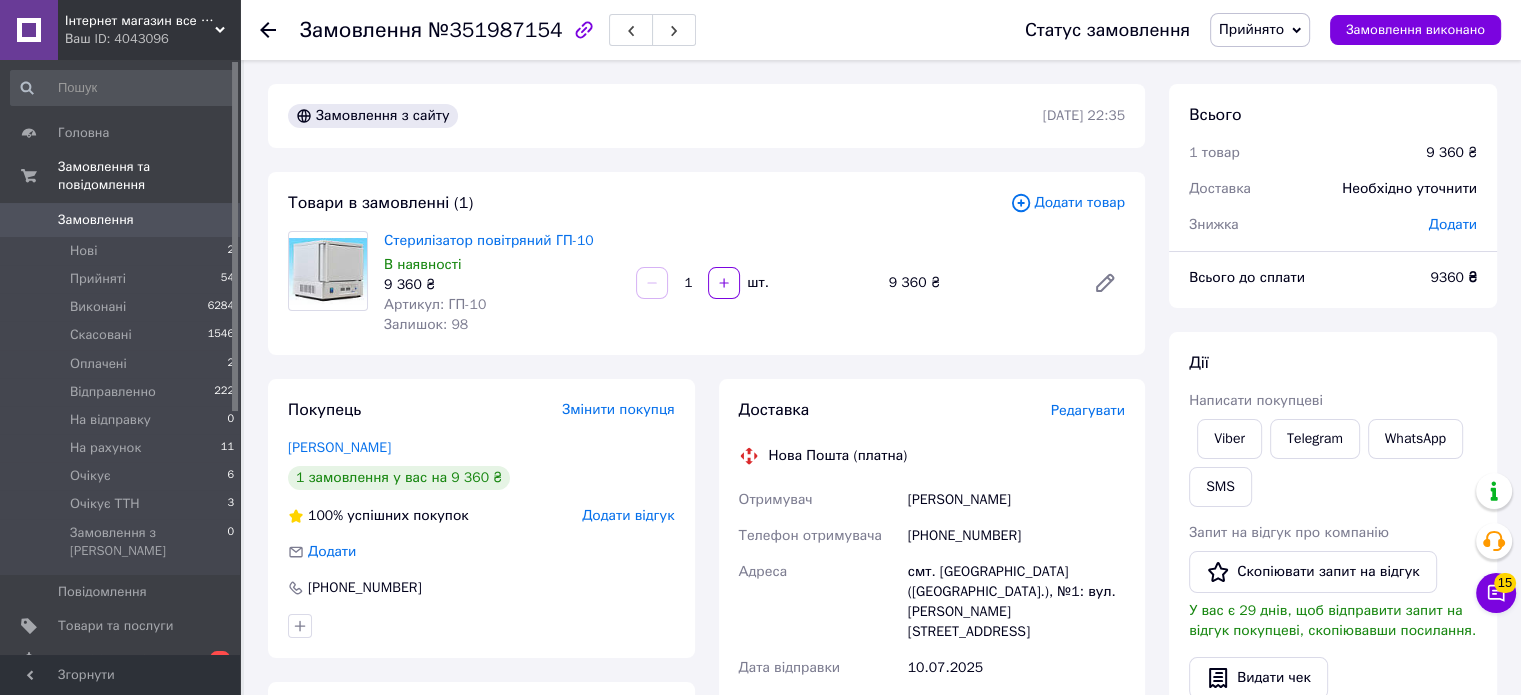click on "Стерилізатор повітряний ГП-10" at bounding box center (502, 241) 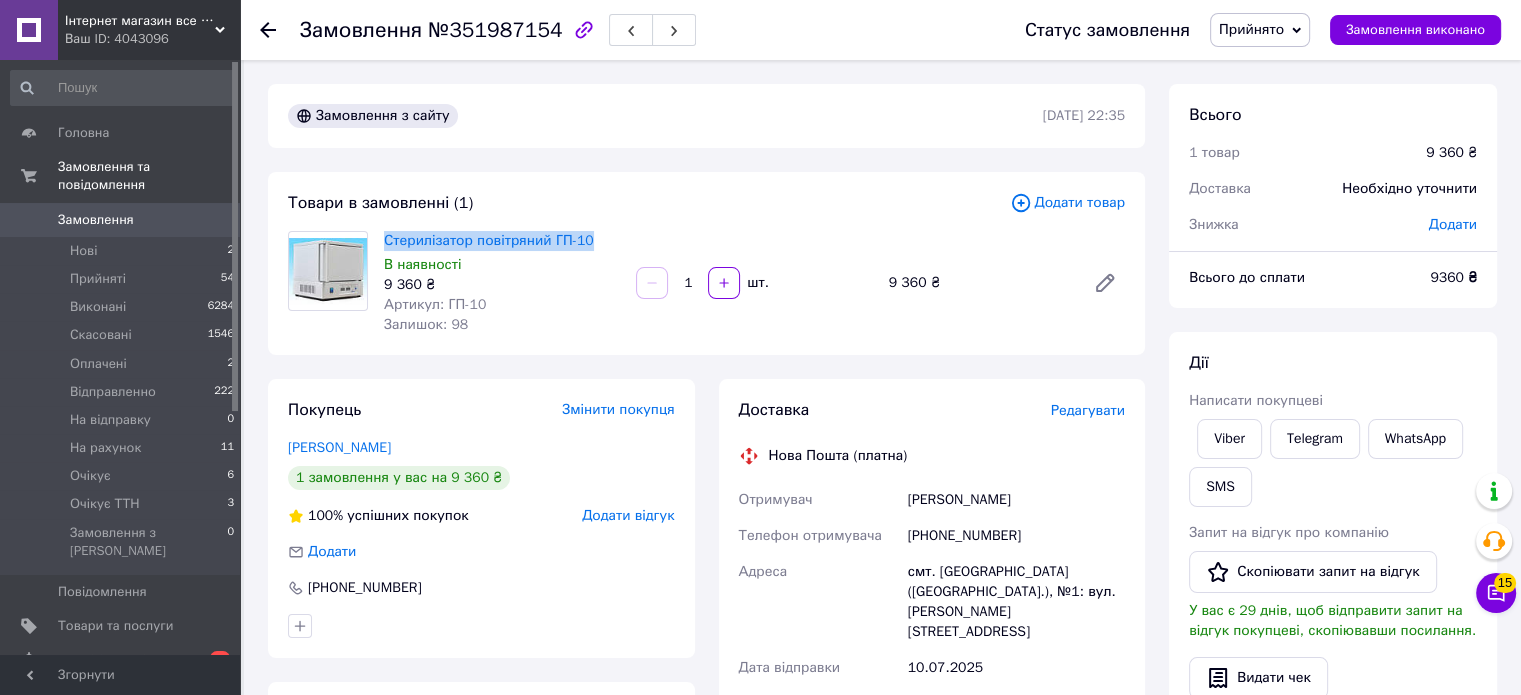 drag, startPoint x: 608, startPoint y: 242, endPoint x: 383, endPoint y: 232, distance: 225.2221 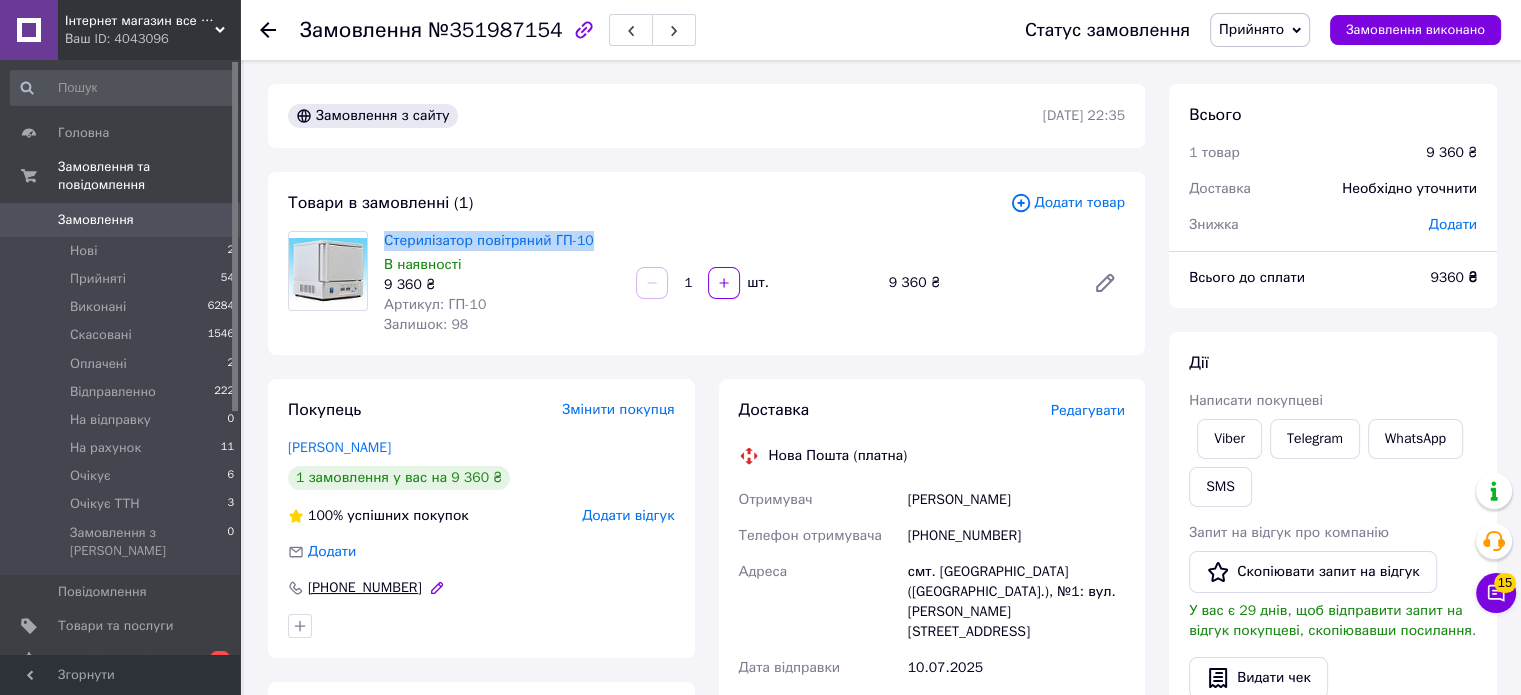 copy on "Стерилізатор повітряний ГП-10" 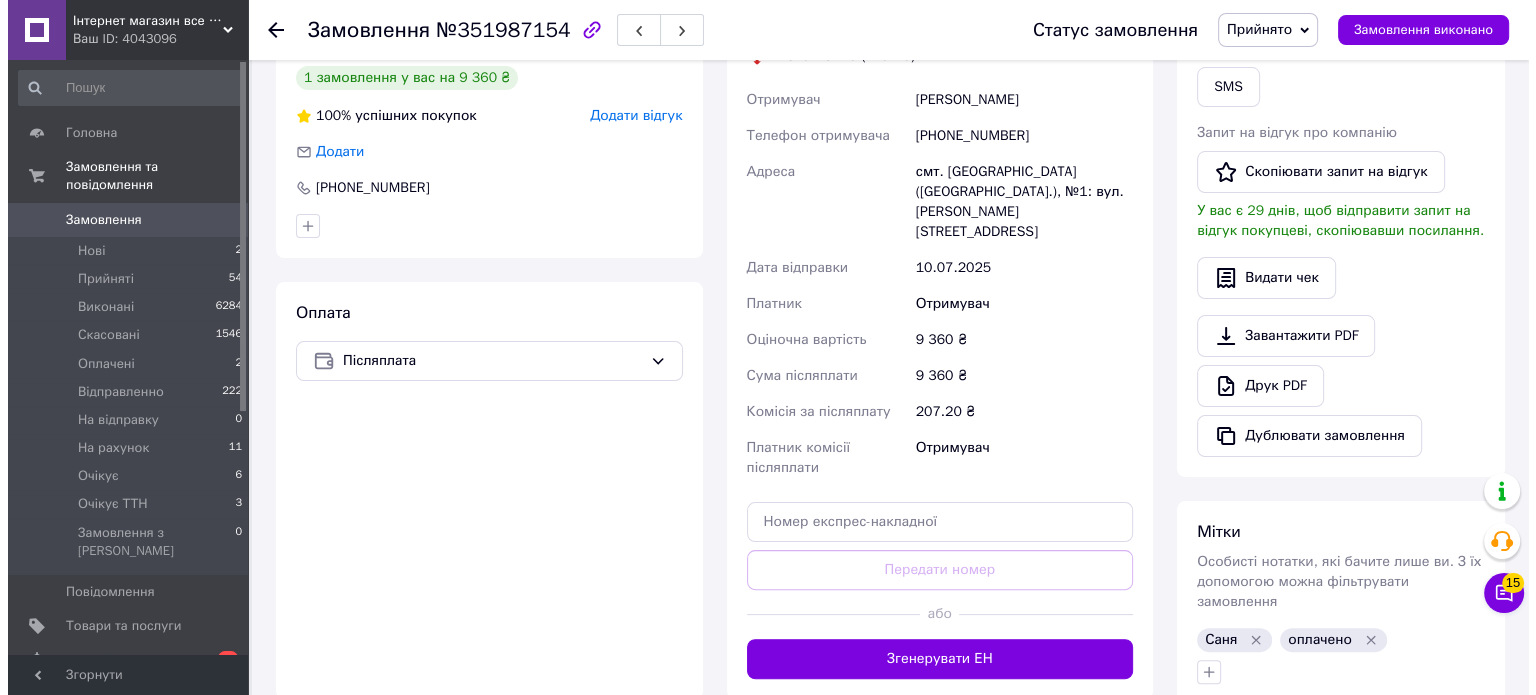 scroll, scrollTop: 200, scrollLeft: 0, axis: vertical 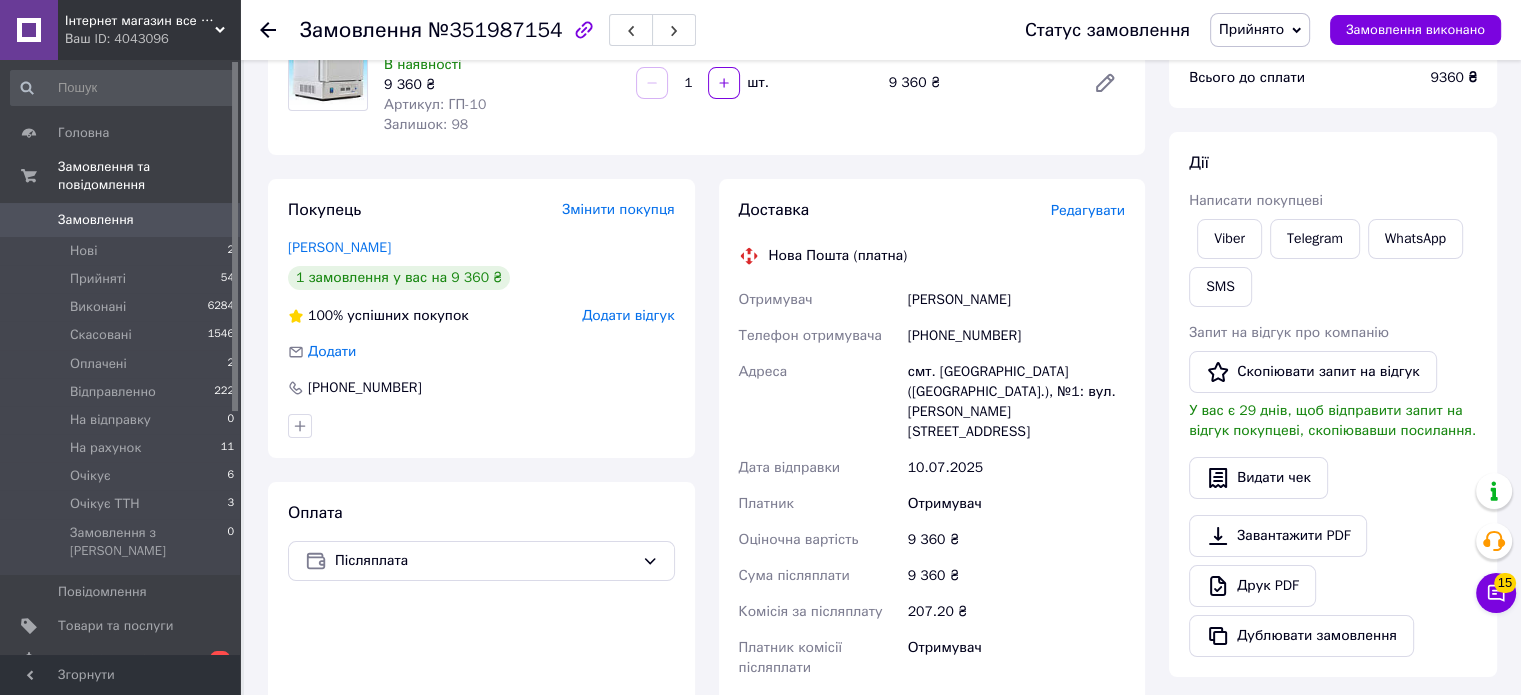 click on "Доставка Редагувати" at bounding box center (932, 210) 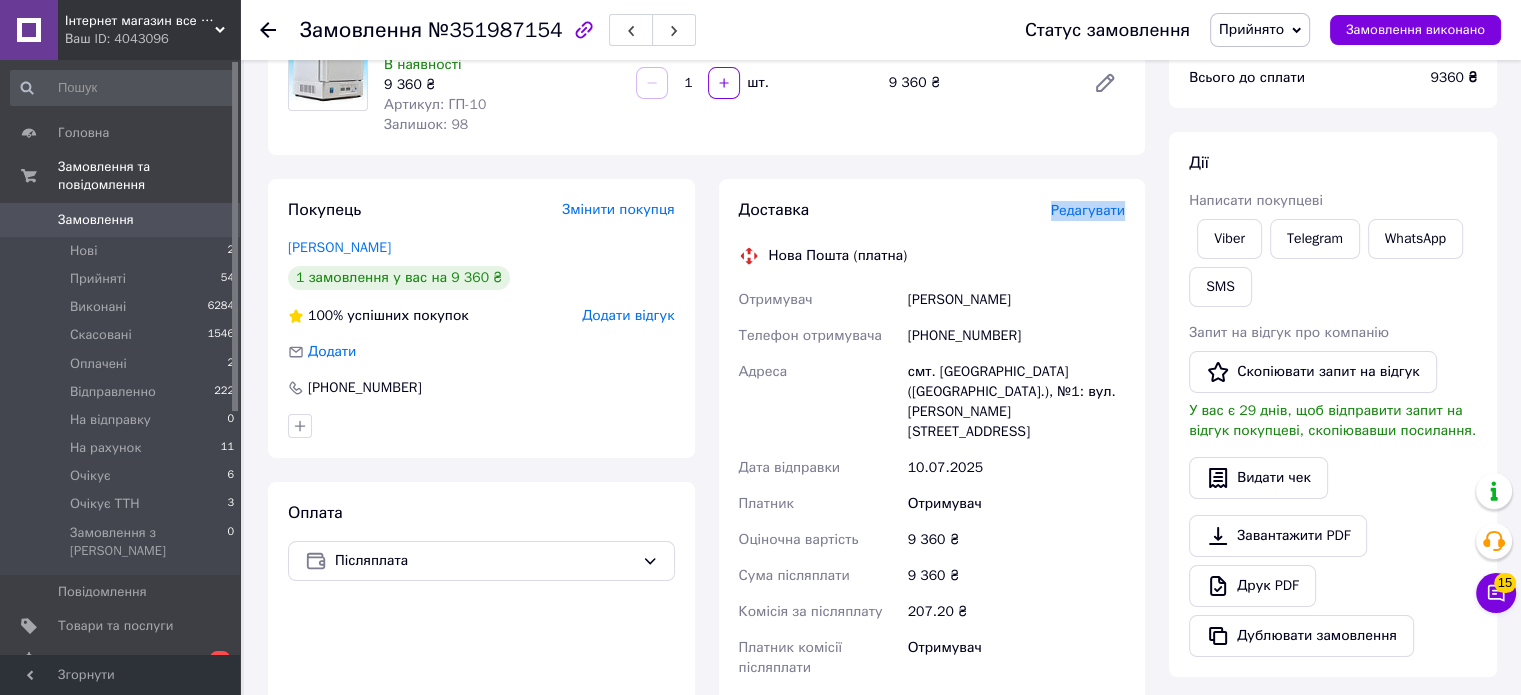 click on "Редагувати" at bounding box center [1088, 210] 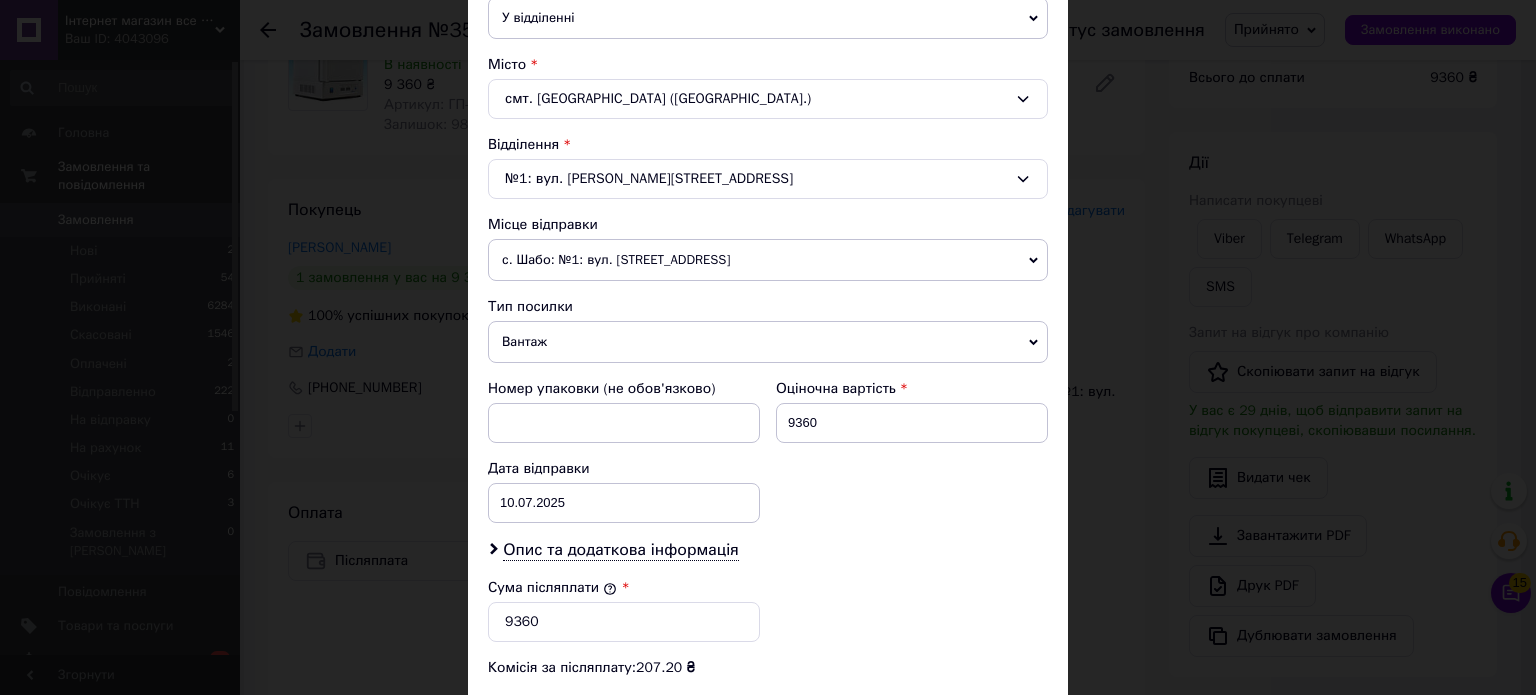 scroll, scrollTop: 700, scrollLeft: 0, axis: vertical 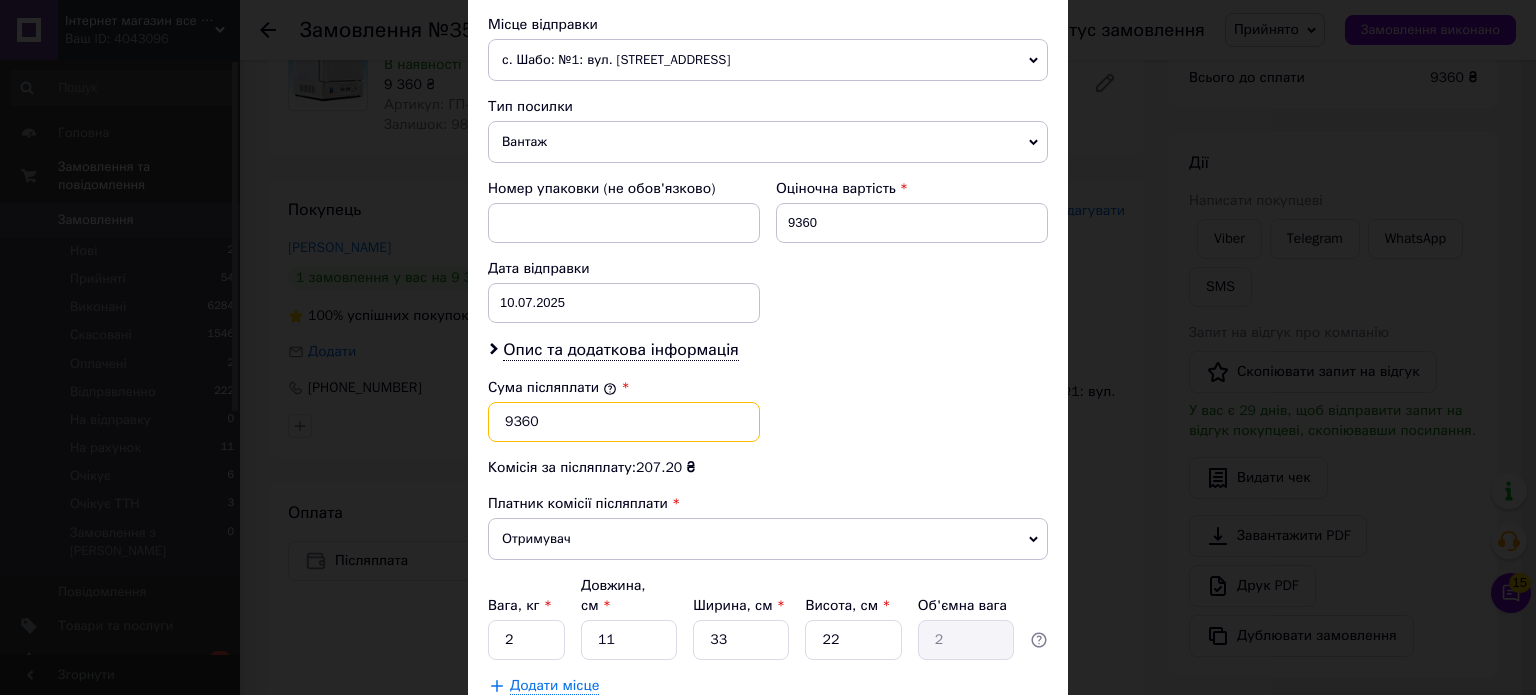 click on "9360" at bounding box center [624, 422] 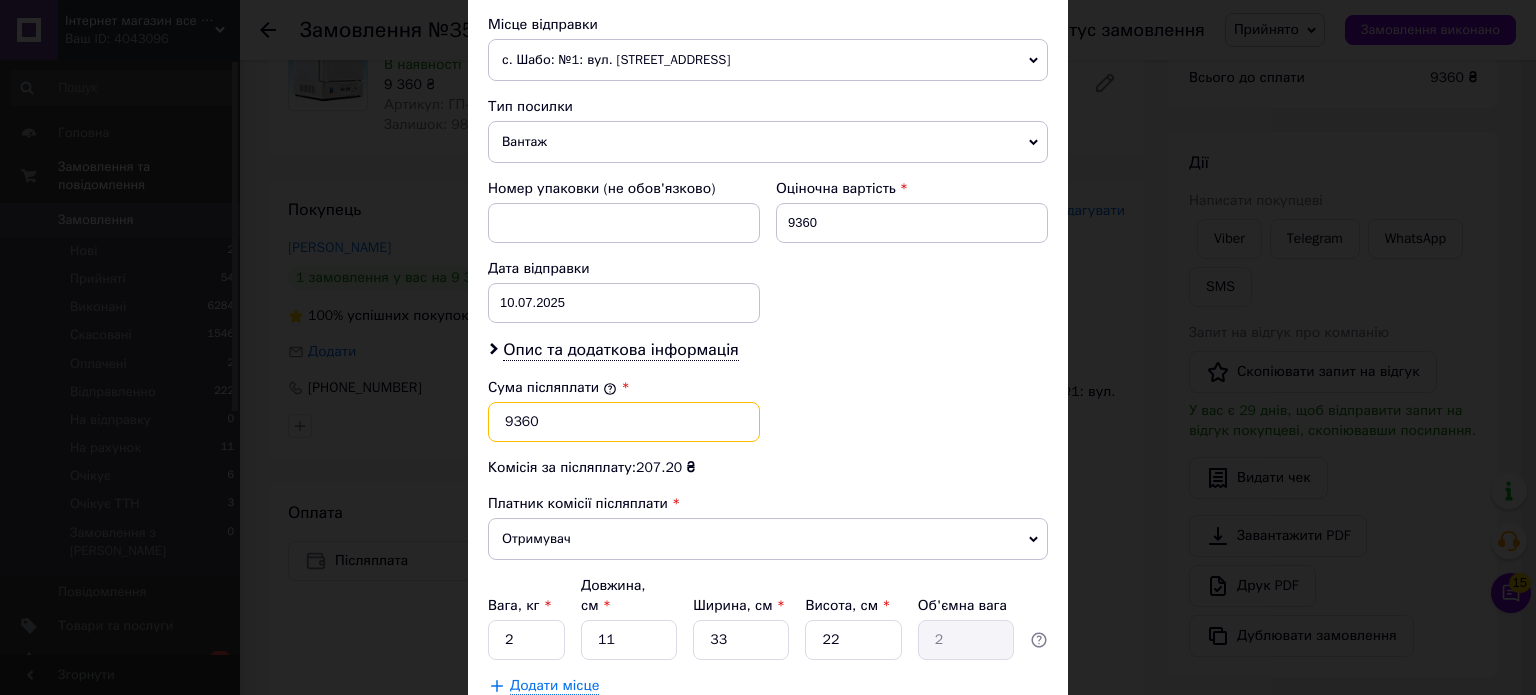 drag, startPoint x: 485, startPoint y: 423, endPoint x: 471, endPoint y: 423, distance: 14 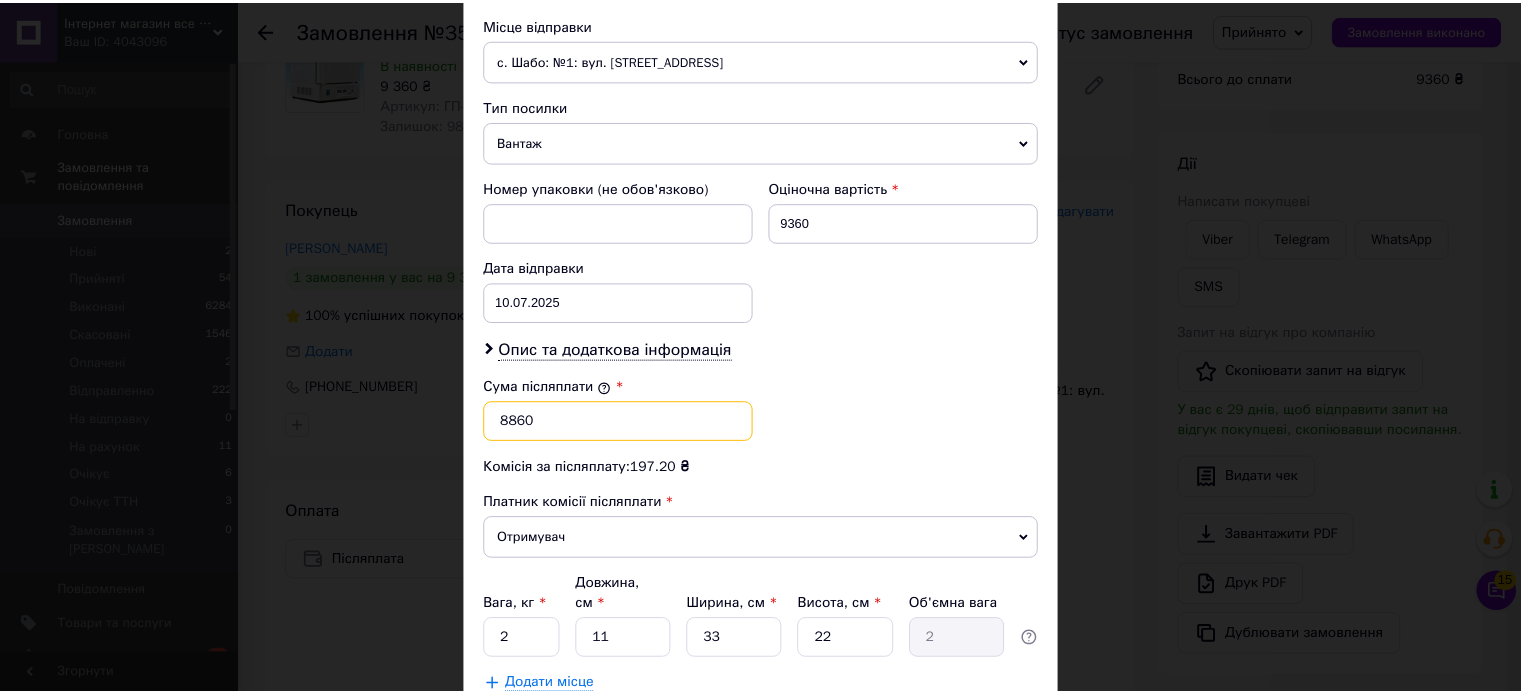 scroll, scrollTop: 824, scrollLeft: 0, axis: vertical 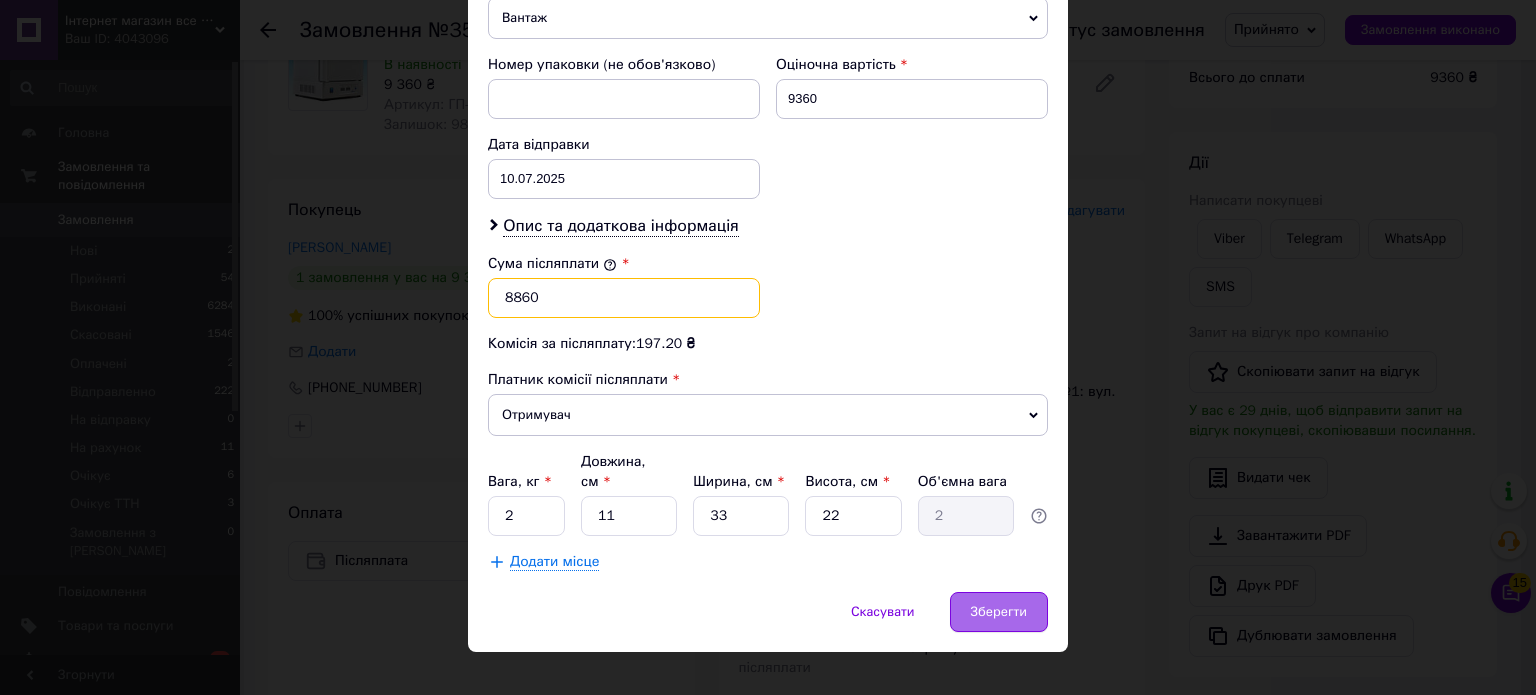 type on "8860" 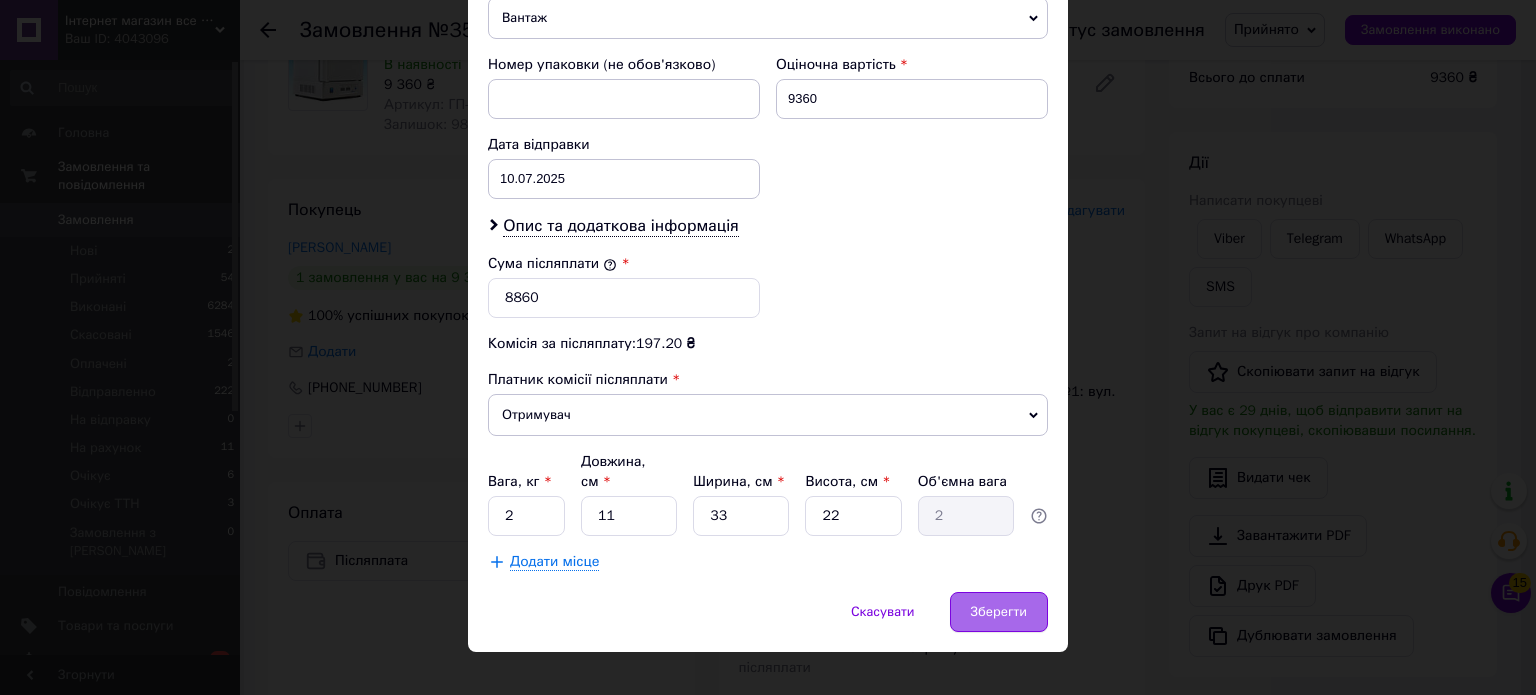 click on "Зберегти" at bounding box center [999, 612] 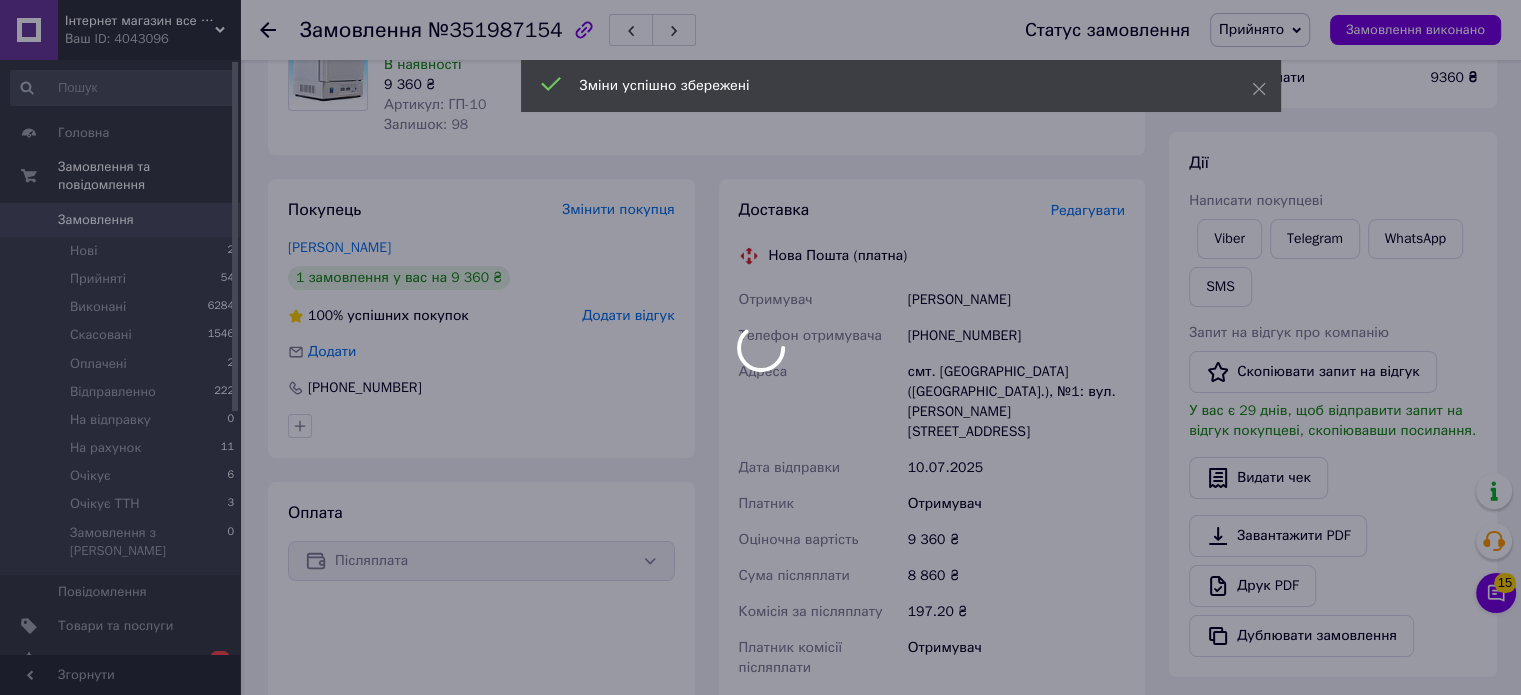 scroll, scrollTop: 500, scrollLeft: 0, axis: vertical 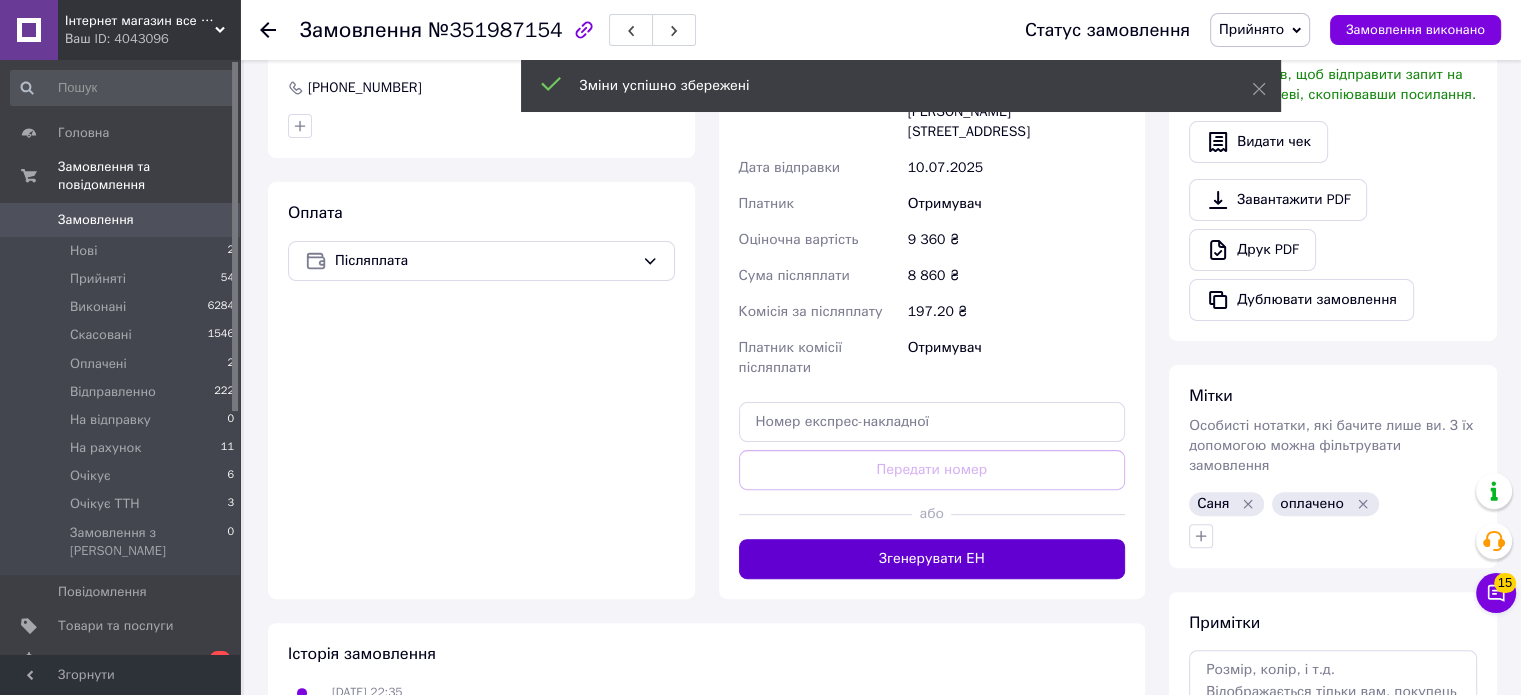 click on "Згенерувати ЕН" at bounding box center [932, 559] 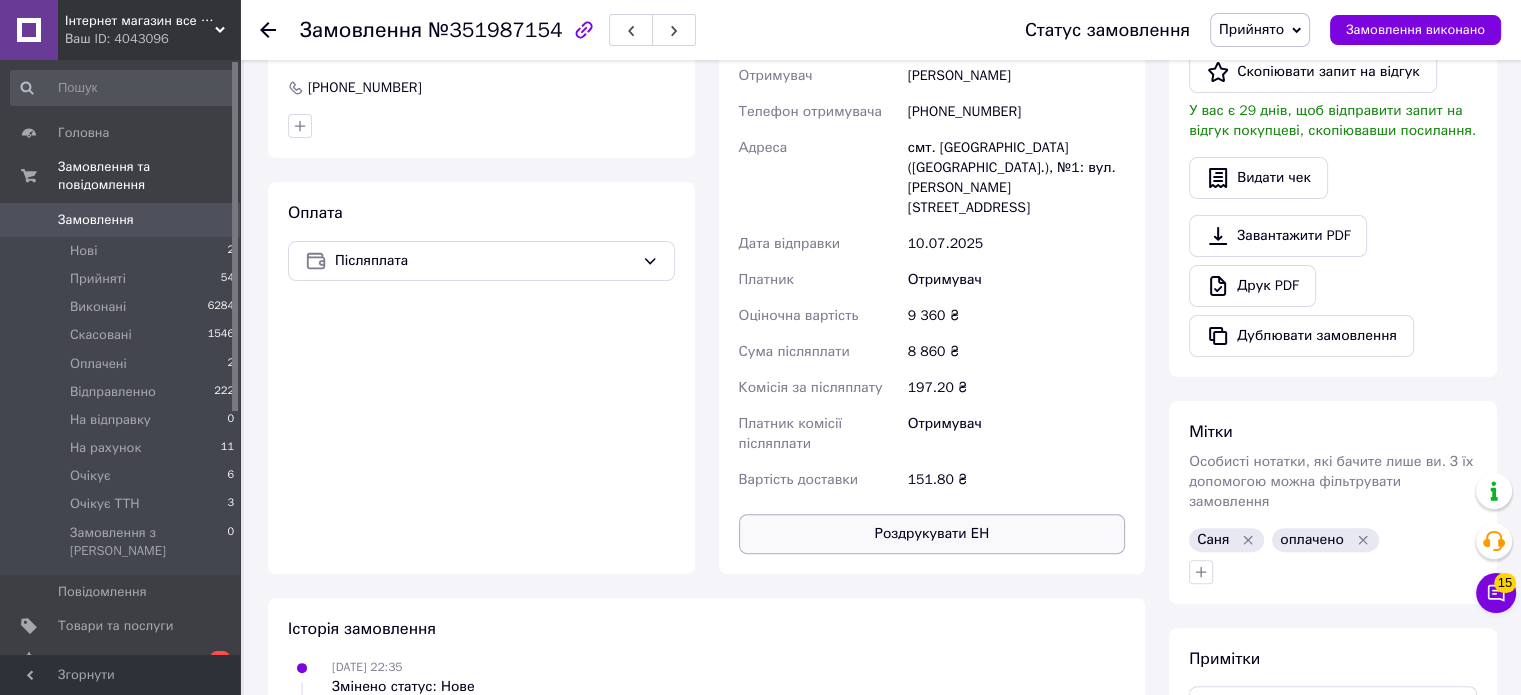 scroll, scrollTop: 300, scrollLeft: 0, axis: vertical 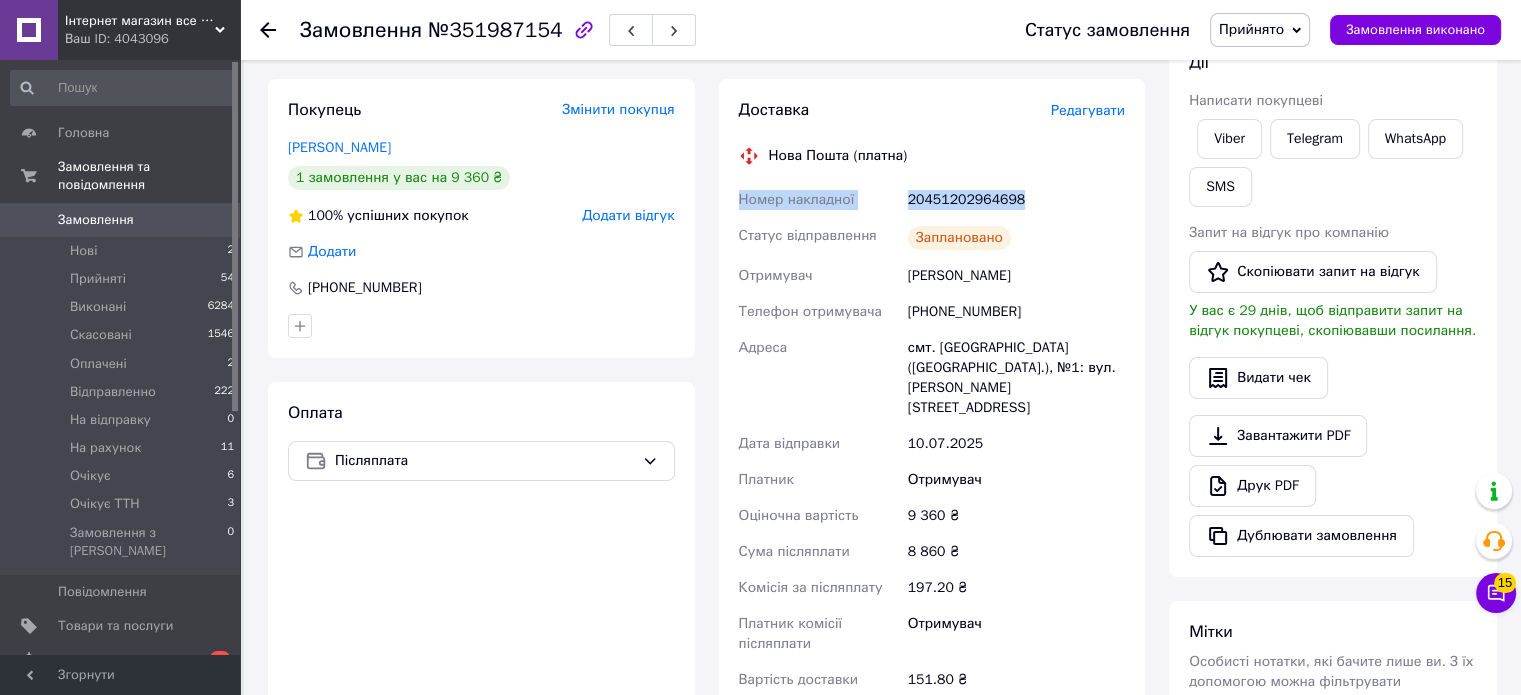 drag, startPoint x: 1040, startPoint y: 202, endPoint x: 730, endPoint y: 199, distance: 310.01453 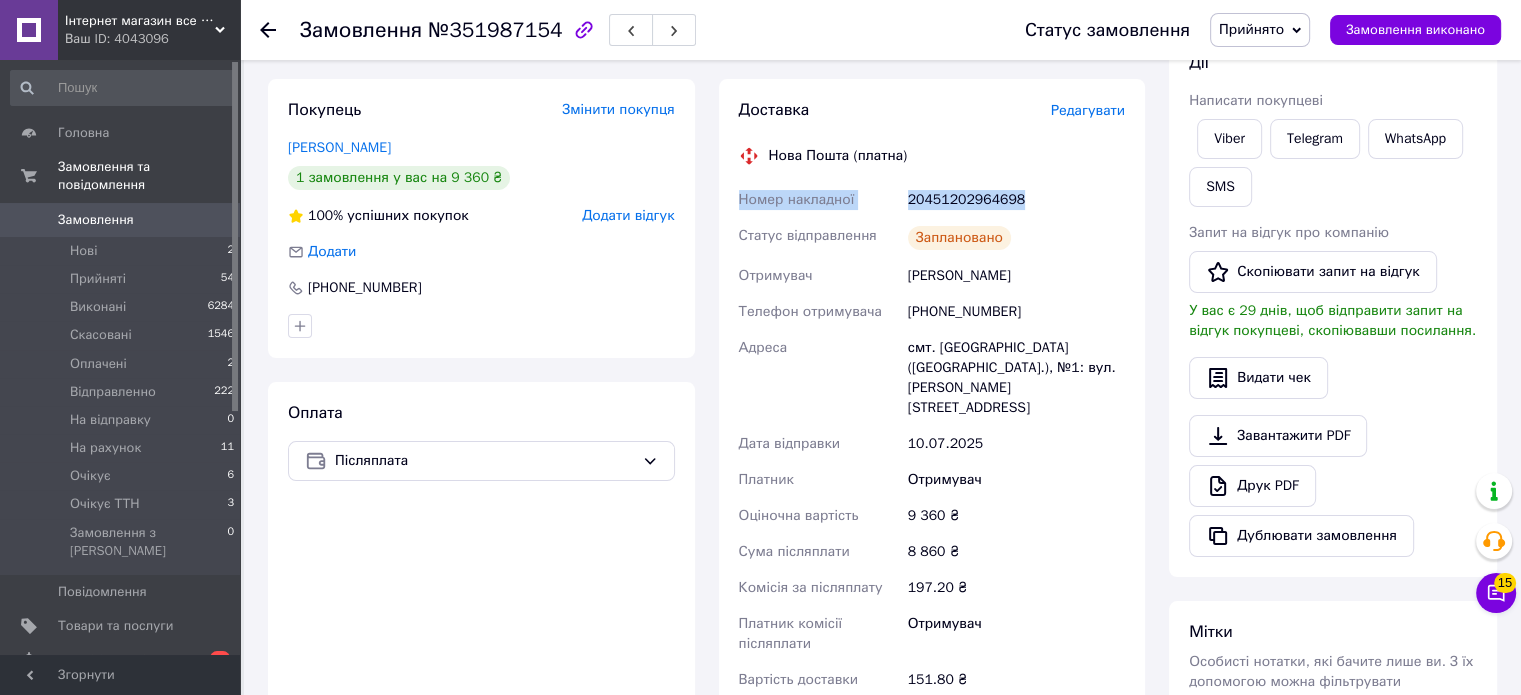 scroll, scrollTop: 600, scrollLeft: 0, axis: vertical 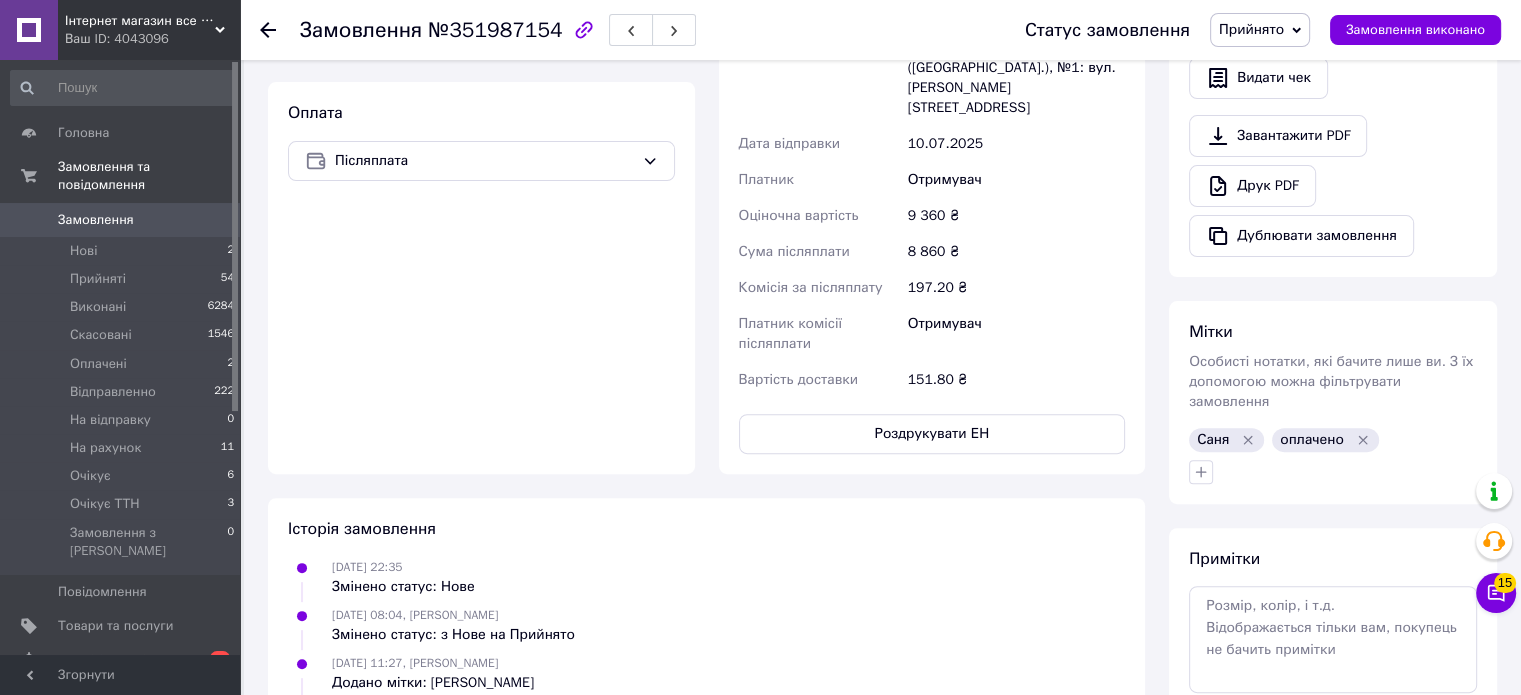 click 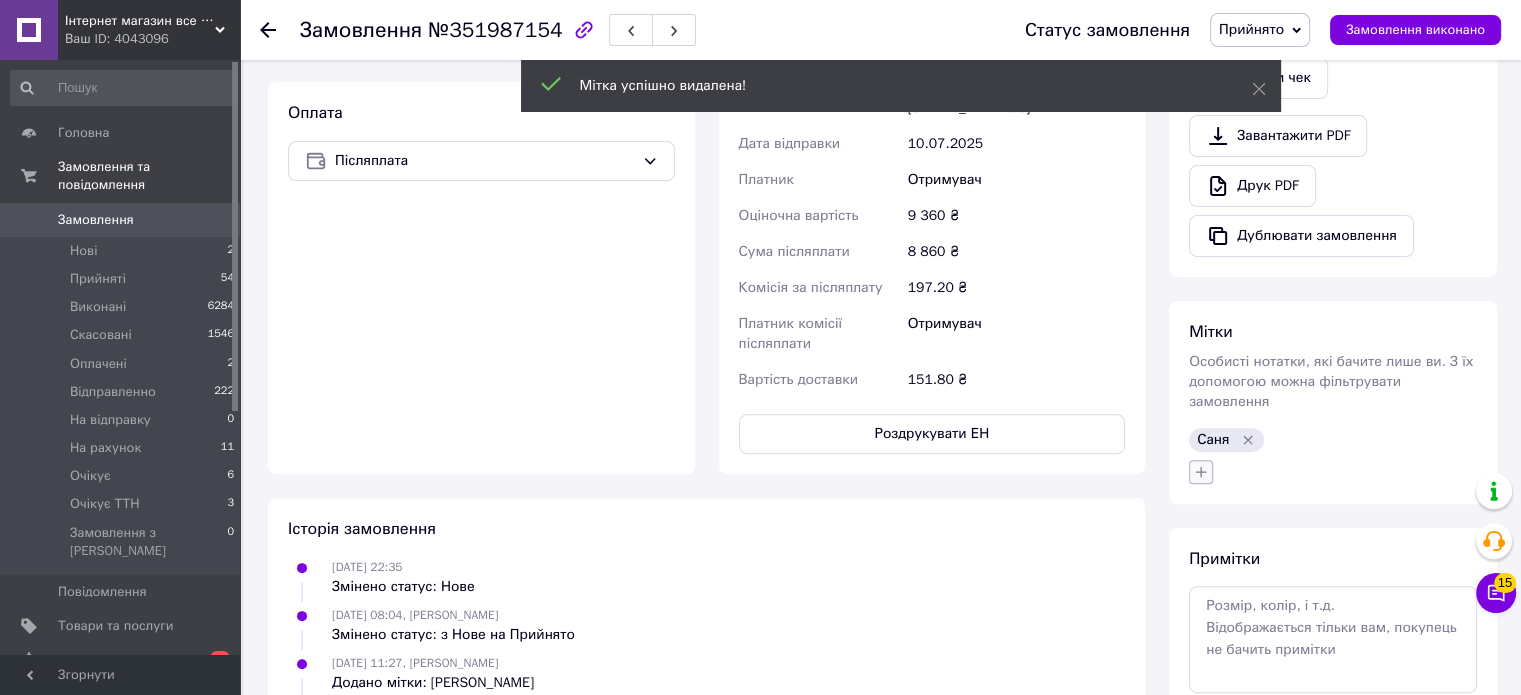 click at bounding box center (1201, 472) 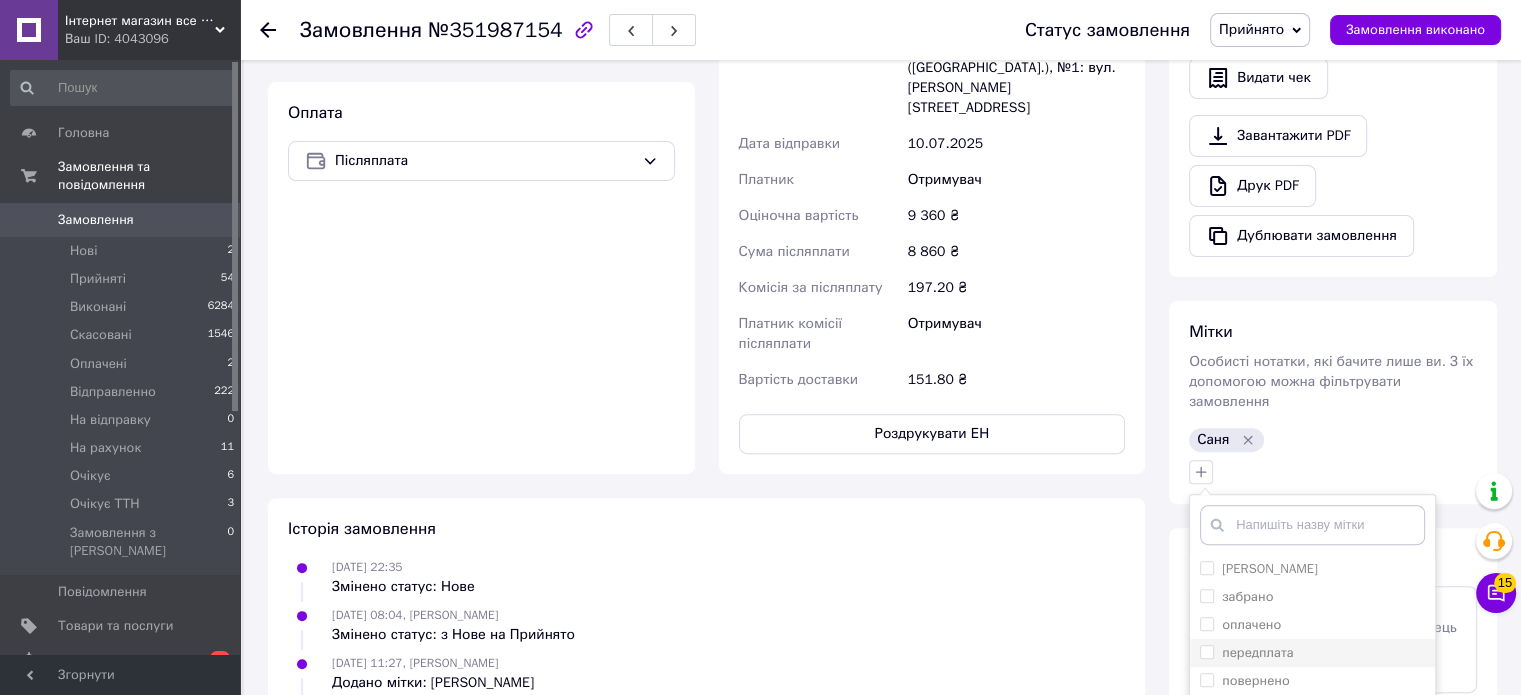 click on "передплата" at bounding box center (1312, 653) 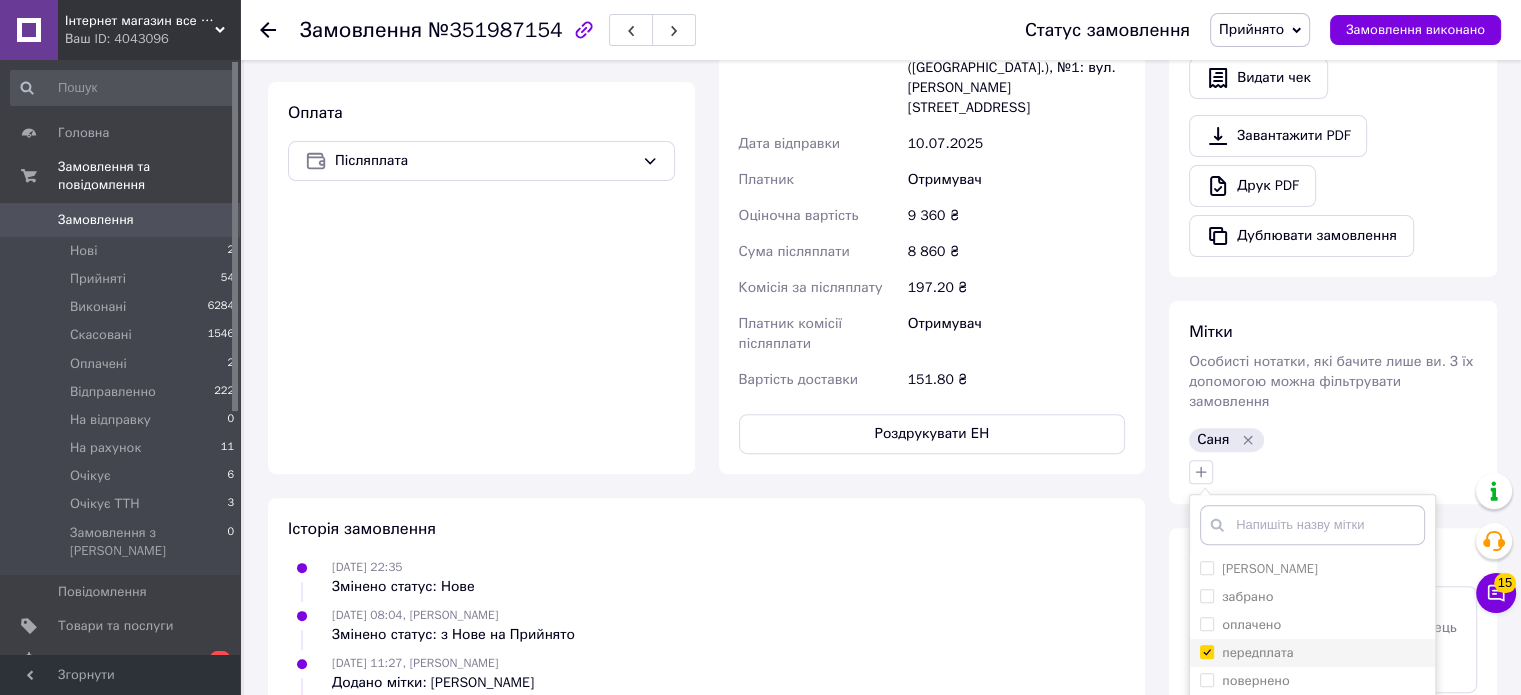 checkbox on "true" 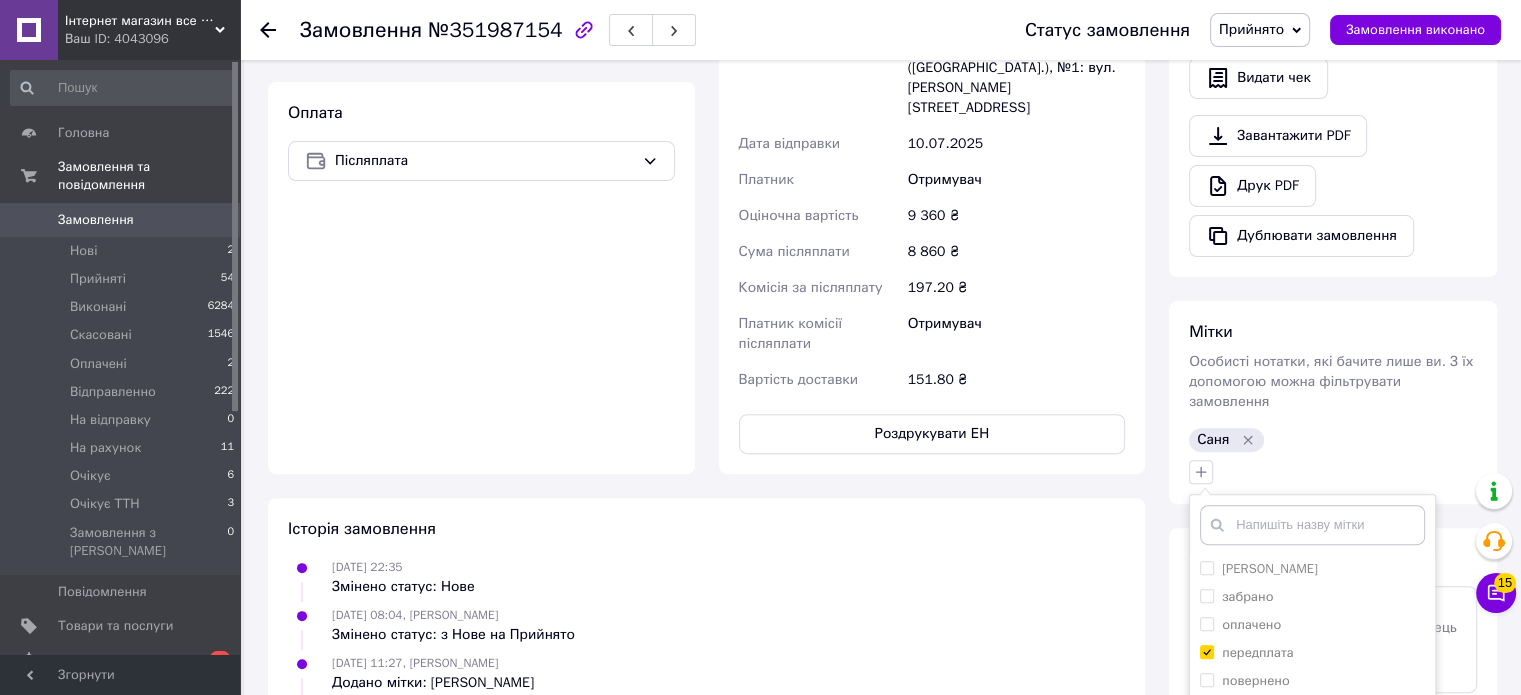 scroll, scrollTop: 900, scrollLeft: 0, axis: vertical 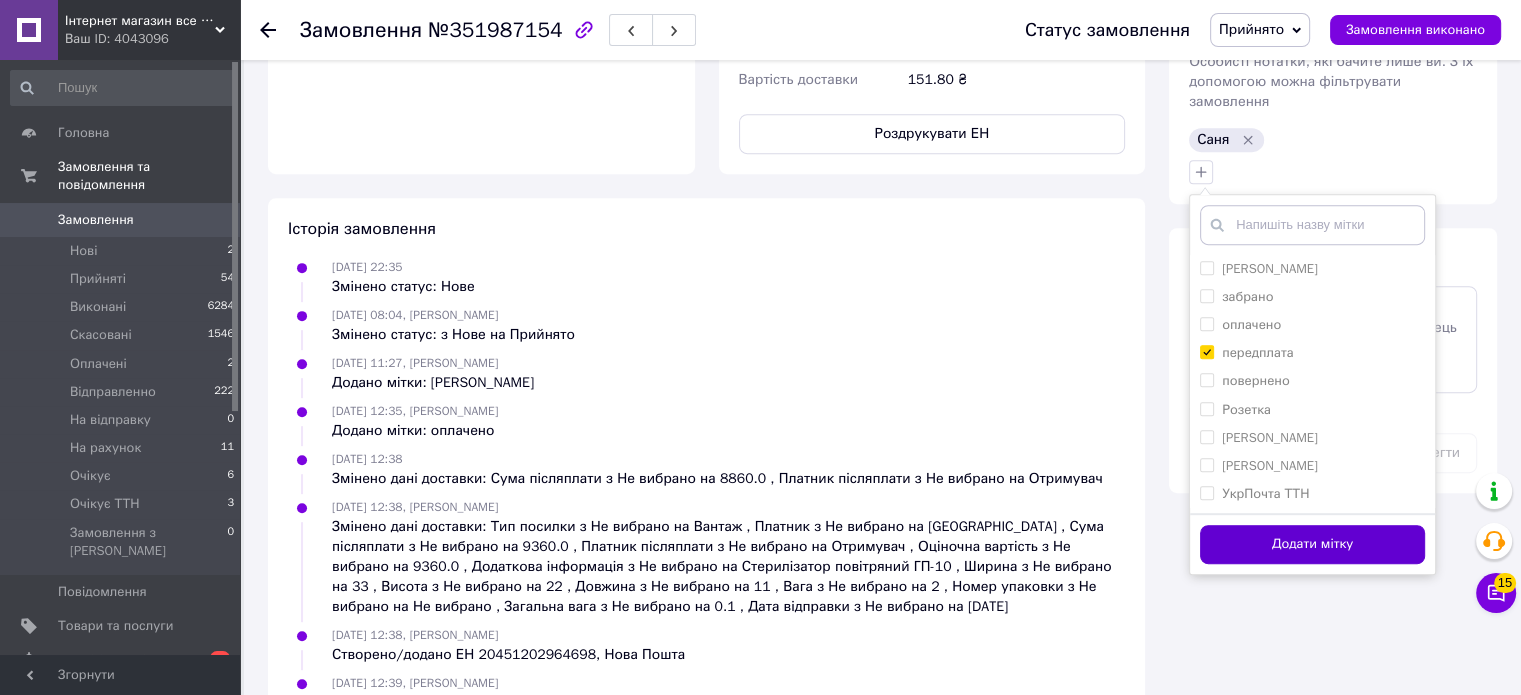 click on "Додати мітку" at bounding box center (1312, 544) 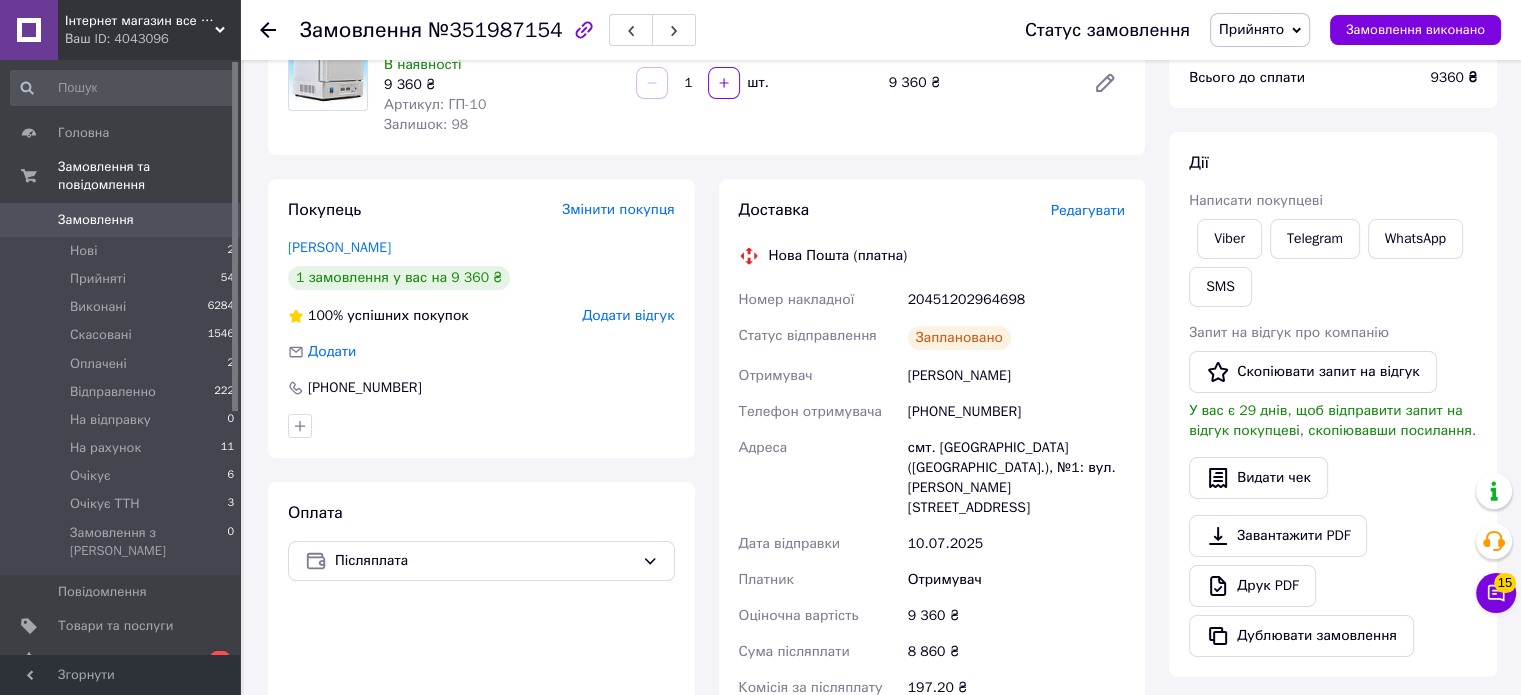 scroll, scrollTop: 0, scrollLeft: 0, axis: both 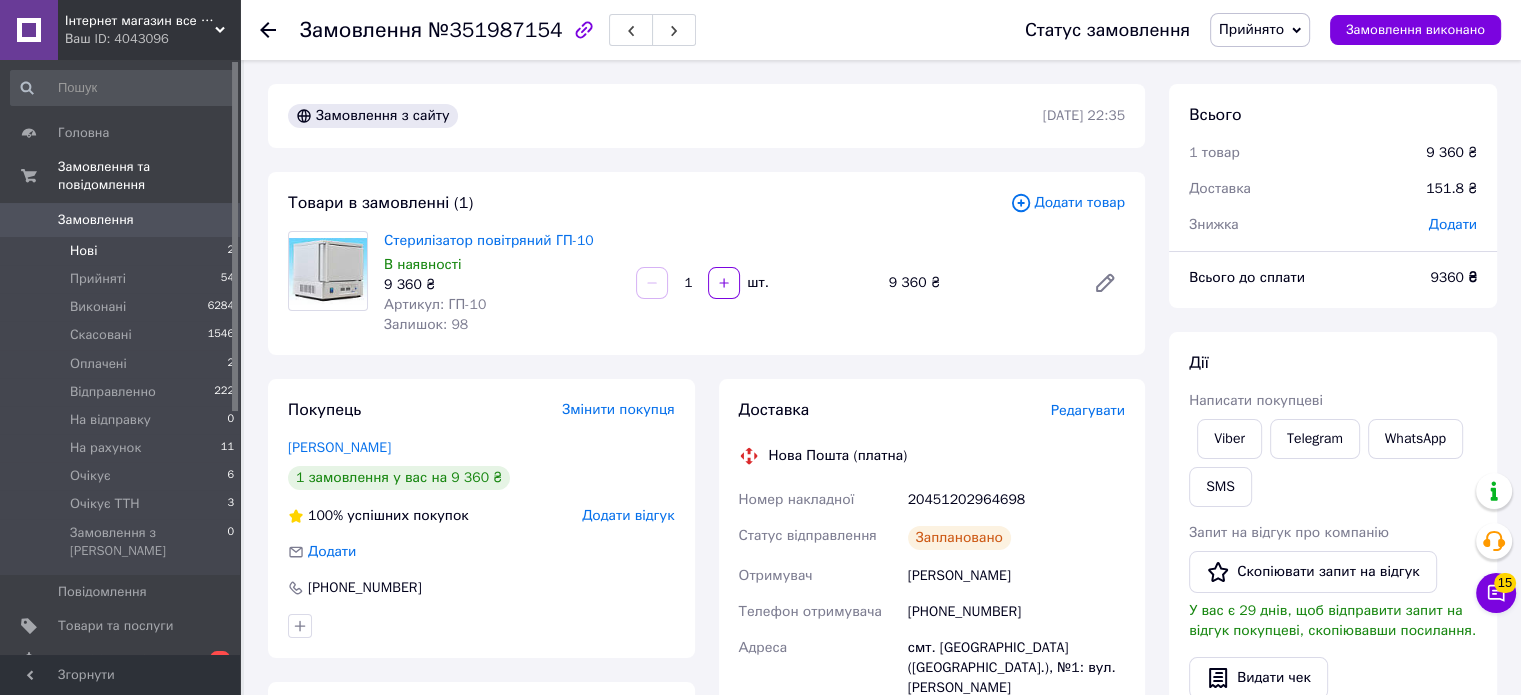 click on "Нові 2" at bounding box center [123, 251] 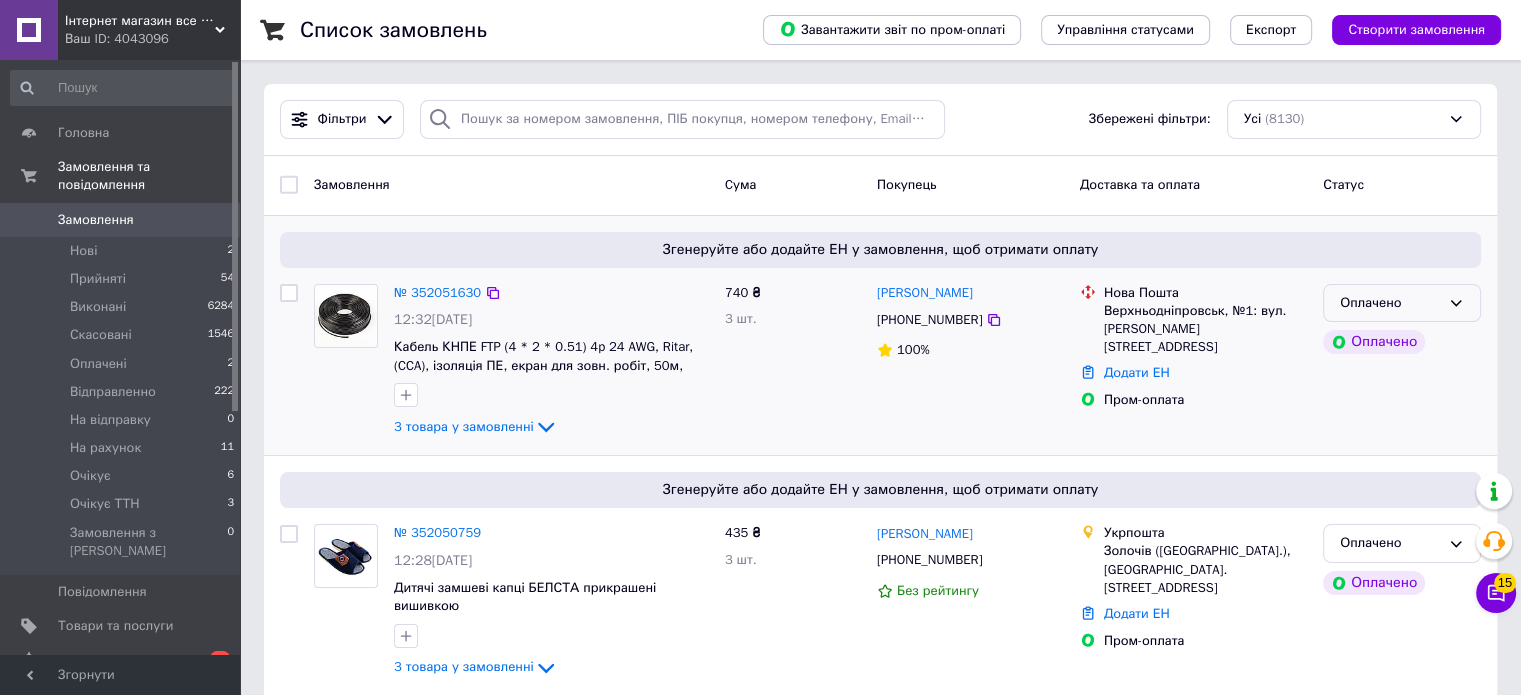 click on "Оплачено" at bounding box center (1390, 303) 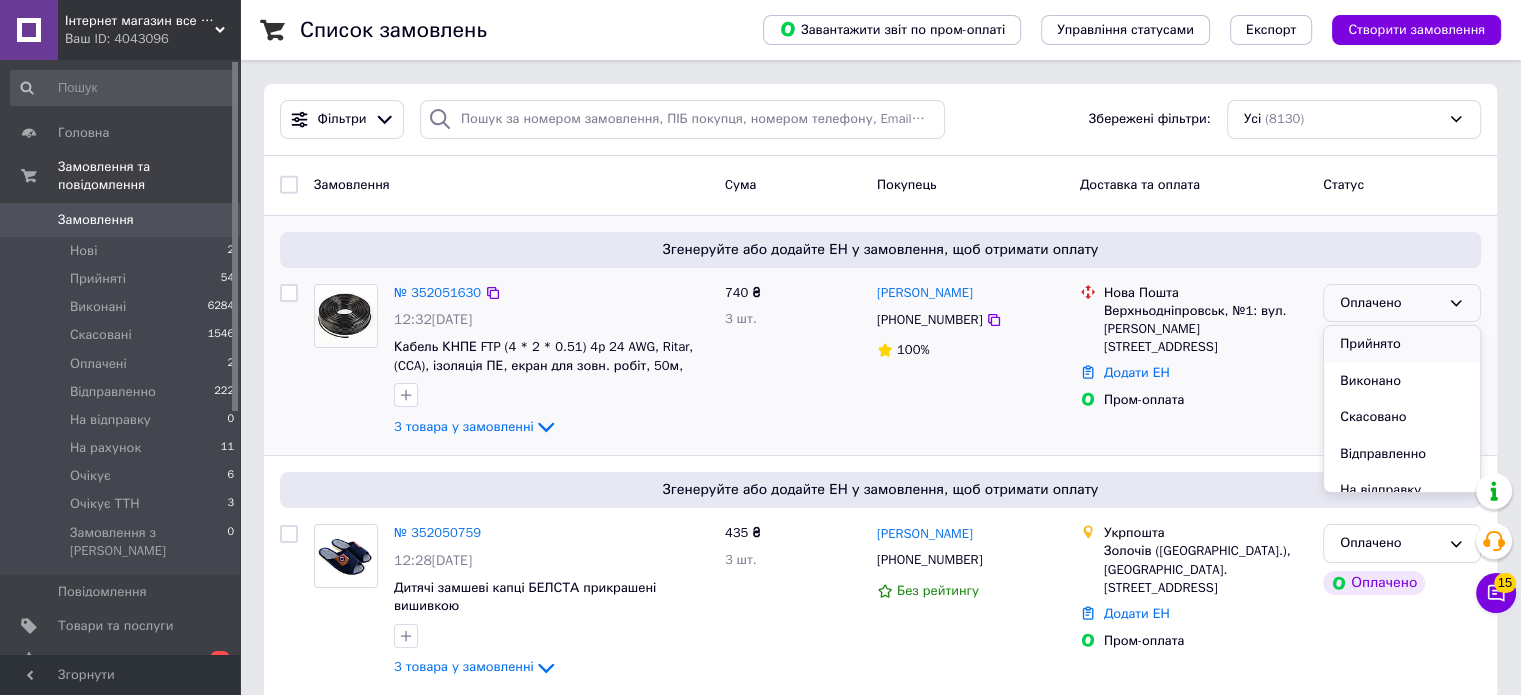click on "Прийнято" at bounding box center [1402, 344] 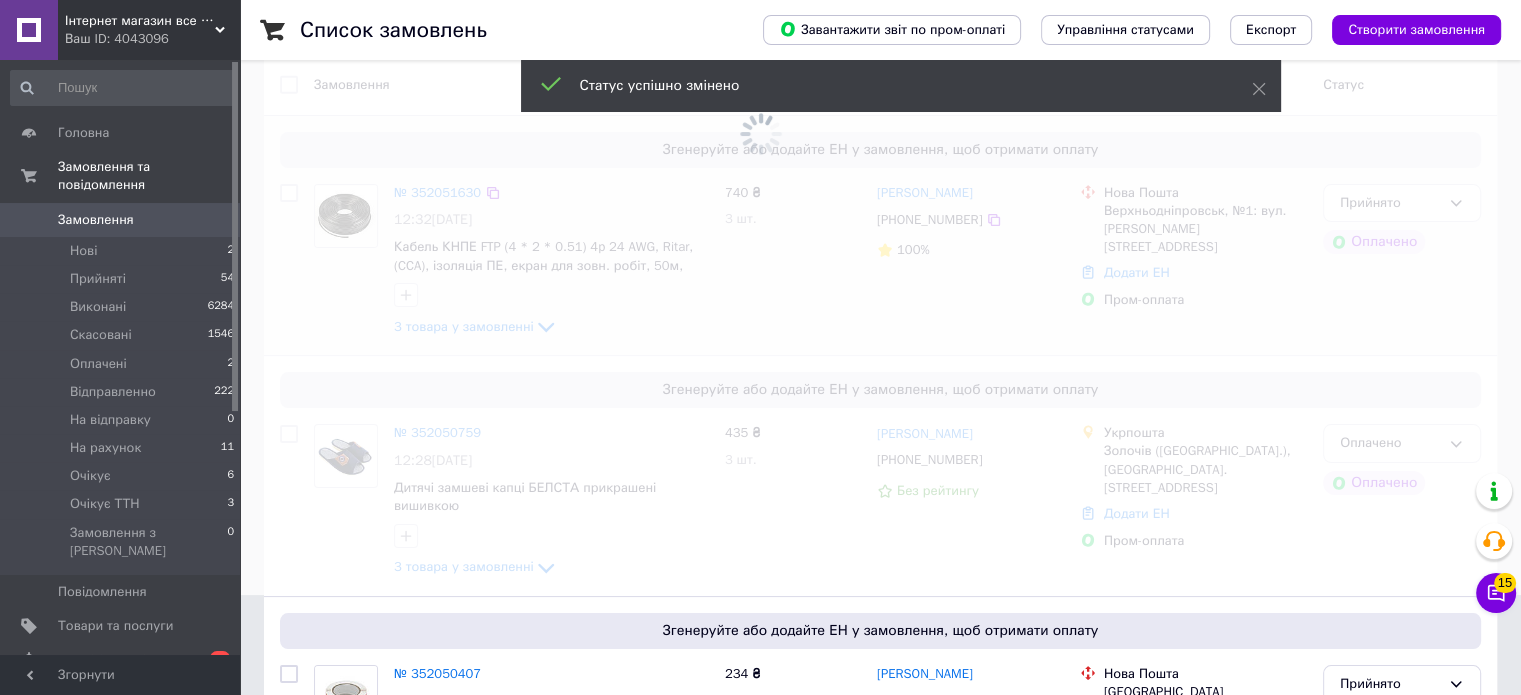 scroll, scrollTop: 300, scrollLeft: 0, axis: vertical 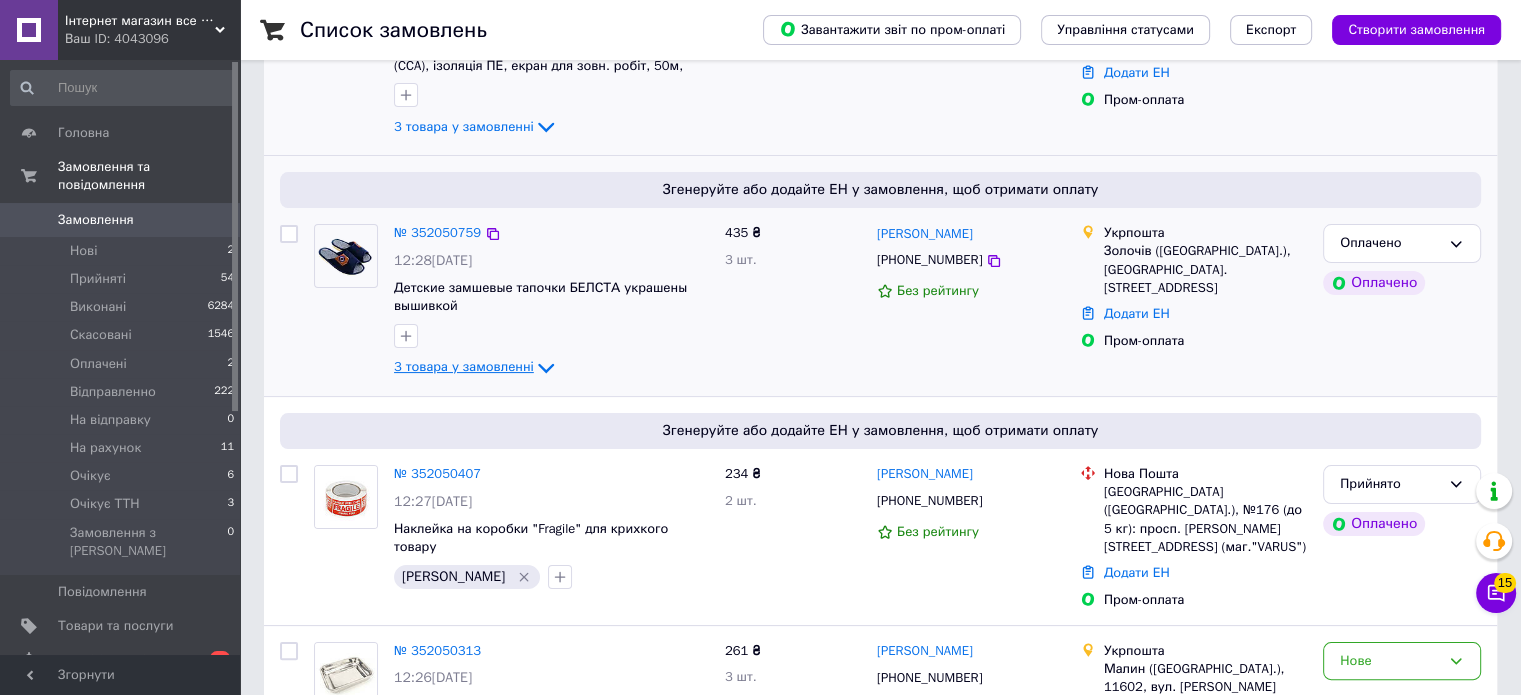 click on "3 товара у замовленні" at bounding box center [464, 367] 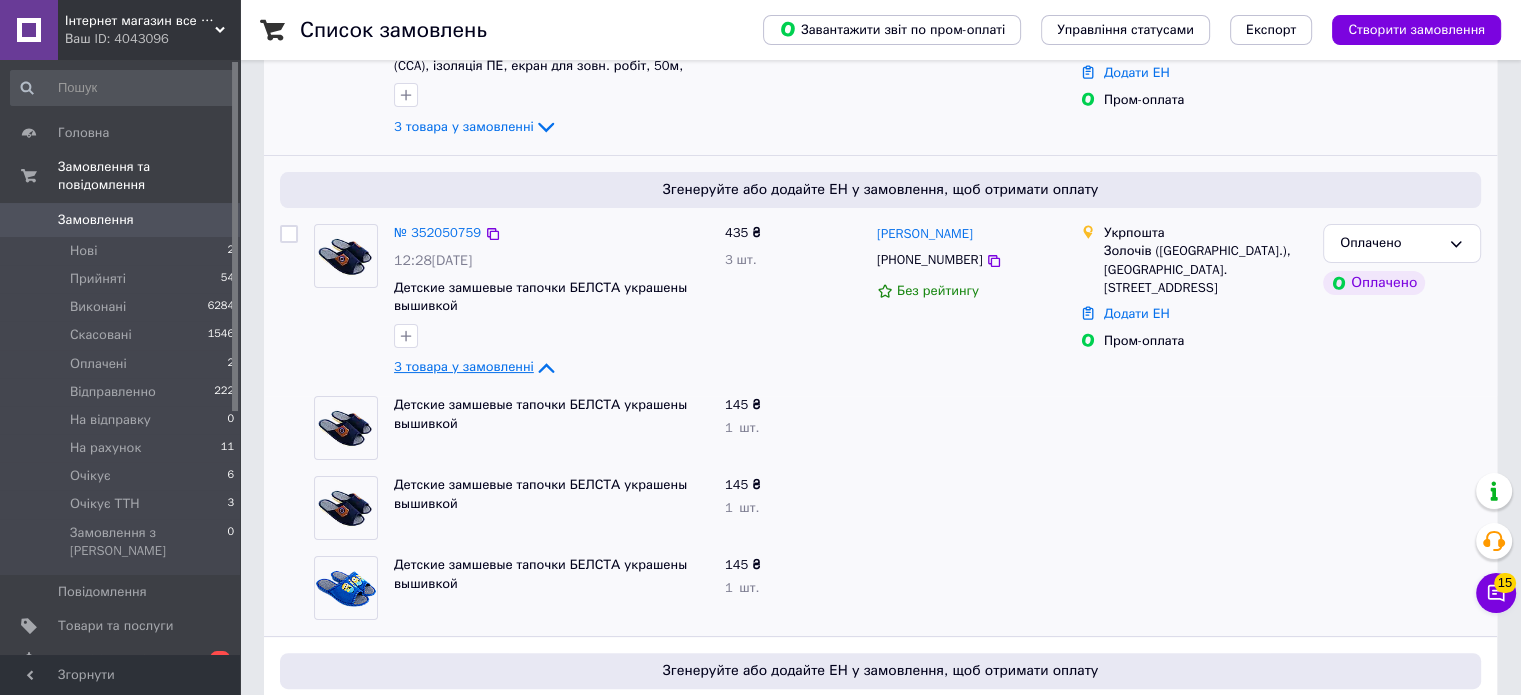 click on "3 товара у замовленні" at bounding box center [464, 367] 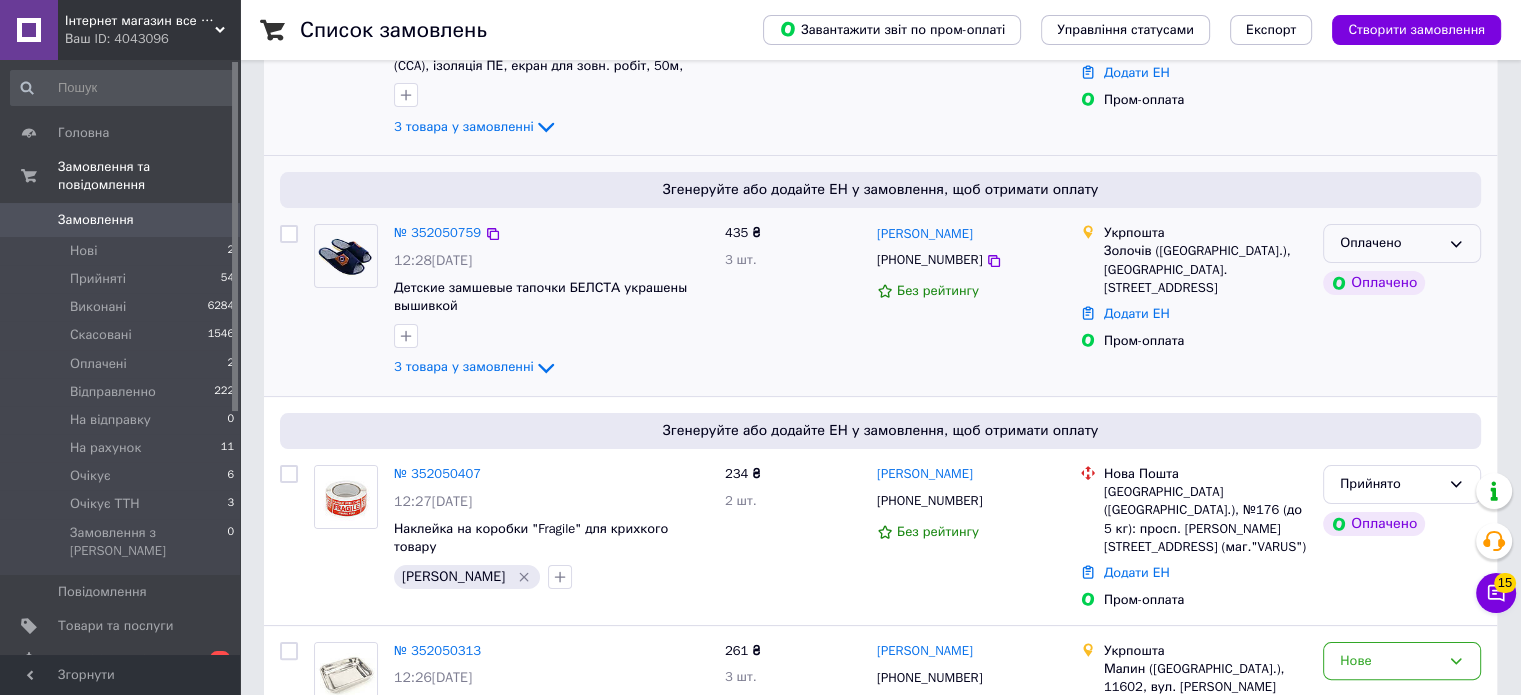 click on "Оплачено" at bounding box center (1402, 243) 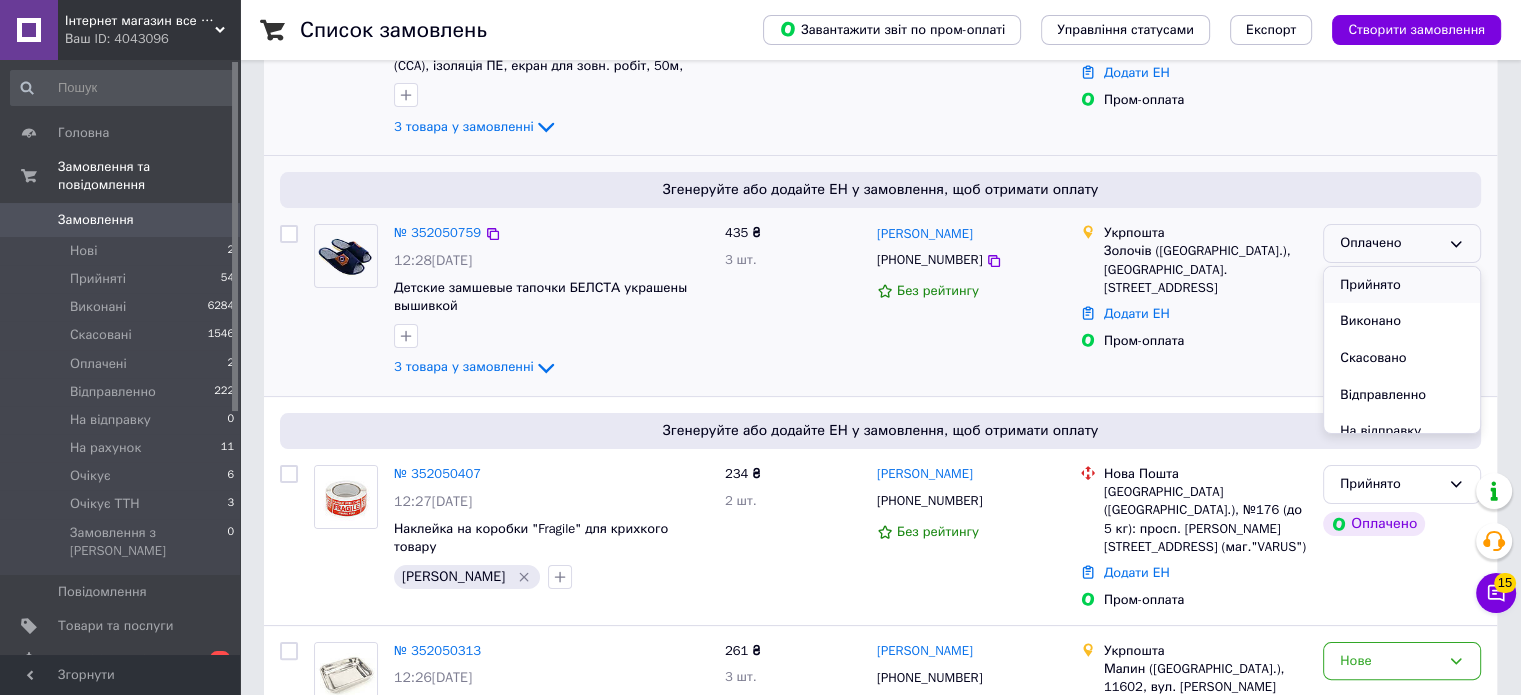 click on "Прийнято" at bounding box center [1402, 285] 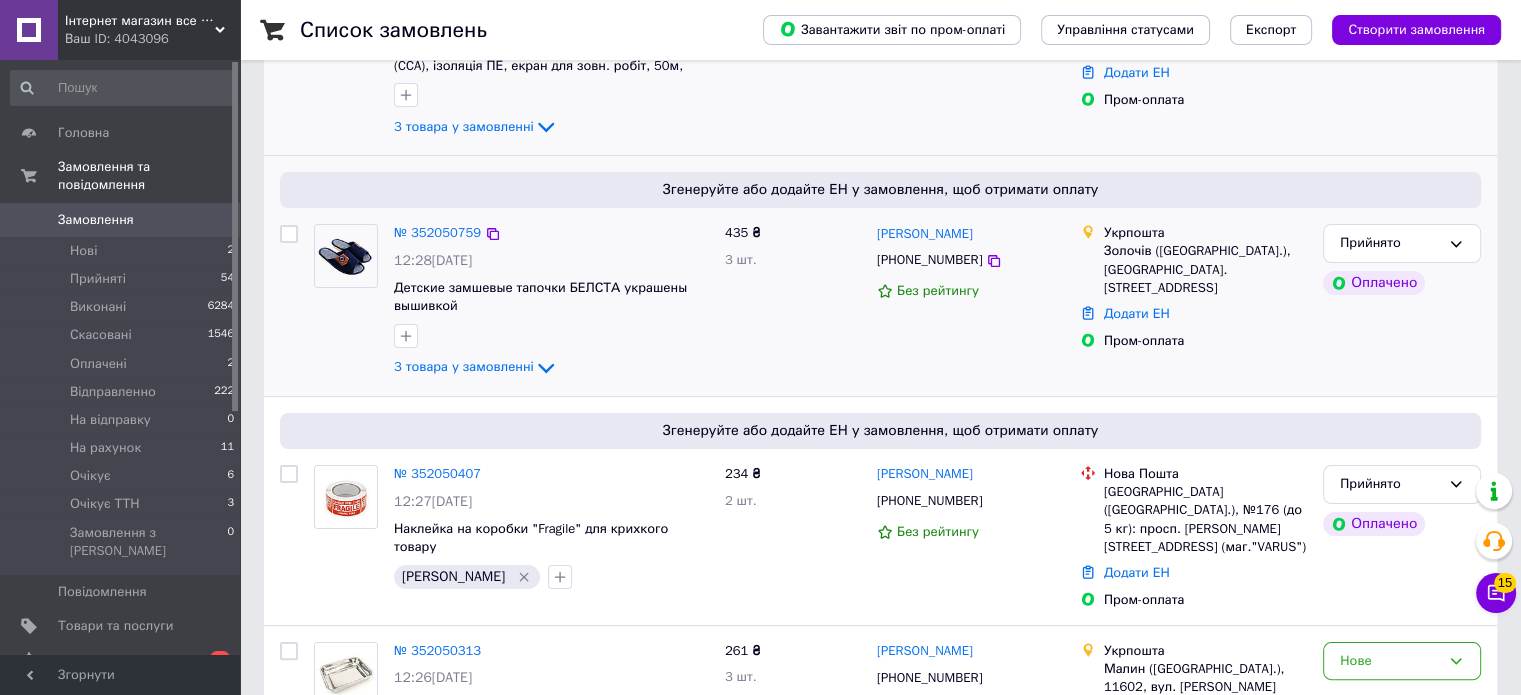 click on "Замовлення 0" at bounding box center [123, 220] 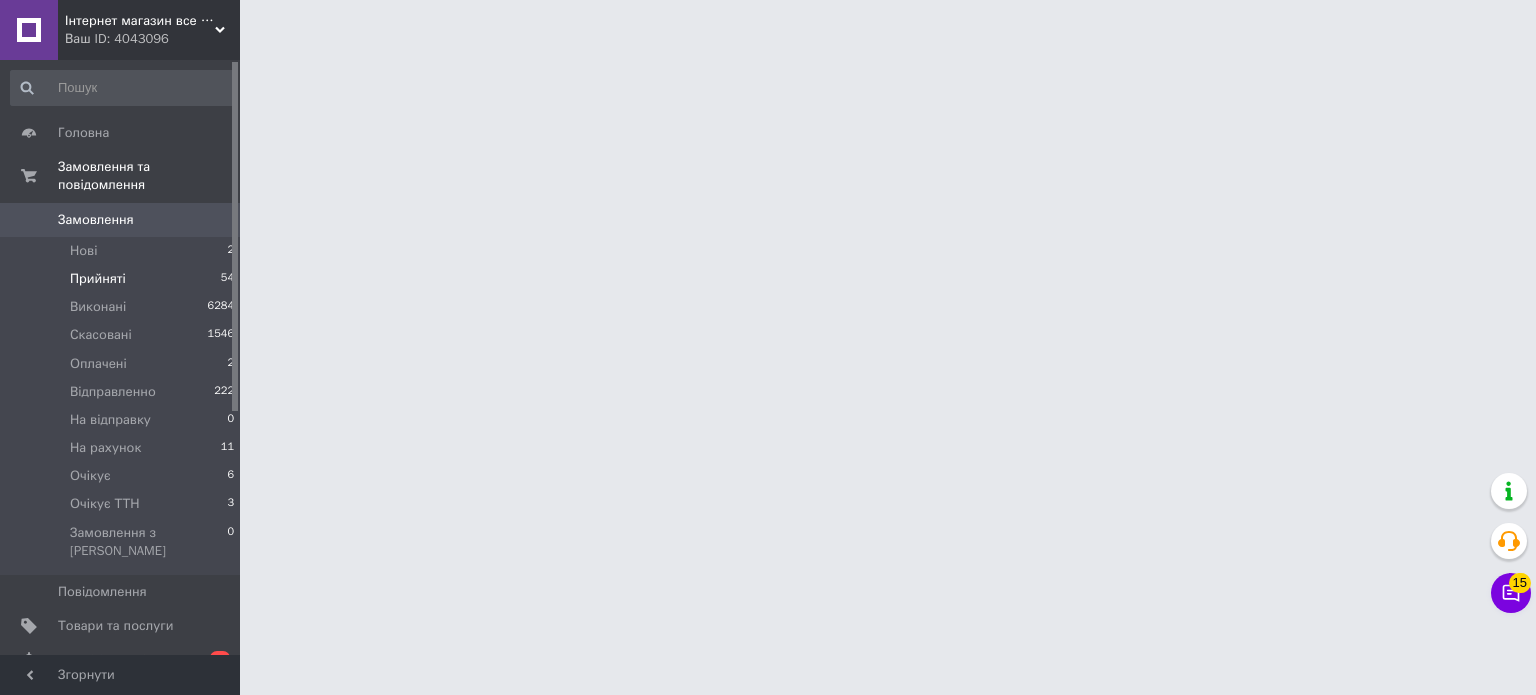 click on "Прийняті 54" at bounding box center (123, 279) 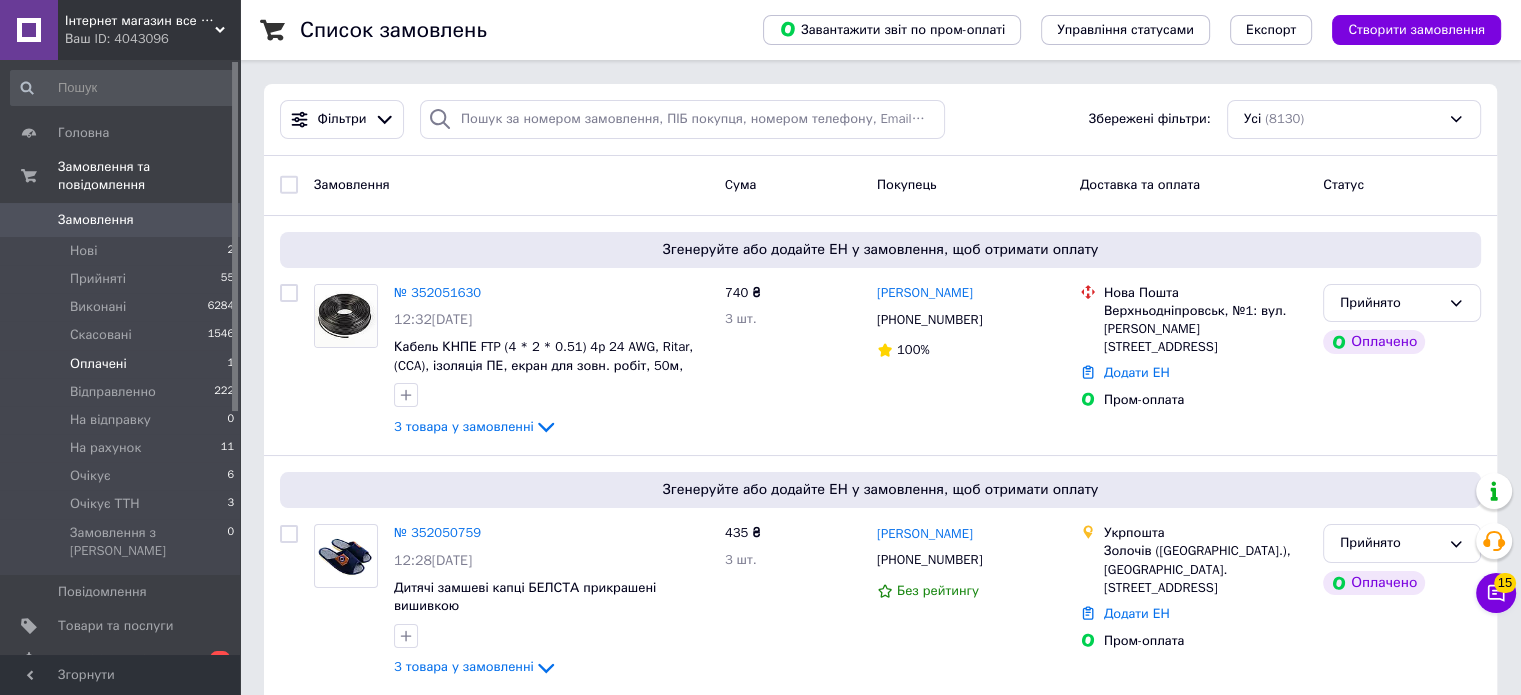 click on "Оплачені 1" at bounding box center [123, 364] 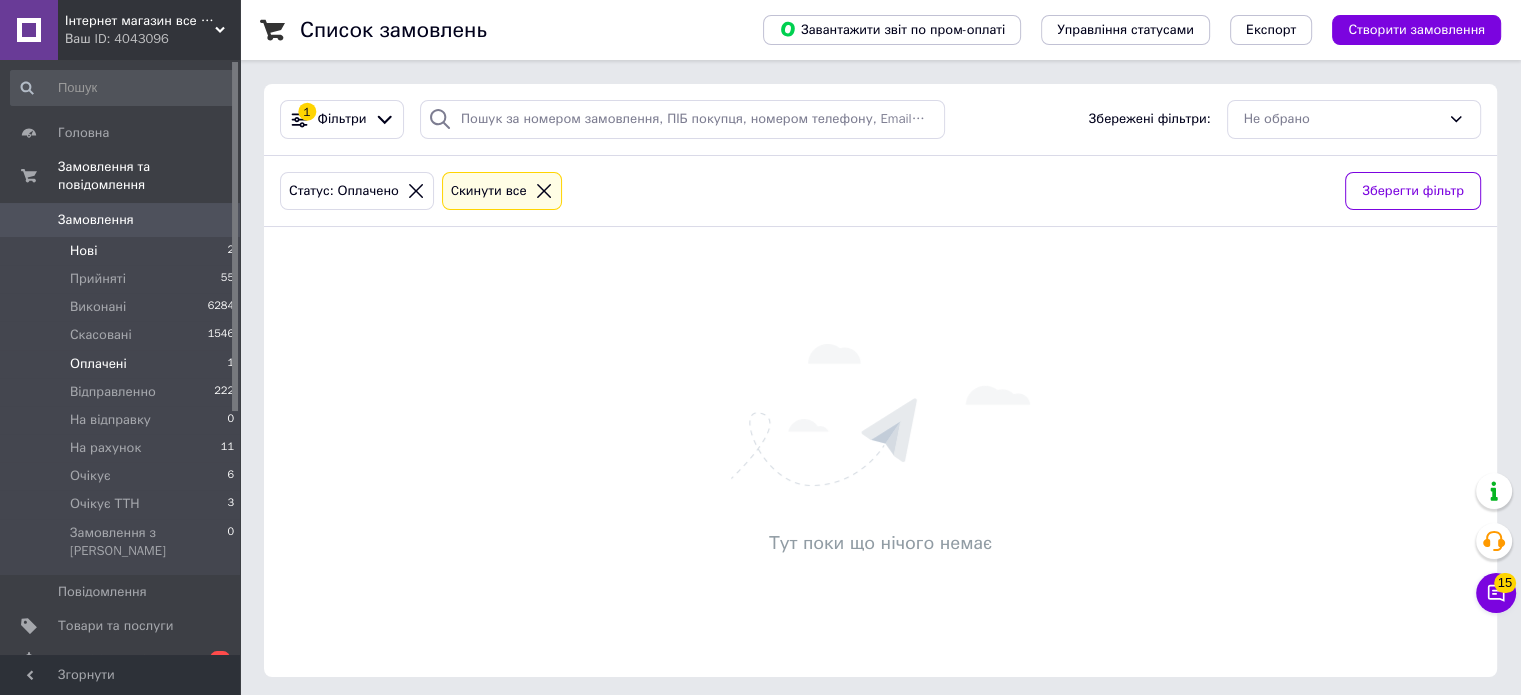 click on "Нові 2" at bounding box center (123, 251) 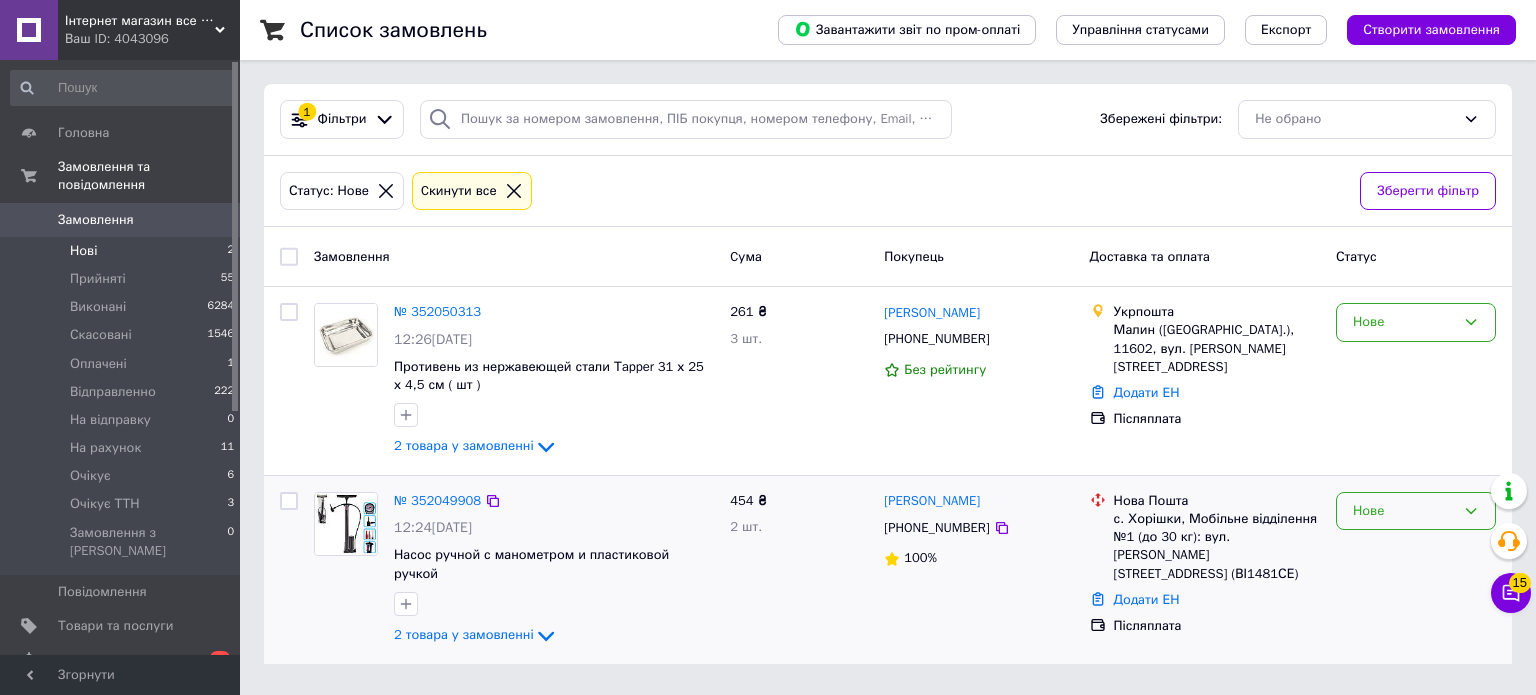 click on "Нове" at bounding box center [1404, 511] 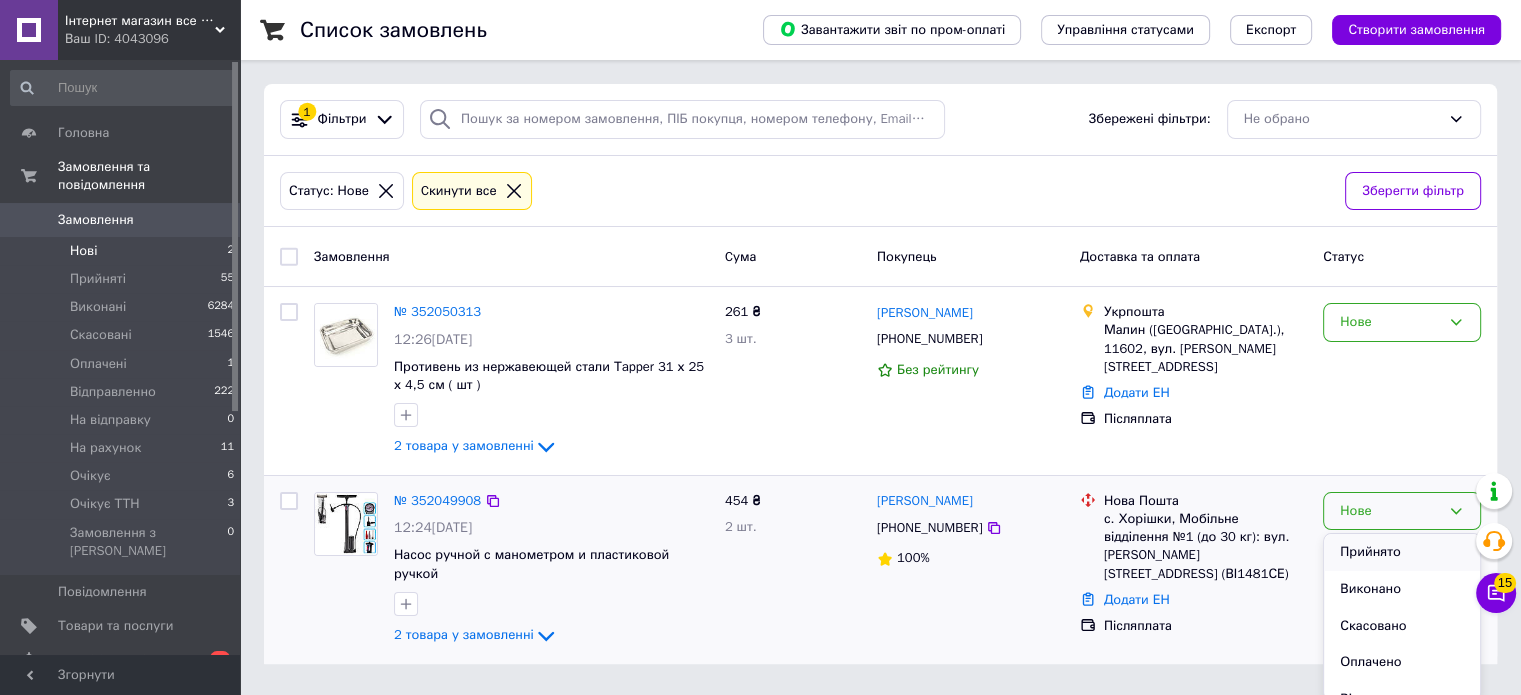 click on "Прийнято" at bounding box center [1402, 552] 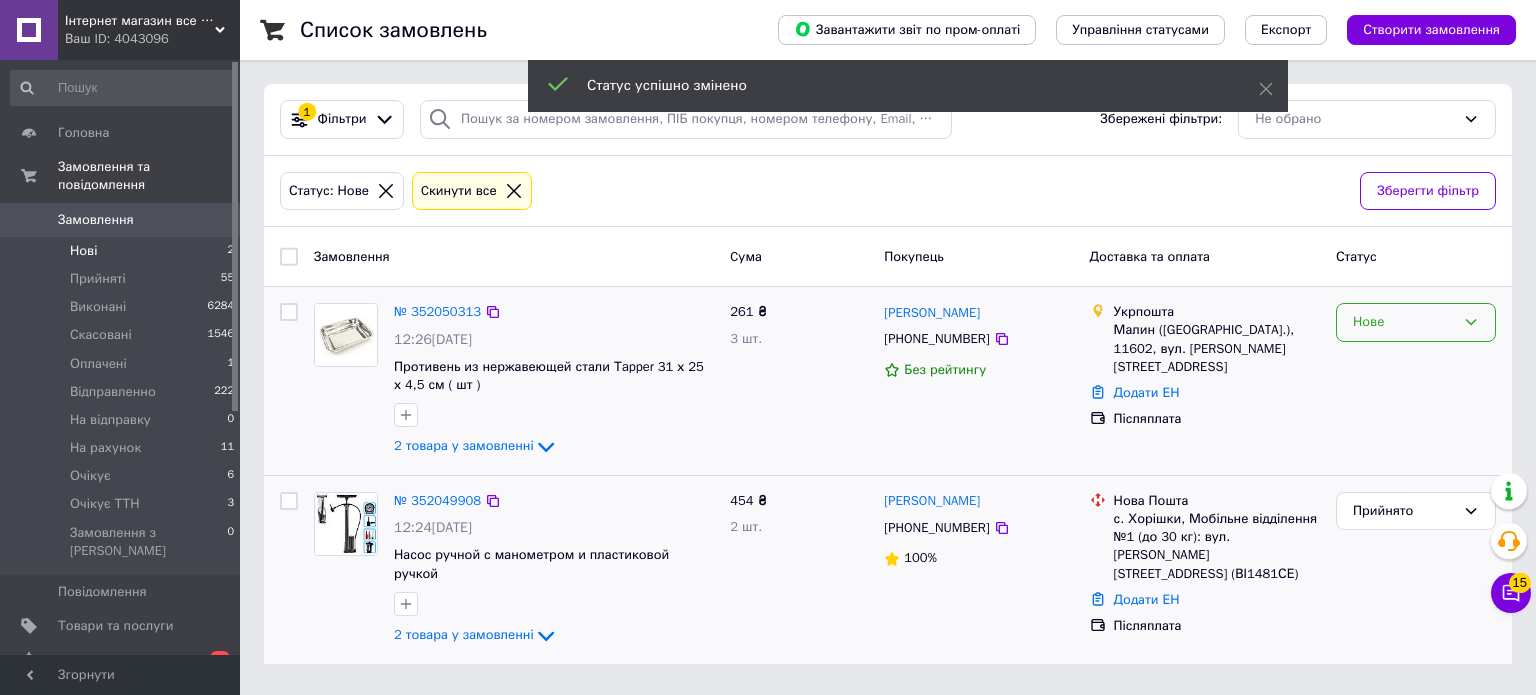 click on "Нове" at bounding box center (1404, 322) 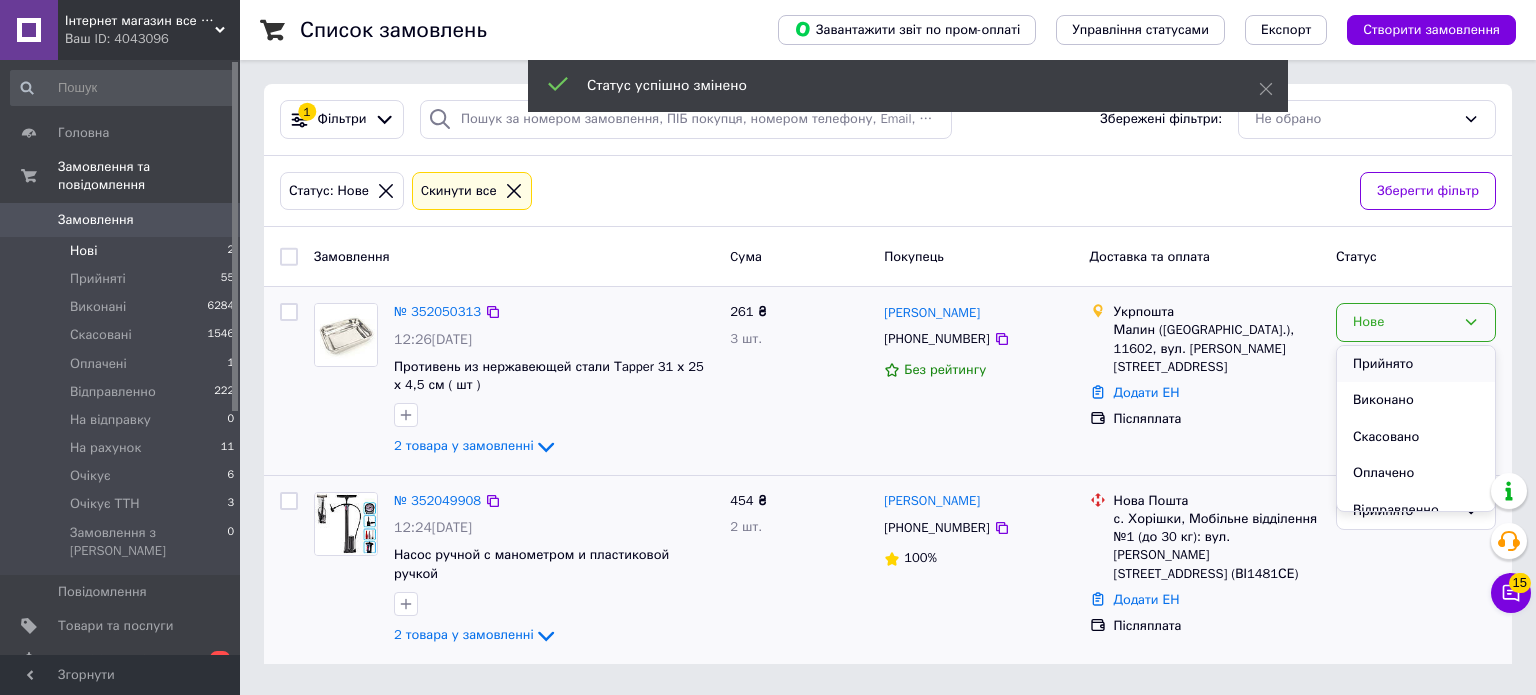 click on "Прийнято" at bounding box center [1416, 364] 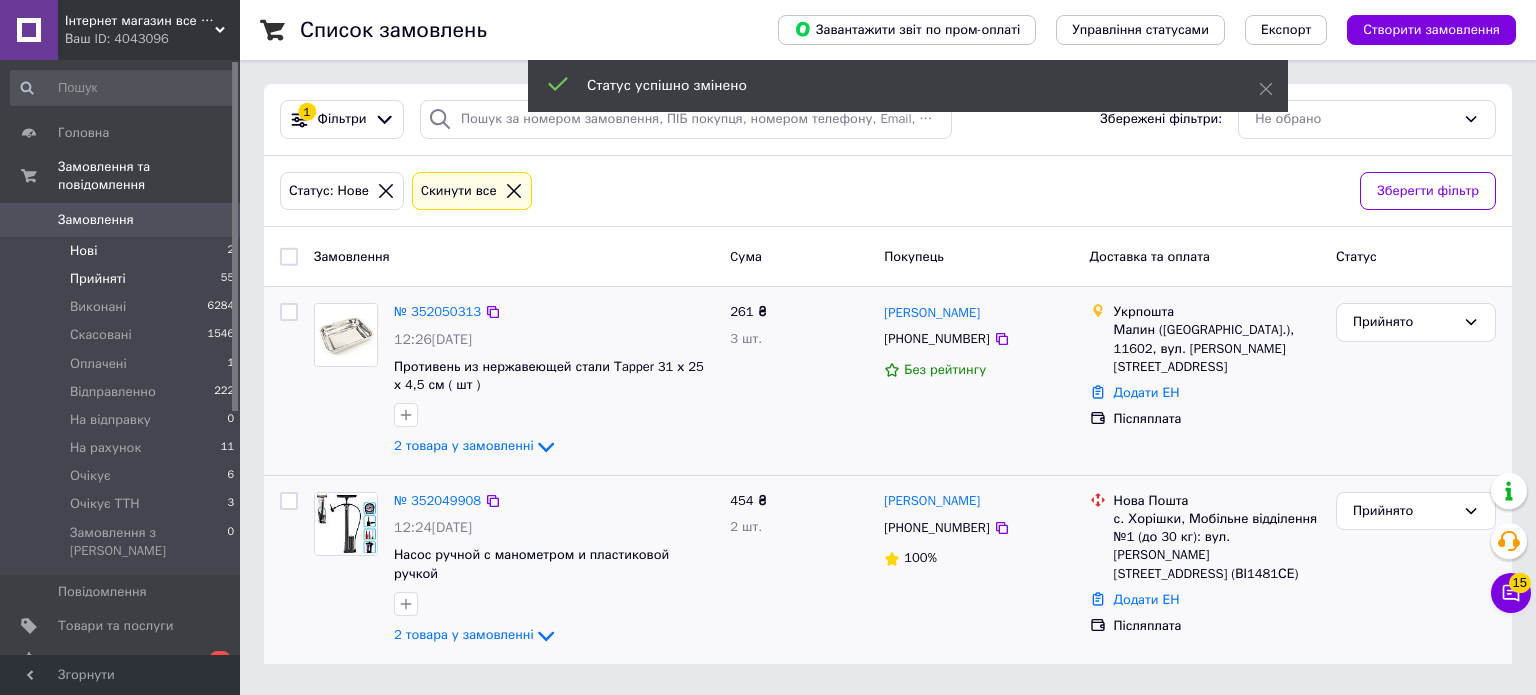 click on "Прийняті" at bounding box center (98, 279) 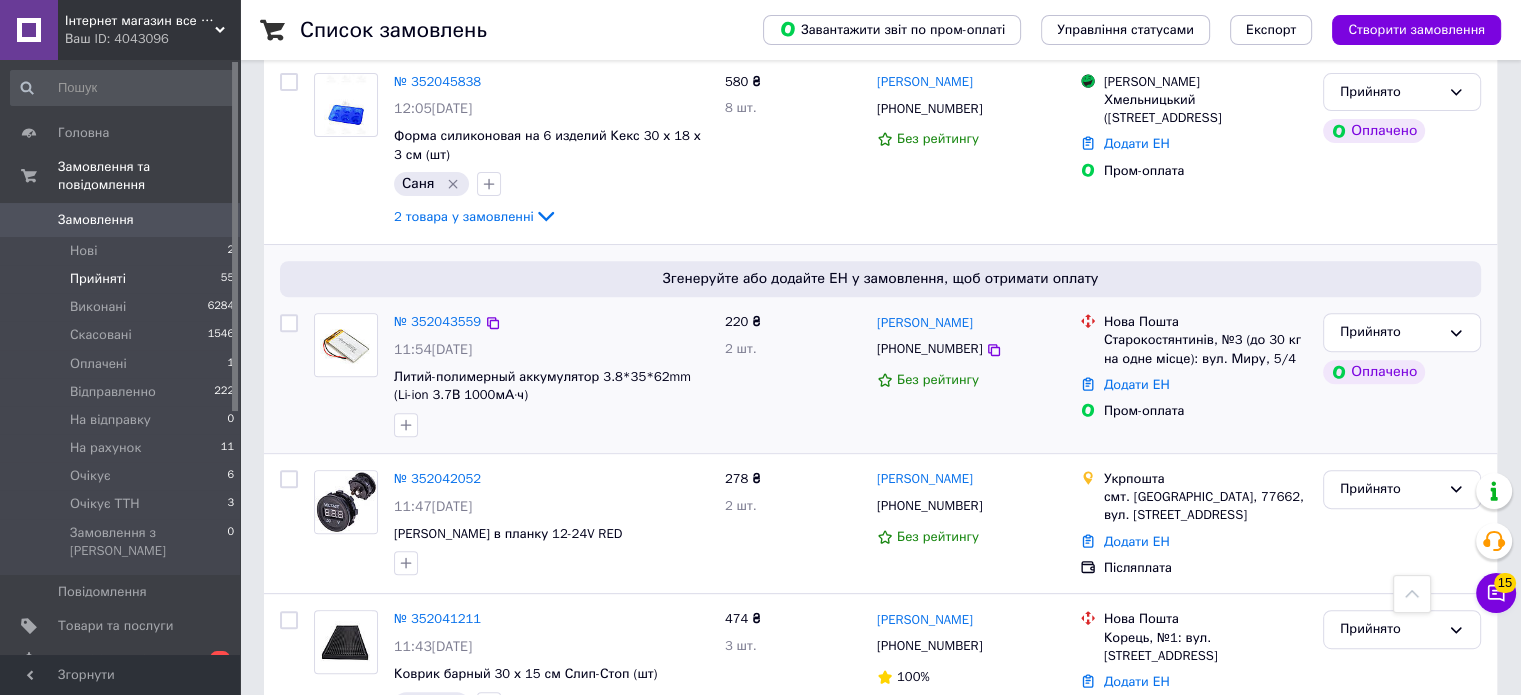 scroll, scrollTop: 1000, scrollLeft: 0, axis: vertical 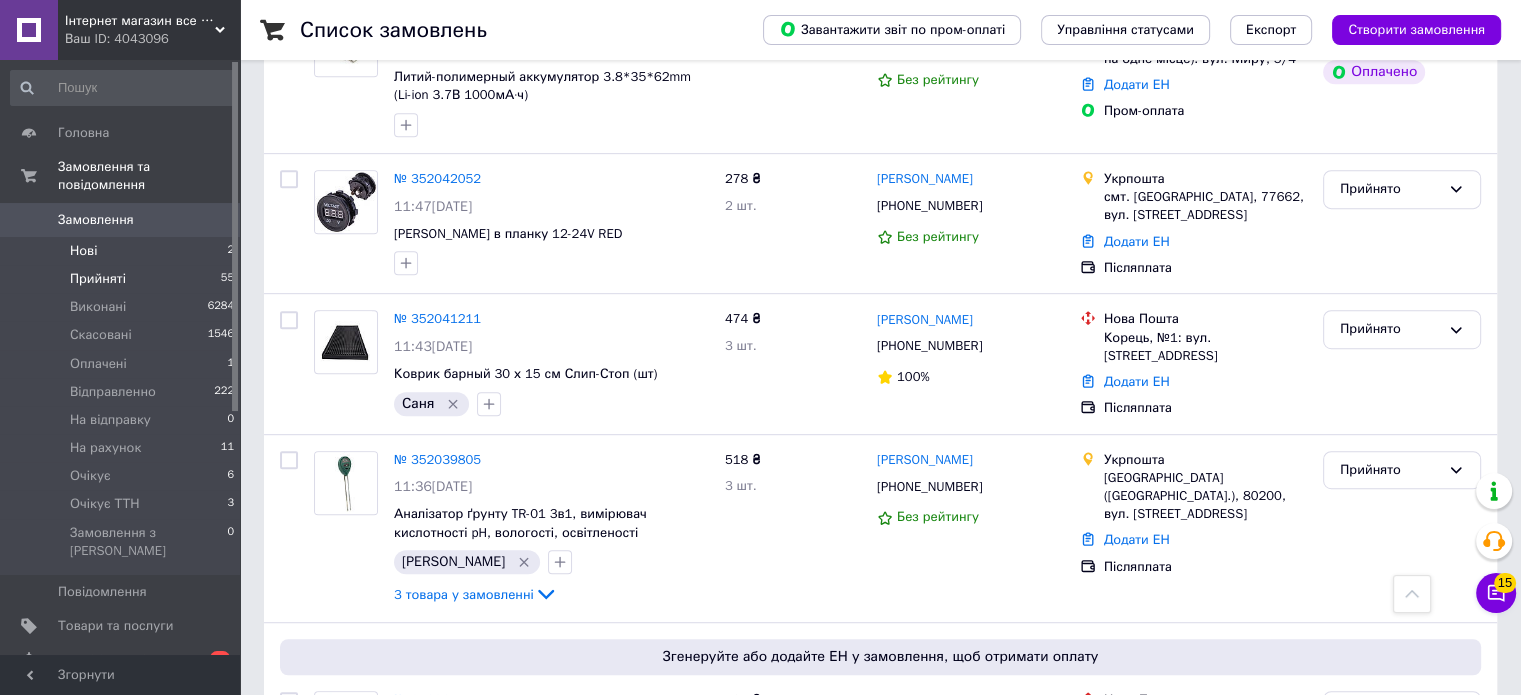 click on "Нові 2" at bounding box center (123, 251) 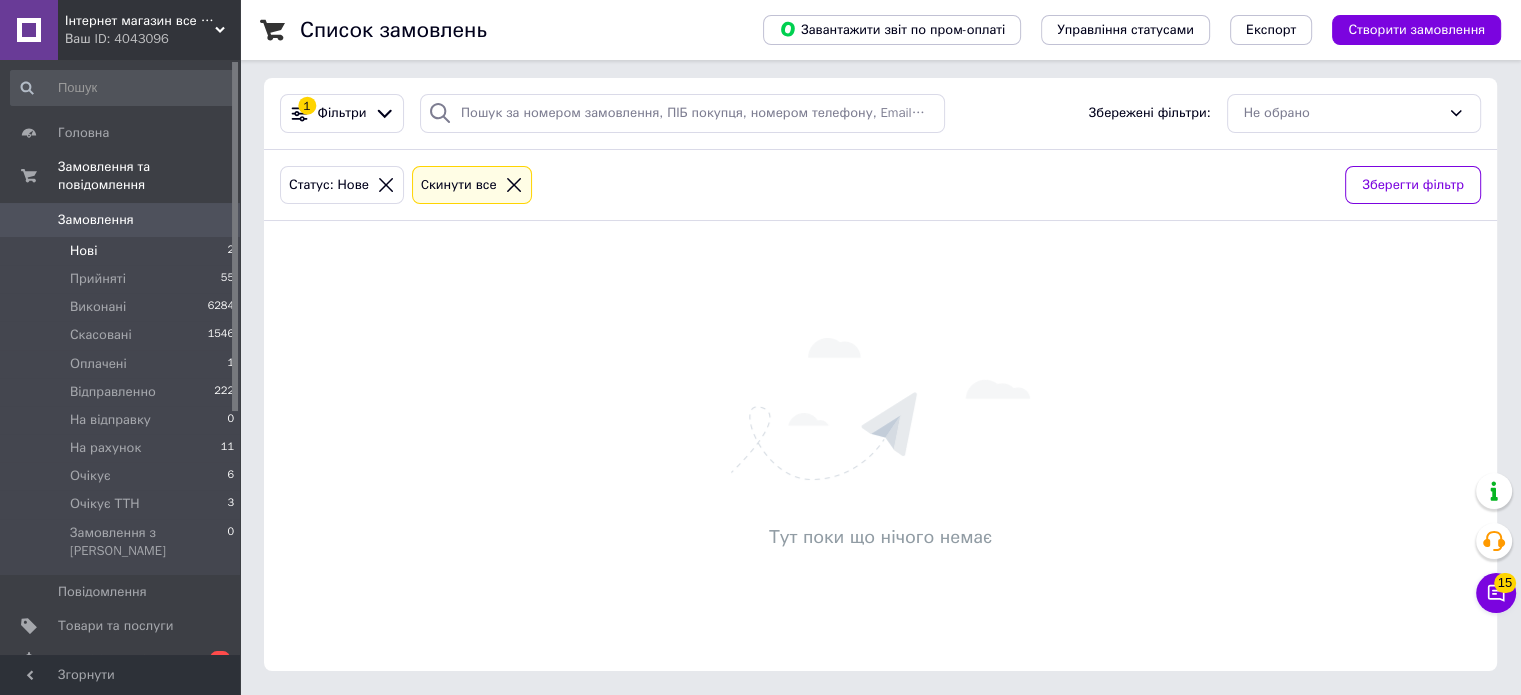 scroll, scrollTop: 0, scrollLeft: 0, axis: both 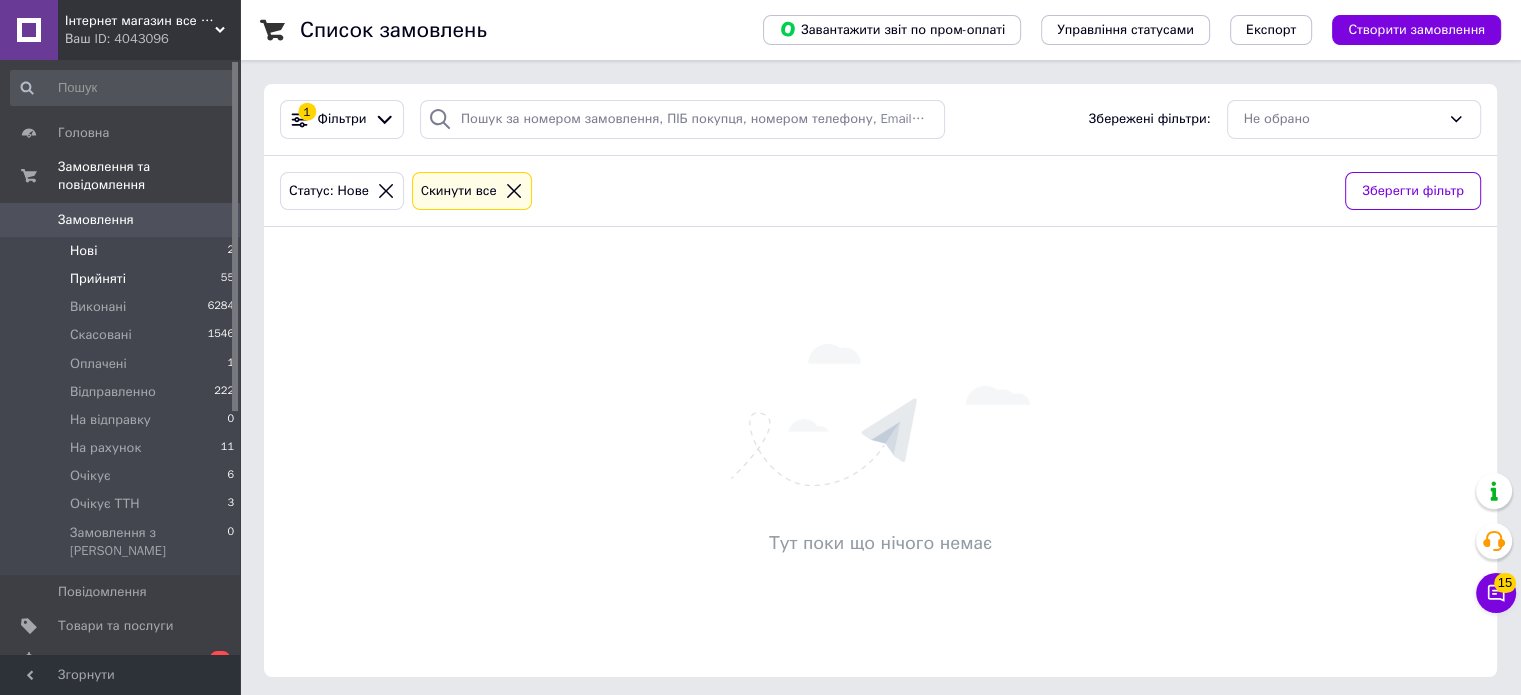 click on "Прийняті 55" at bounding box center [123, 279] 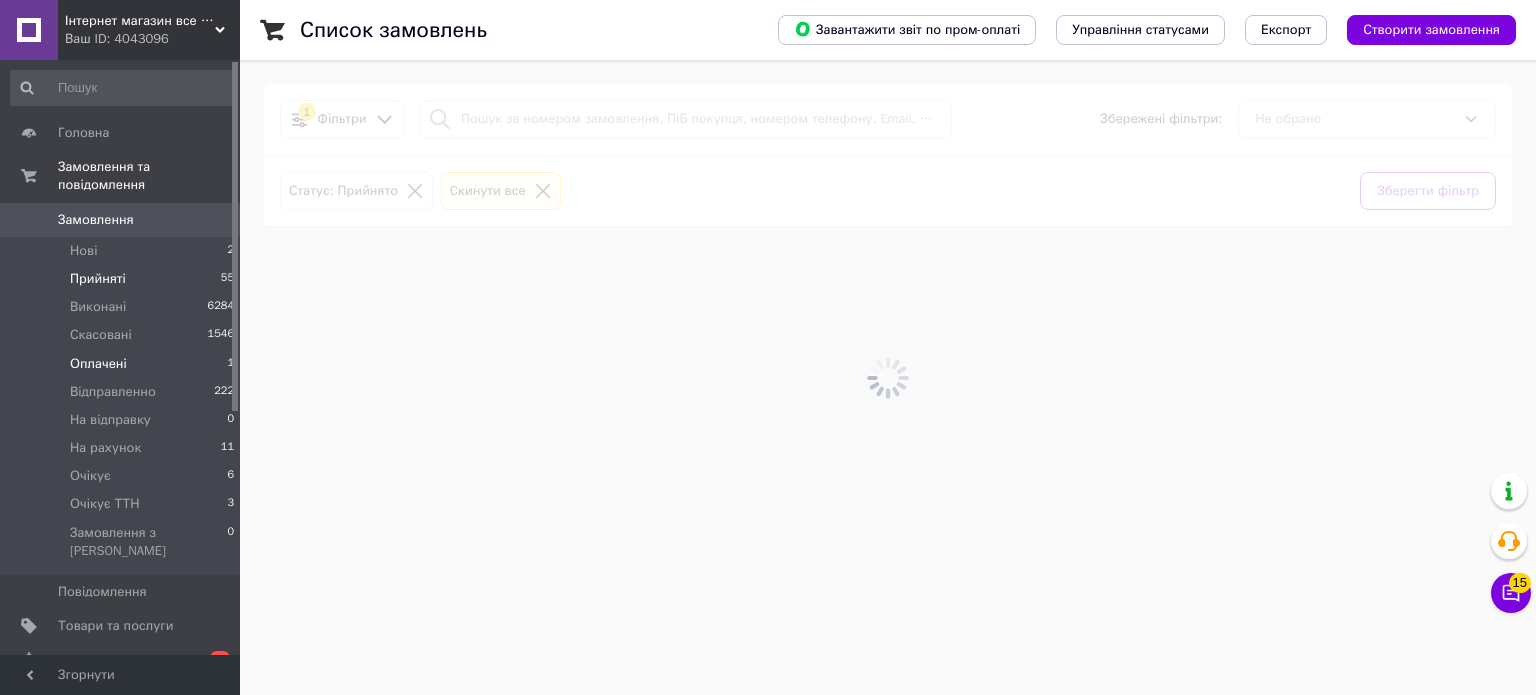 click on "Оплачені 1" at bounding box center (123, 364) 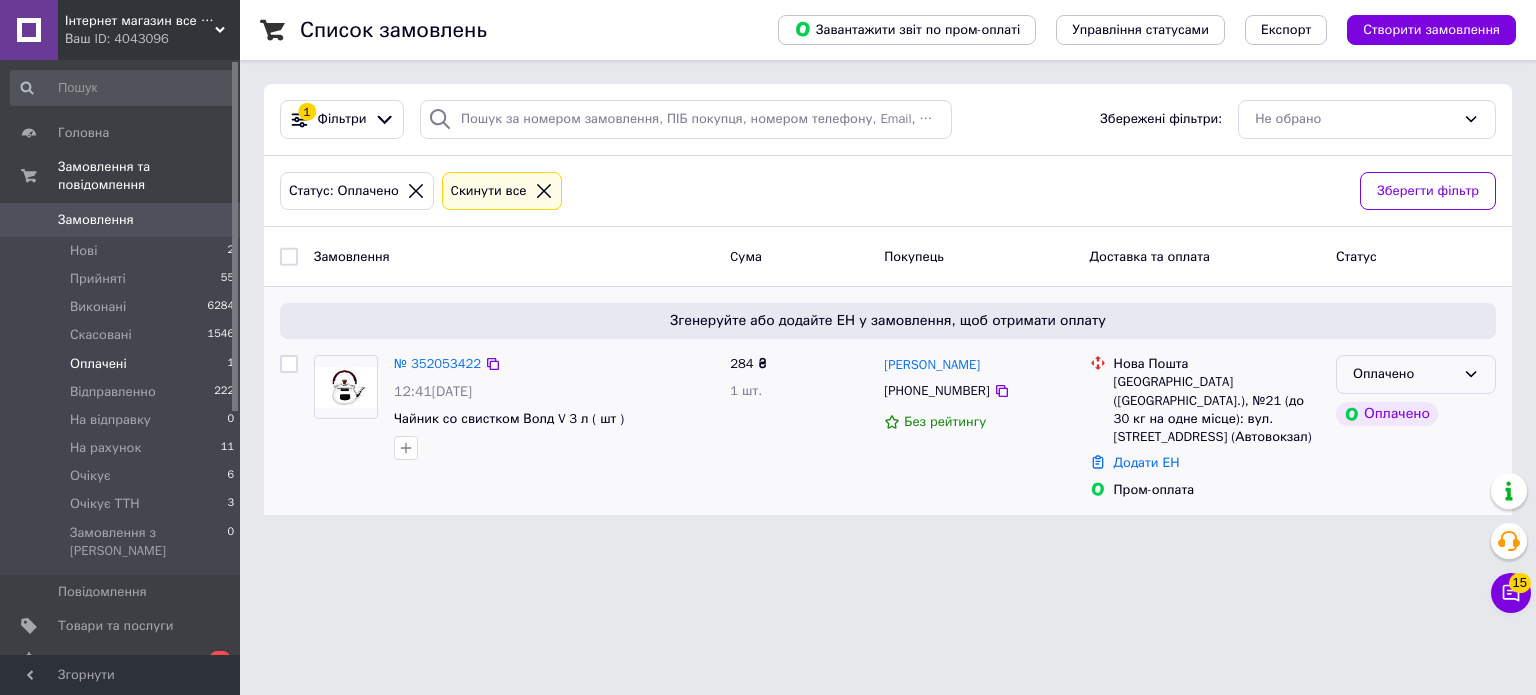 click on "Оплачено" at bounding box center (1404, 374) 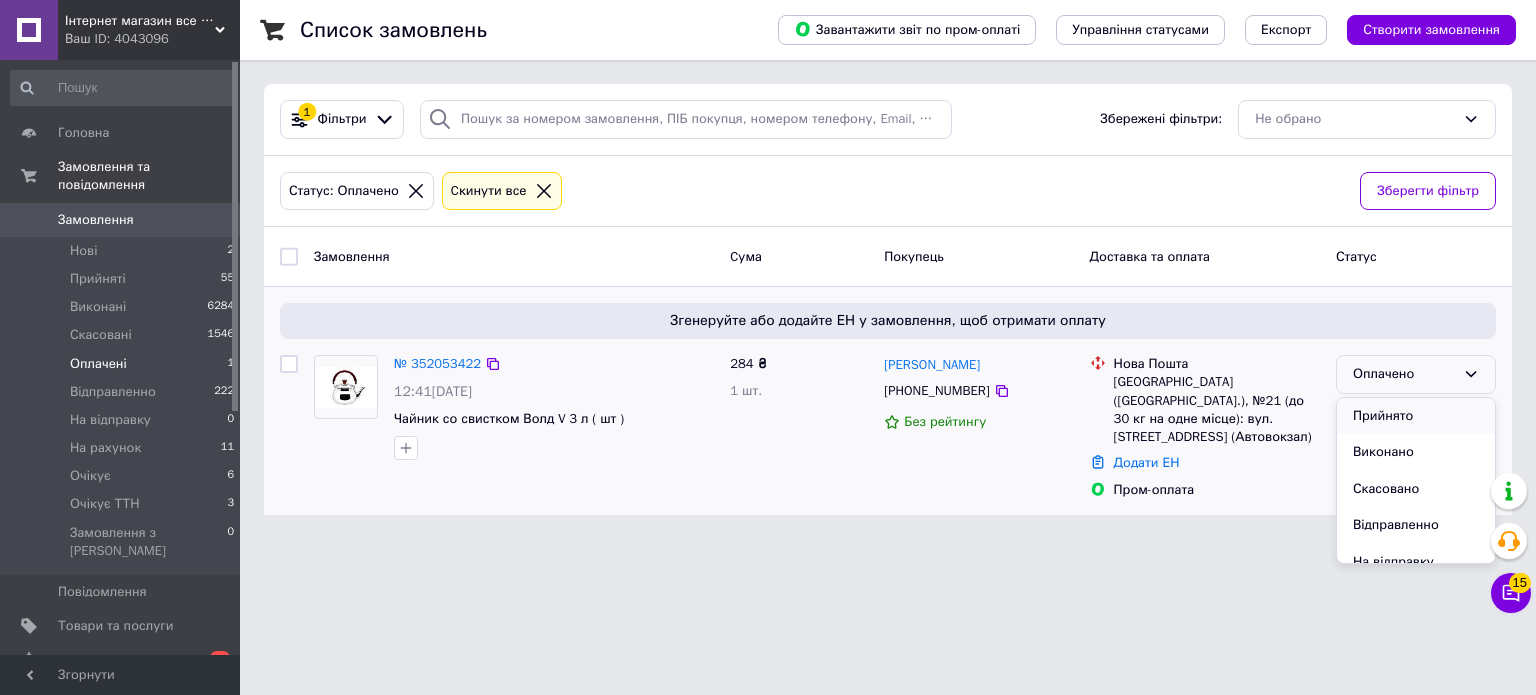 click on "Прийнято" at bounding box center (1416, 416) 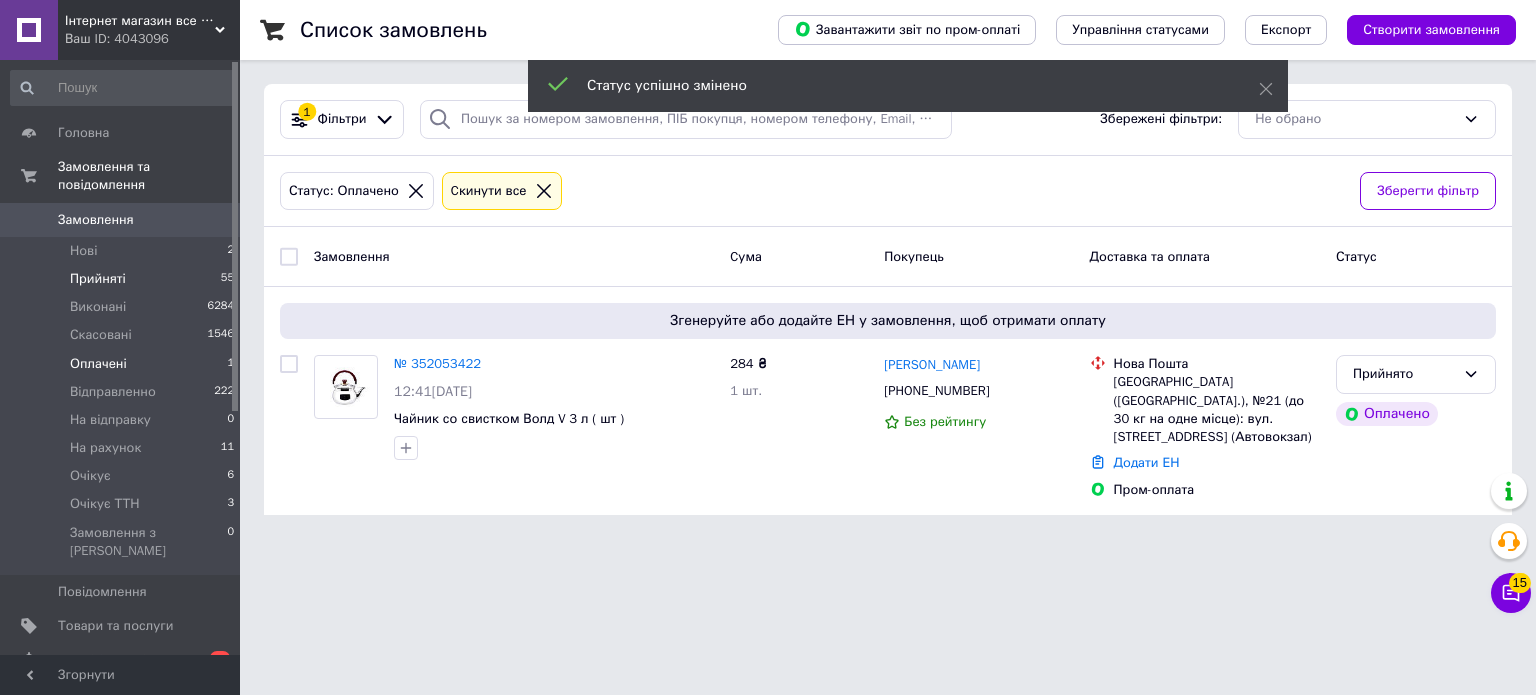 click on "Прийняті 55" at bounding box center [123, 279] 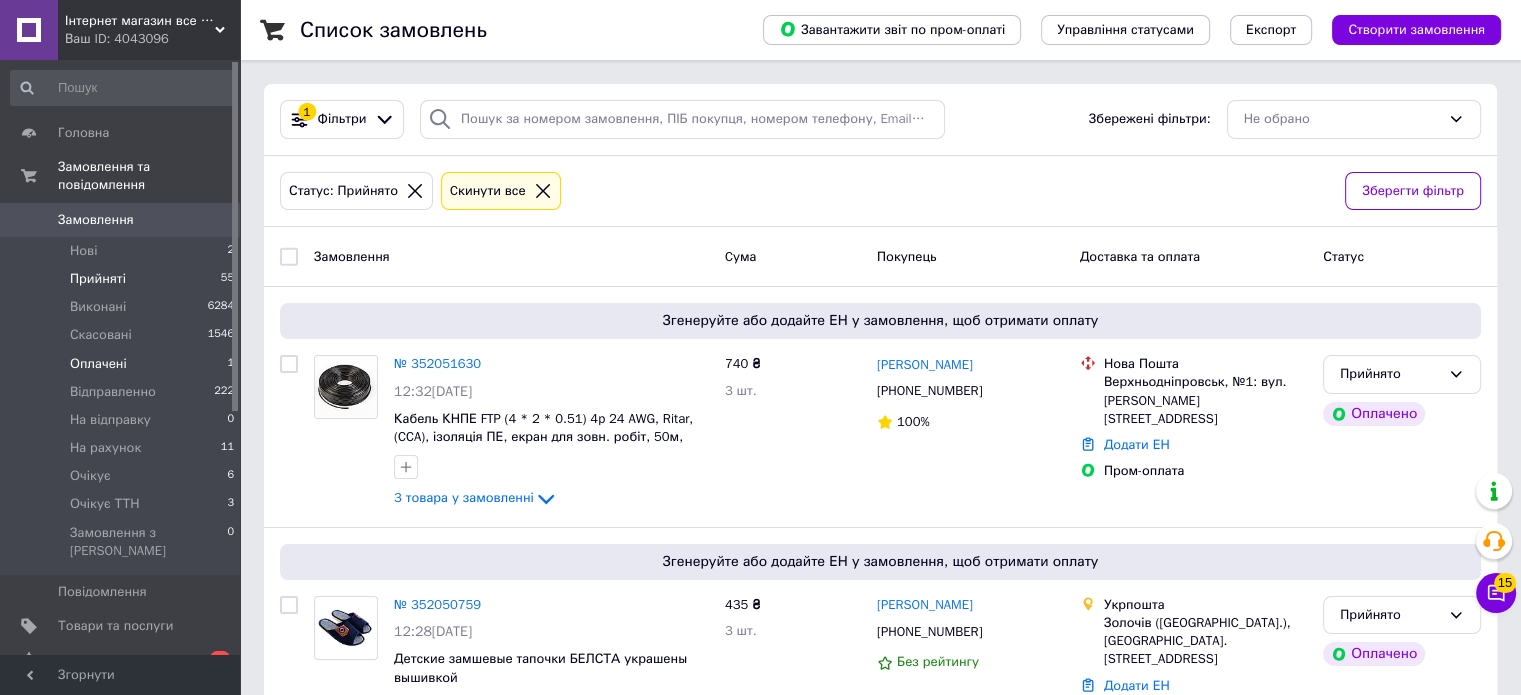 click on "Оплачені 1" at bounding box center [123, 364] 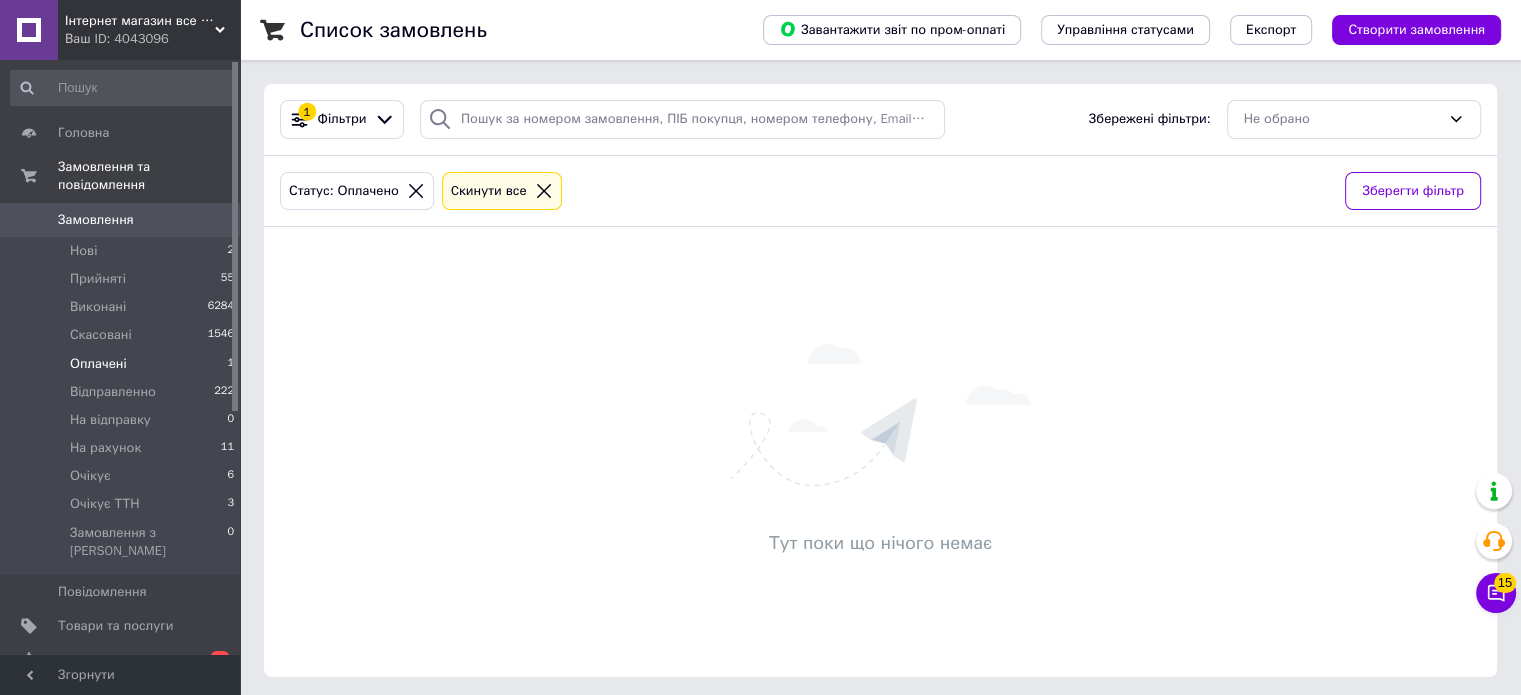 click on "Замовлення 0" at bounding box center (123, 220) 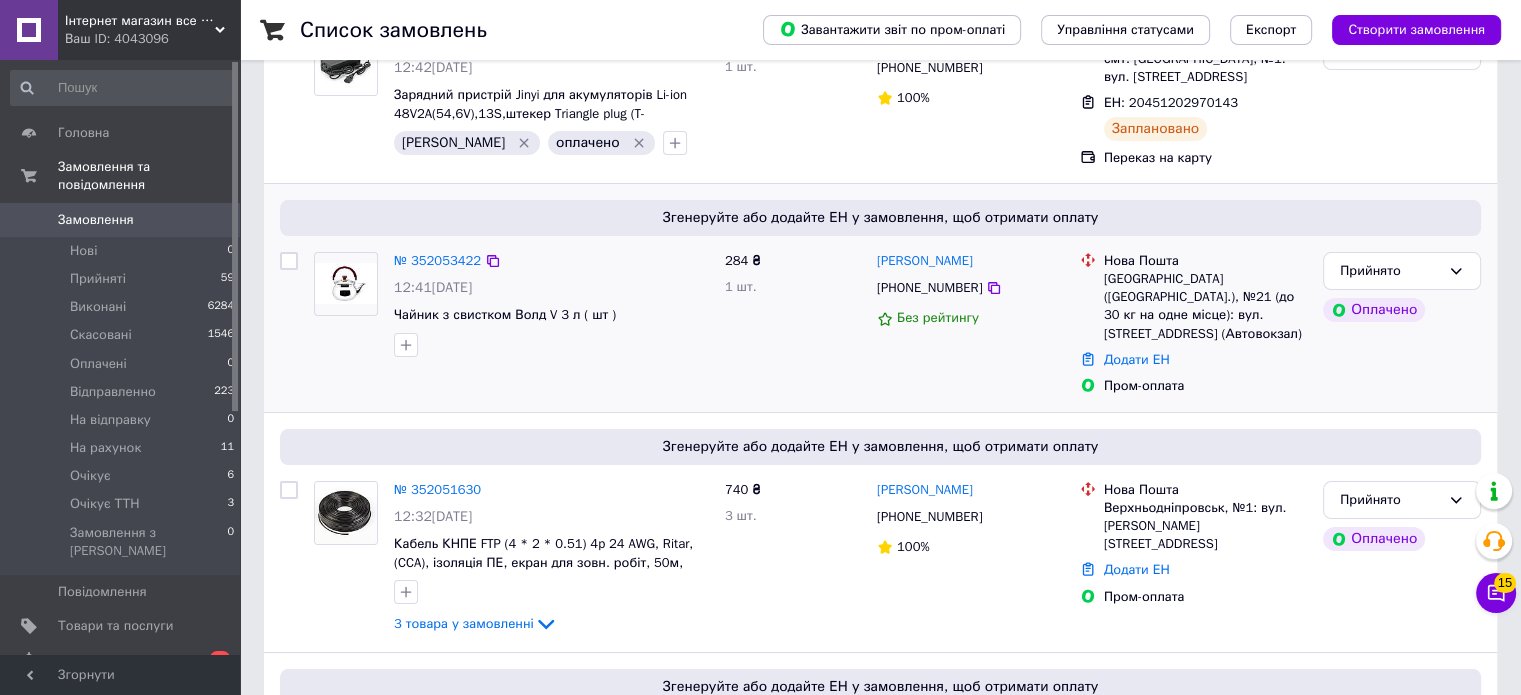 scroll, scrollTop: 500, scrollLeft: 0, axis: vertical 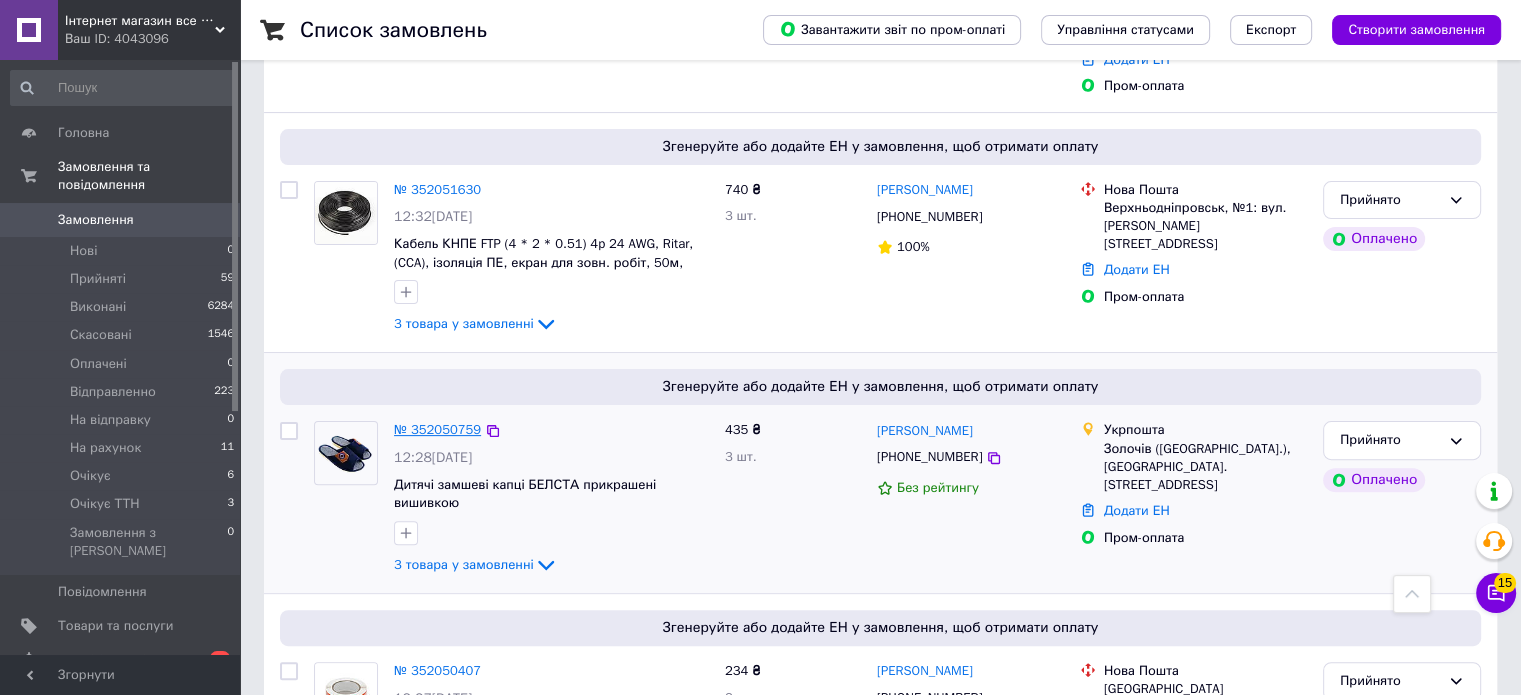 click on "№ 352050759" at bounding box center [437, 429] 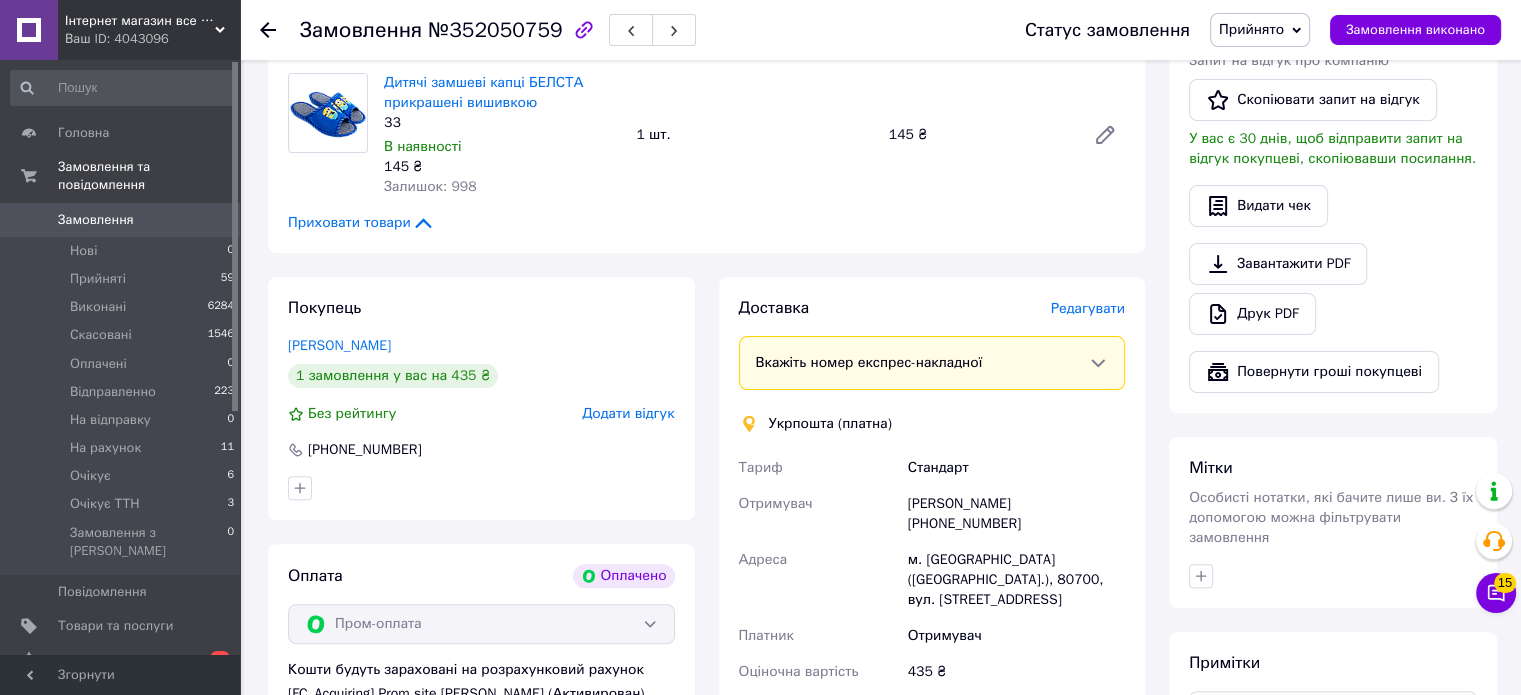 scroll, scrollTop: 900, scrollLeft: 0, axis: vertical 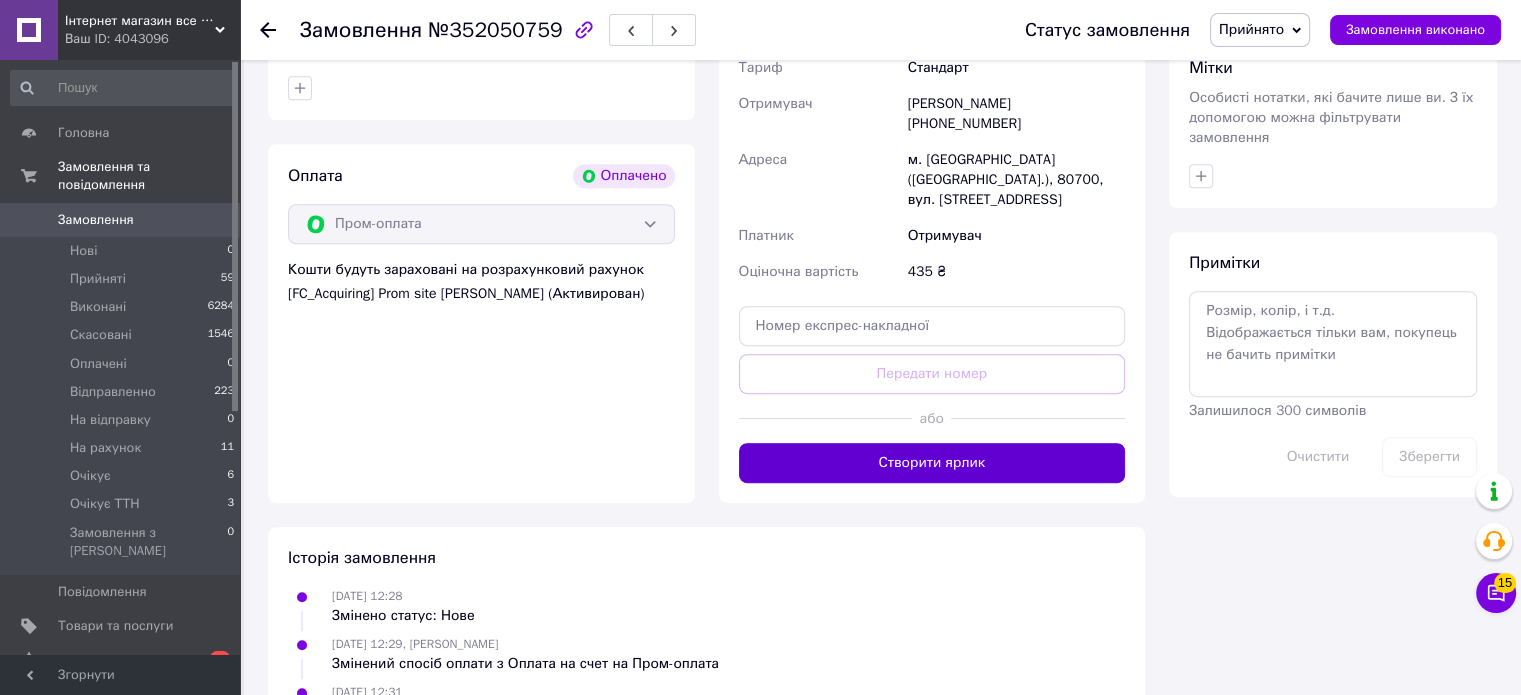 click on "Створити ярлик" at bounding box center (932, 463) 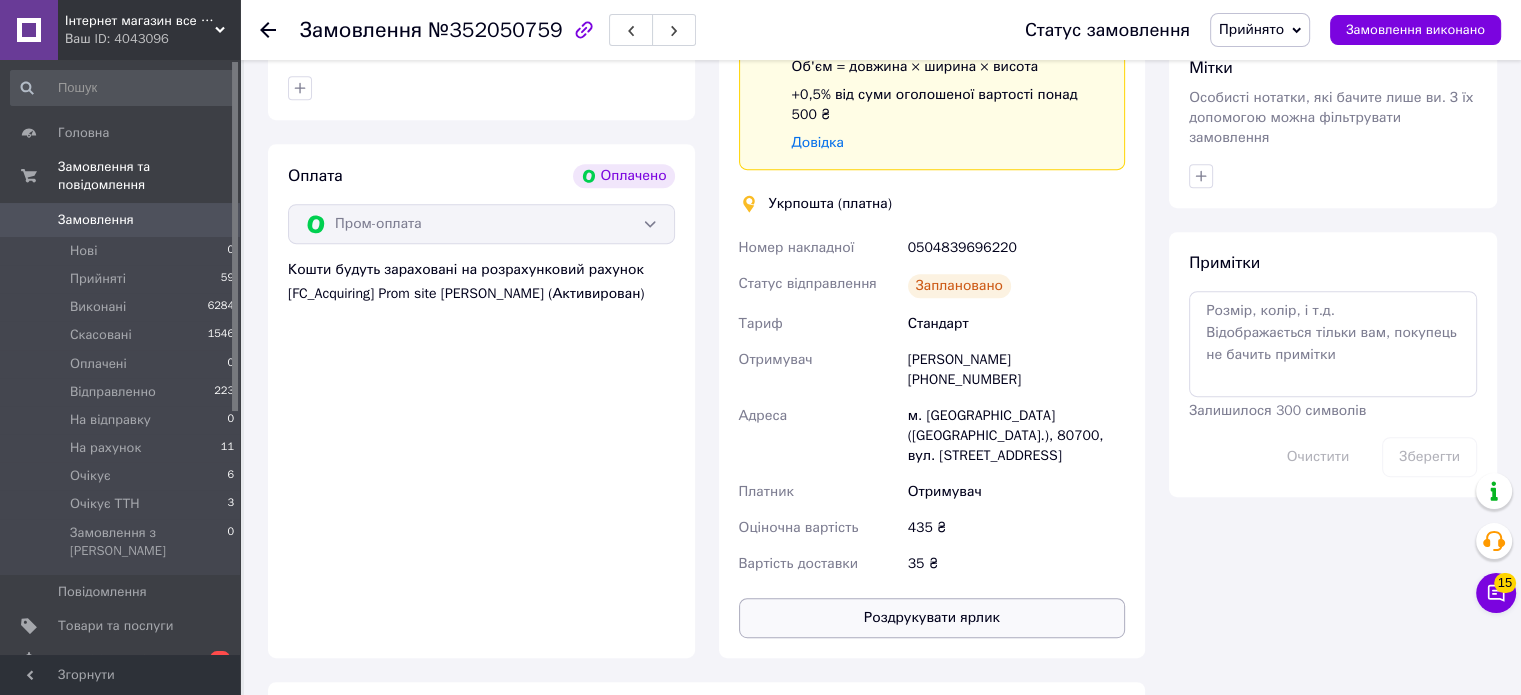 click on "Роздрукувати ярлик" at bounding box center [932, 618] 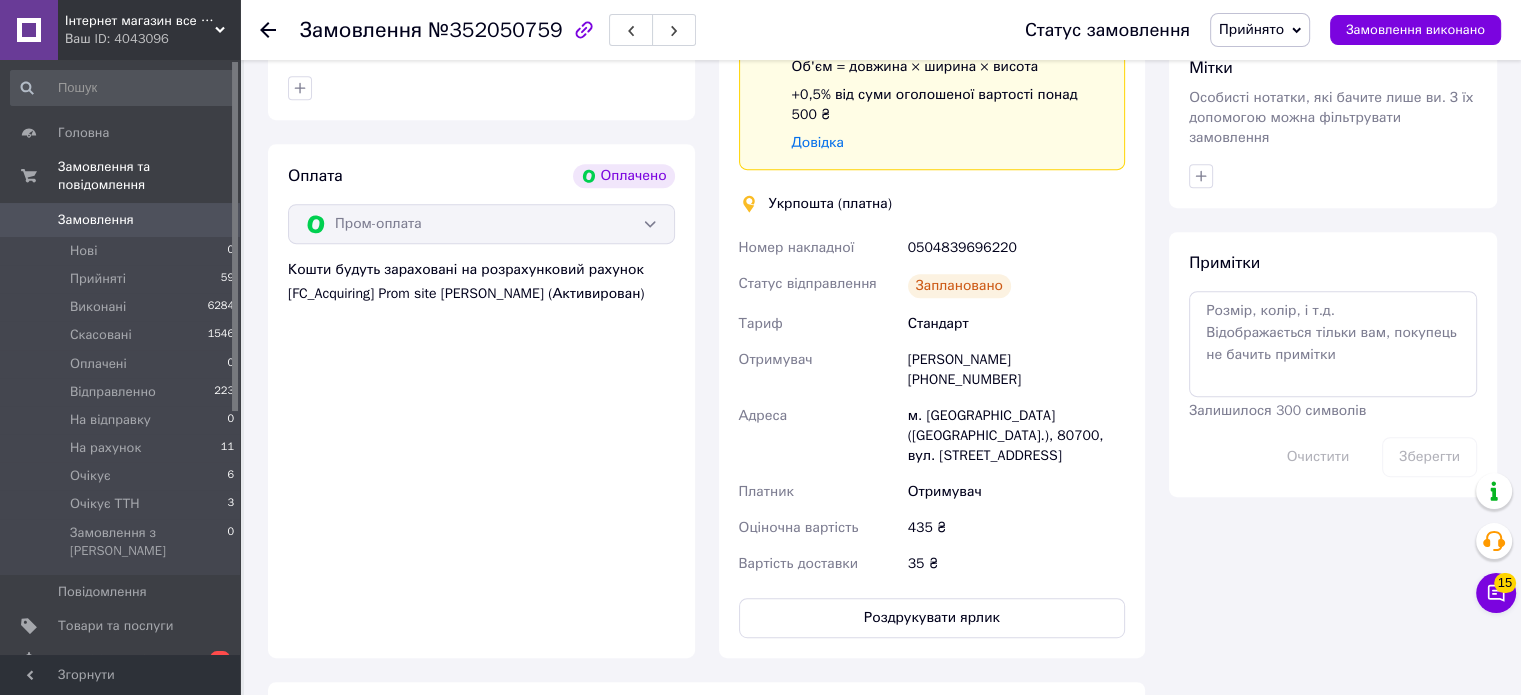 click on "Прийнято" at bounding box center [1251, 29] 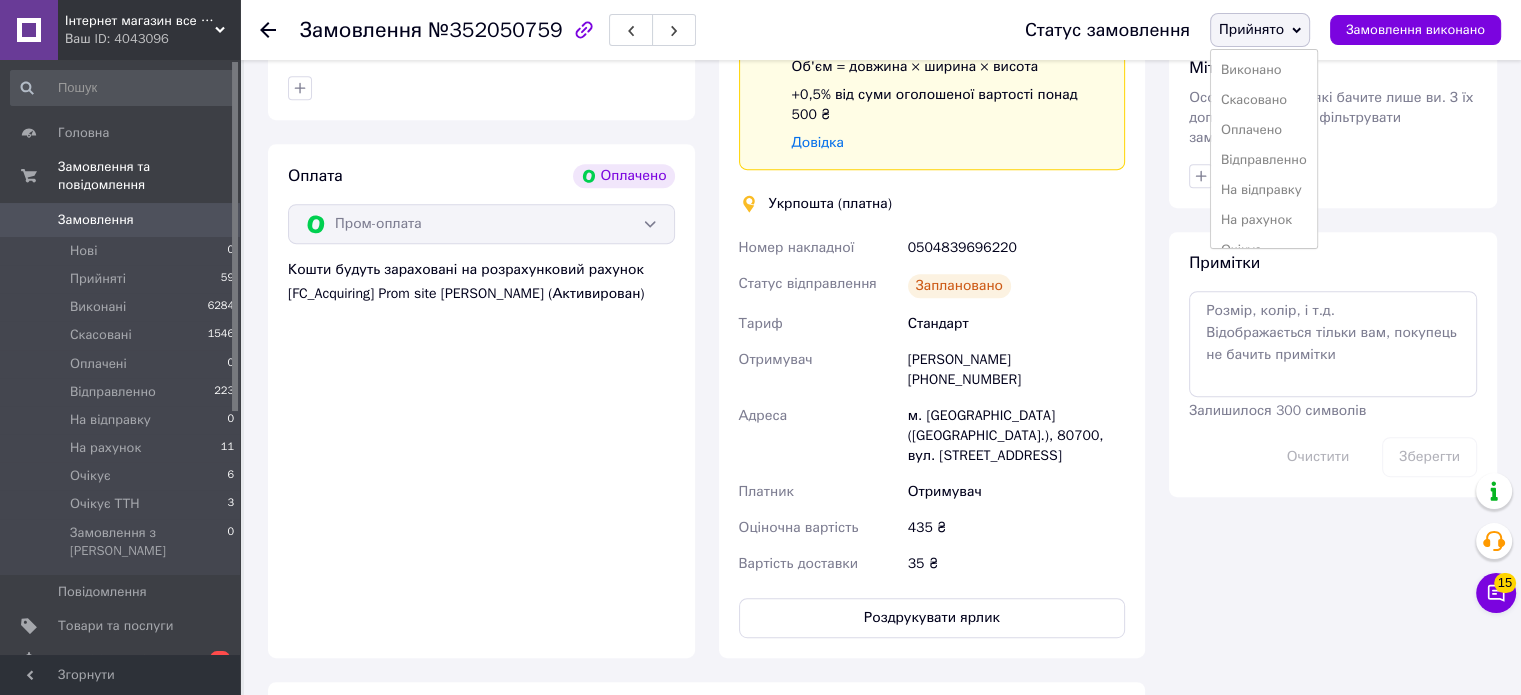 click on "Відправленно" at bounding box center [1264, 160] 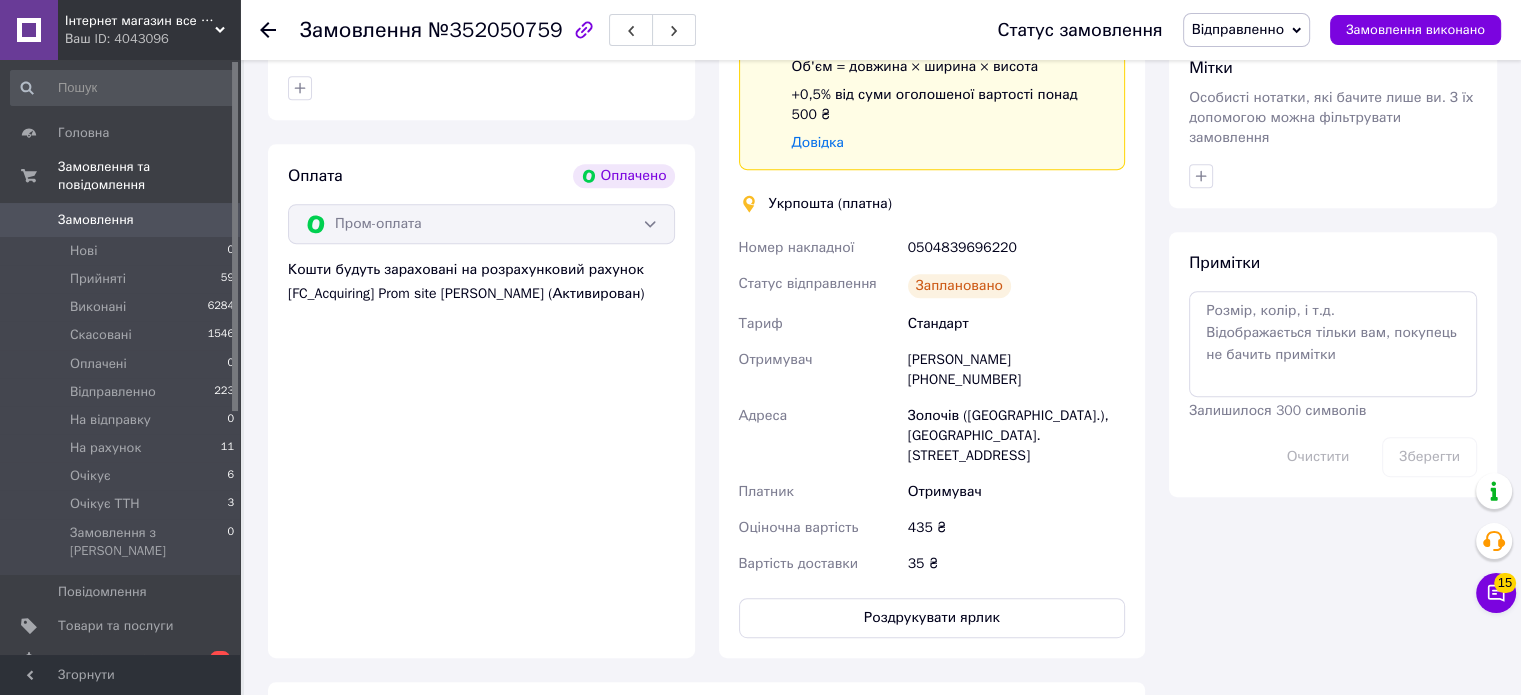 scroll, scrollTop: 500, scrollLeft: 0, axis: vertical 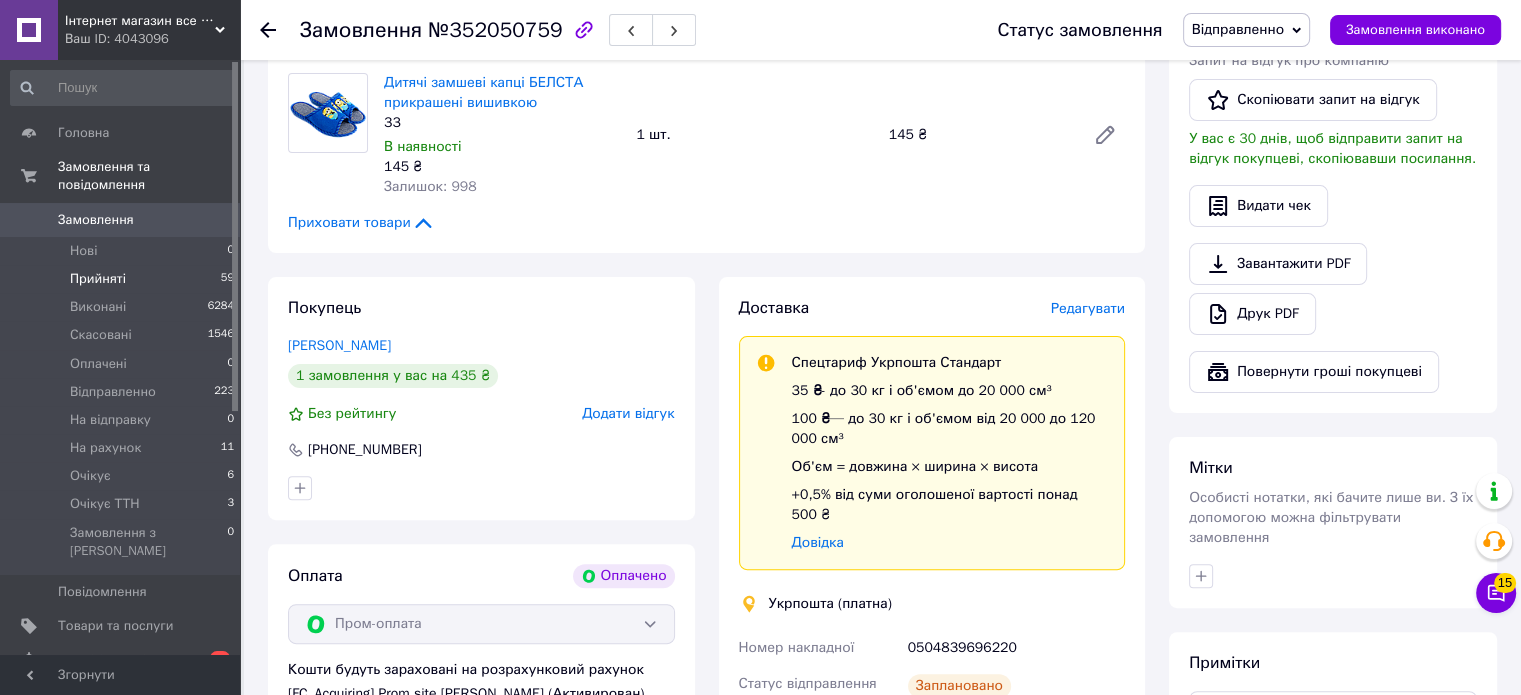 click on "Прийняті 59" at bounding box center [123, 279] 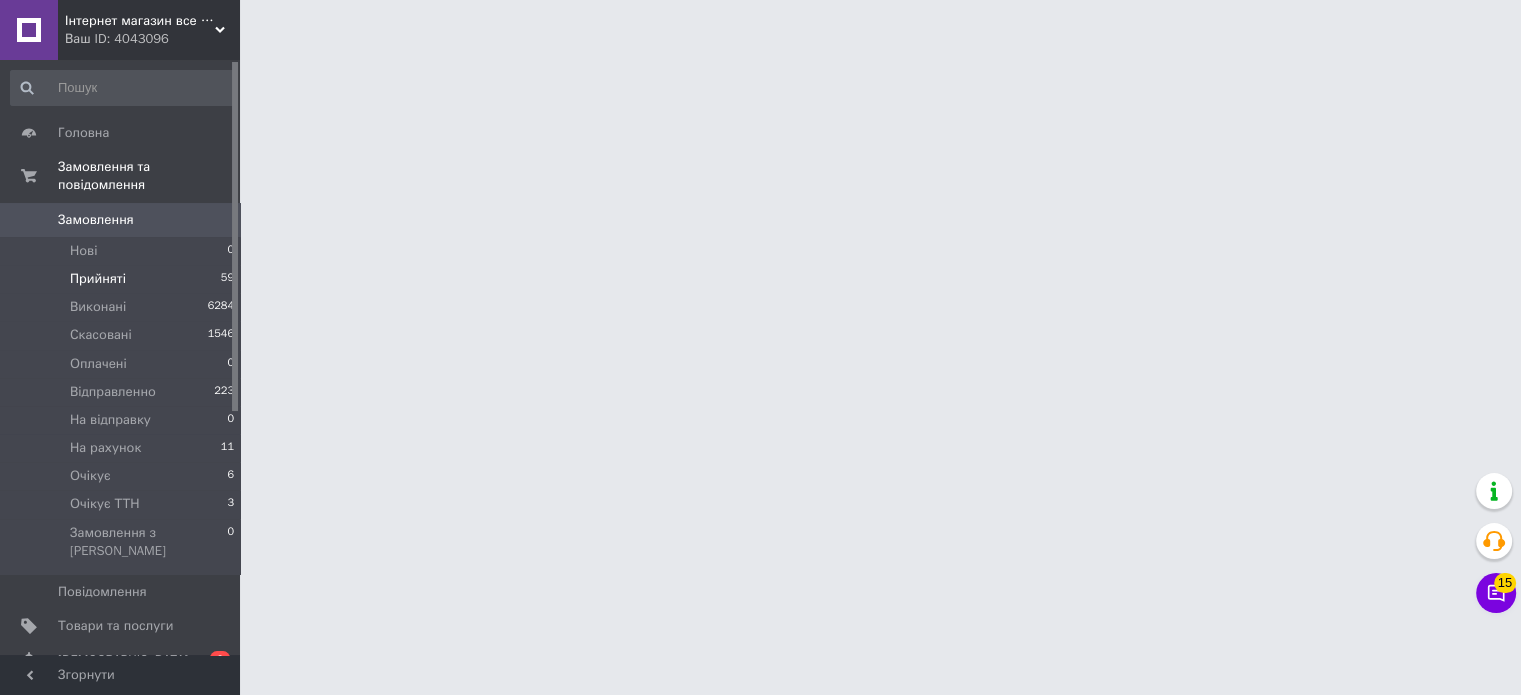 scroll, scrollTop: 0, scrollLeft: 0, axis: both 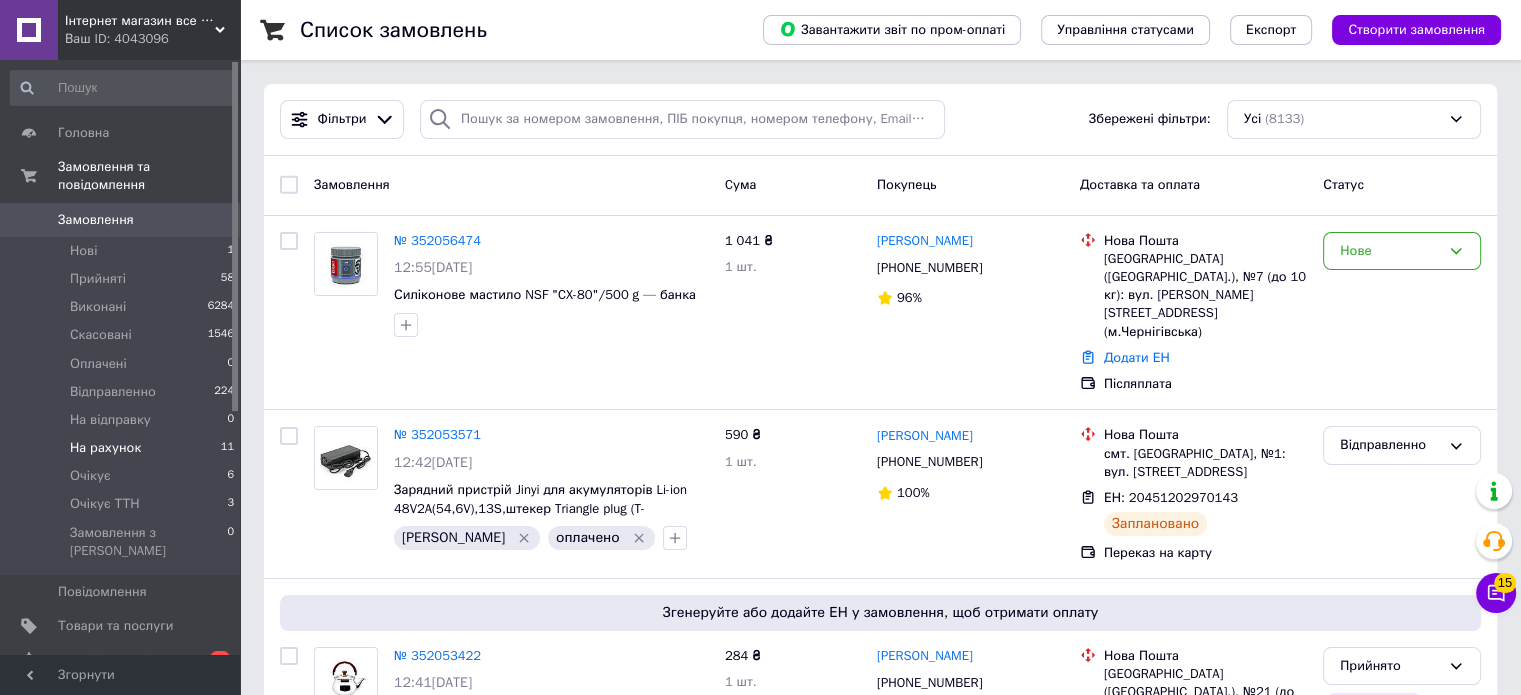 click on "На рахунок 11" at bounding box center (123, 448) 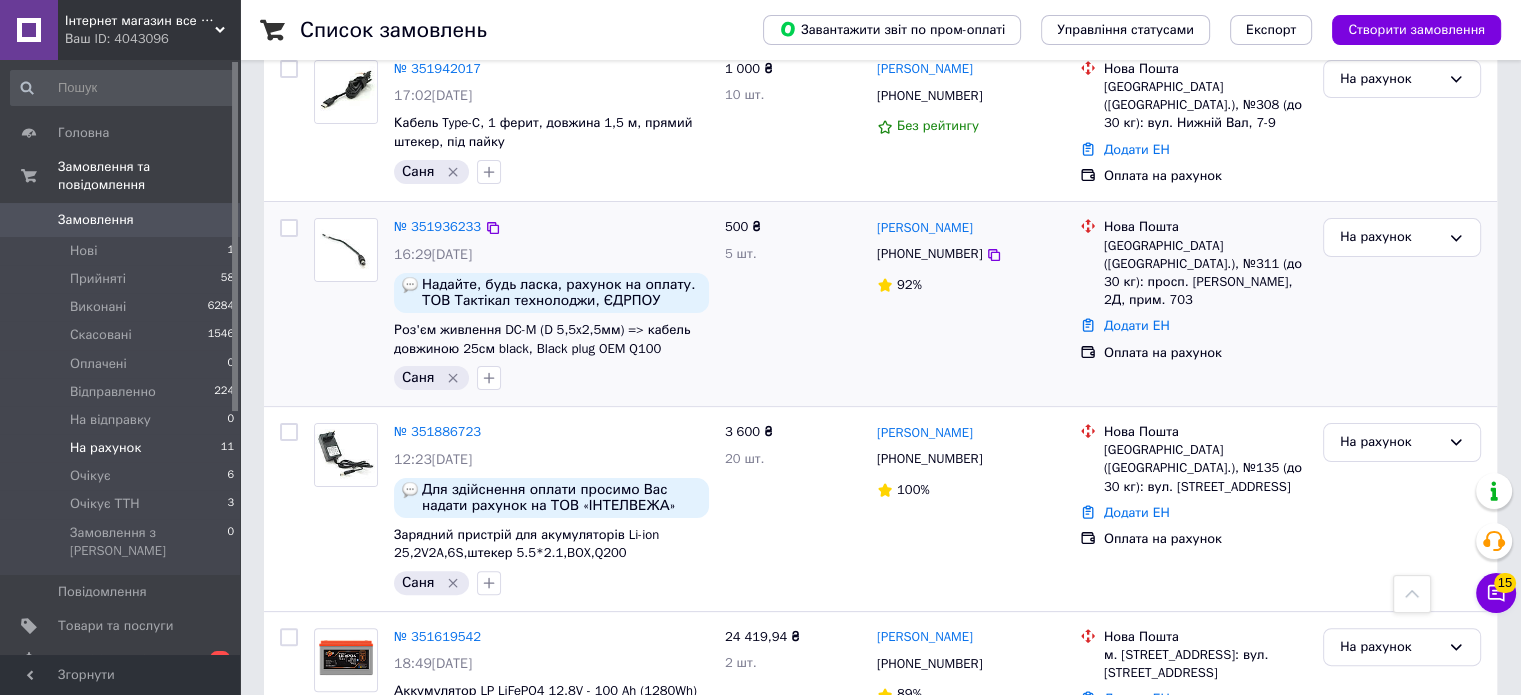 scroll, scrollTop: 200, scrollLeft: 0, axis: vertical 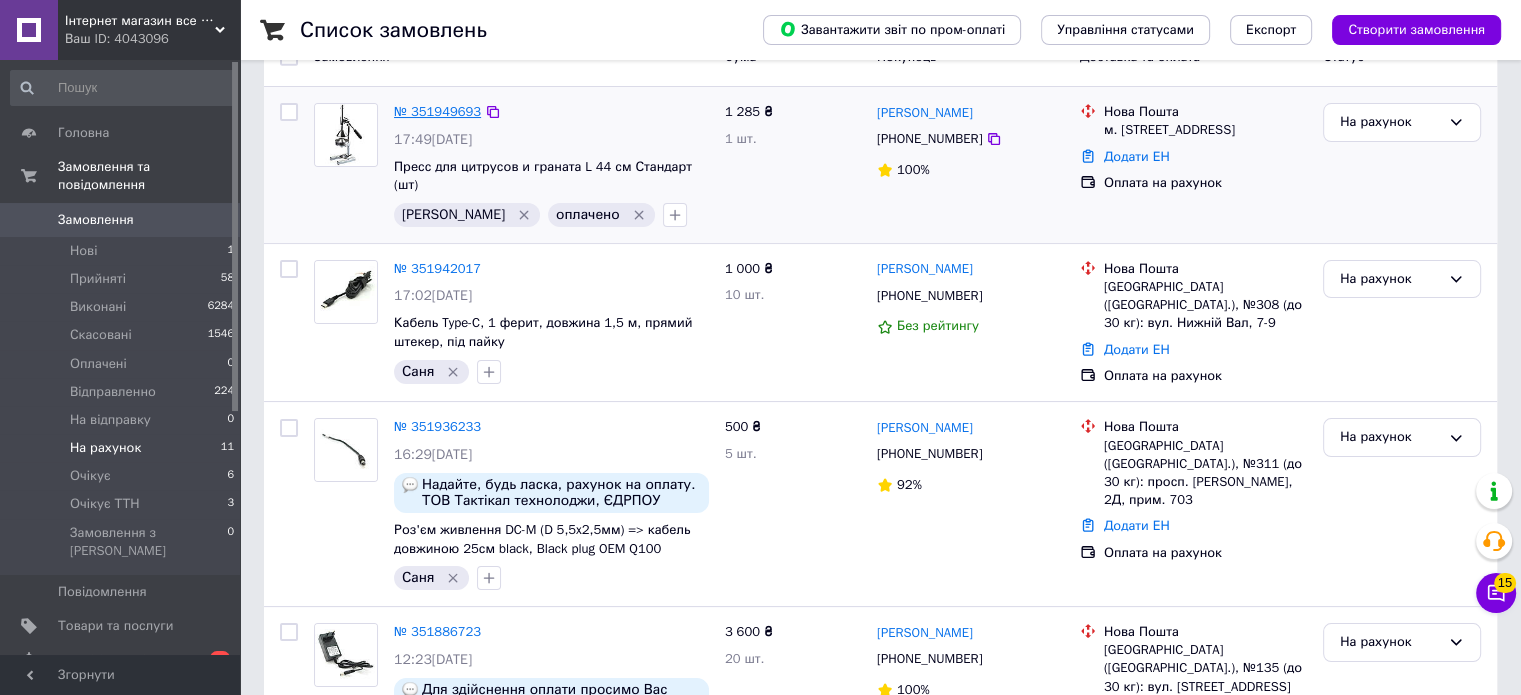 click on "№ 351949693" at bounding box center (437, 111) 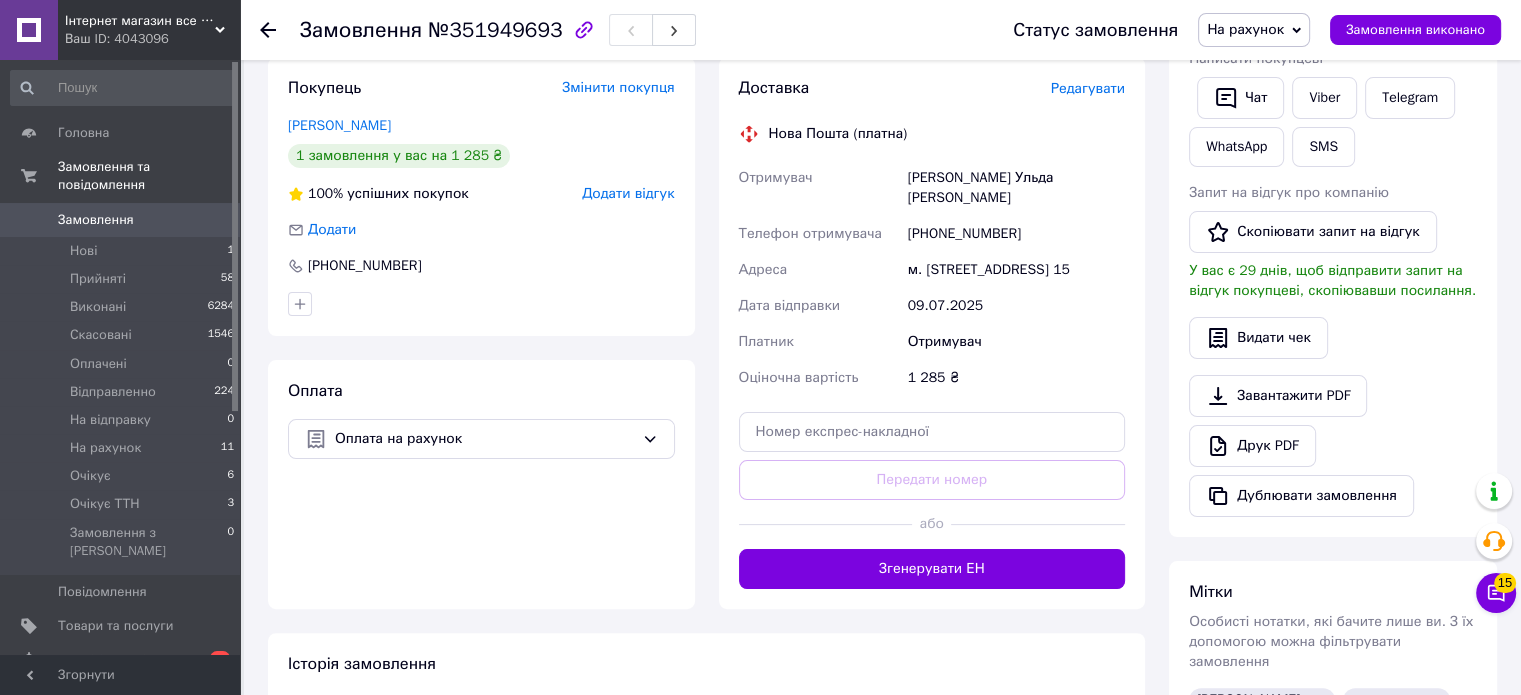 scroll, scrollTop: 42, scrollLeft: 0, axis: vertical 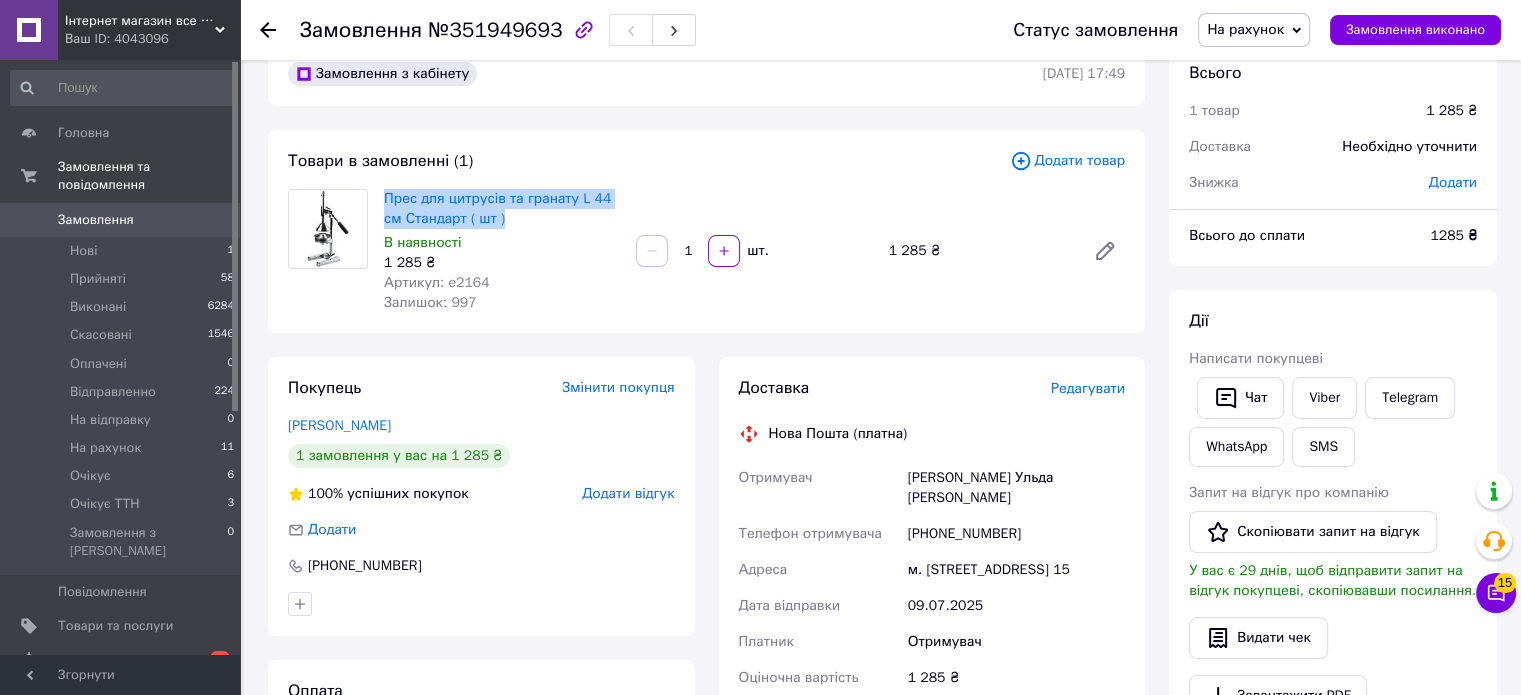 drag, startPoint x: 498, startPoint y: 220, endPoint x: 380, endPoint y: 191, distance: 121.511314 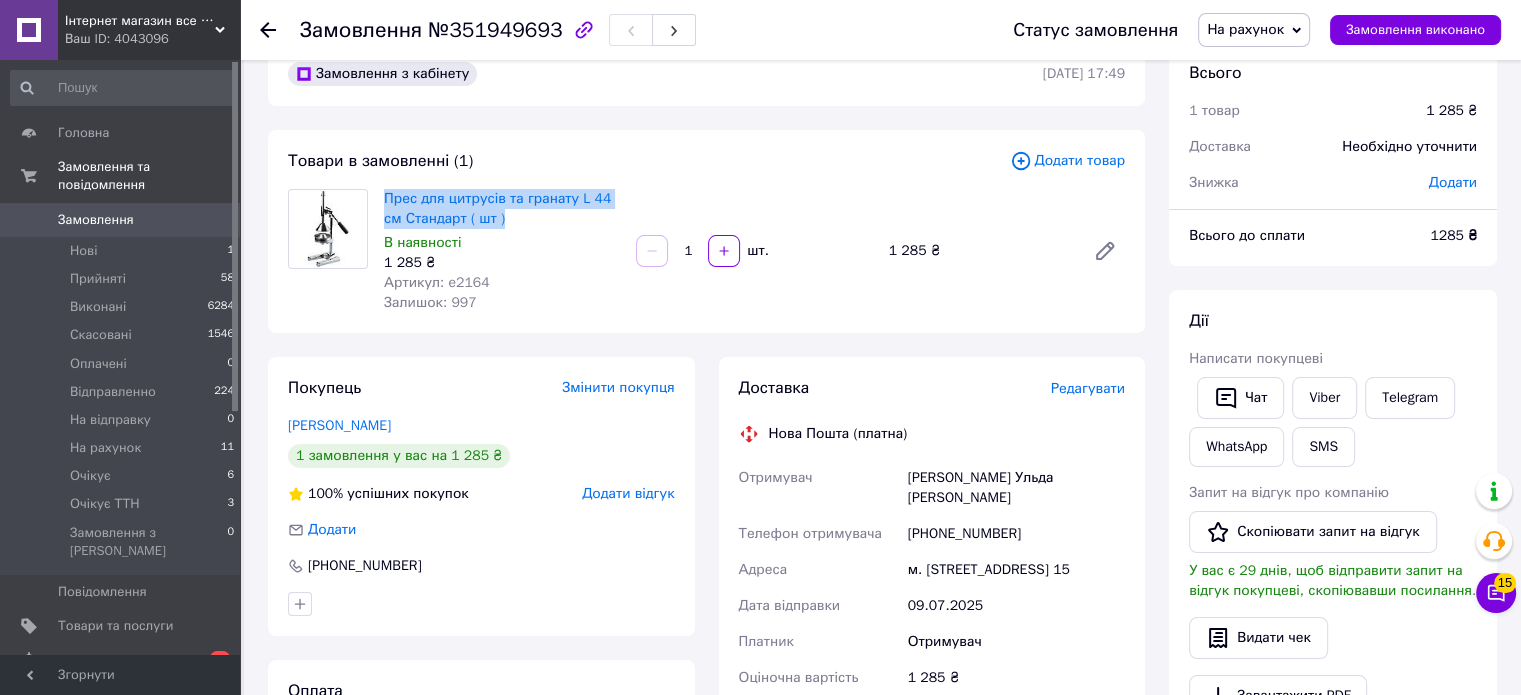 click on "Прес для цитрусів та гранату L 44 см Стандарт ( шт ) В наявності 1 285 ₴ Артикул: e2164 Залишок: 997" at bounding box center (502, 251) 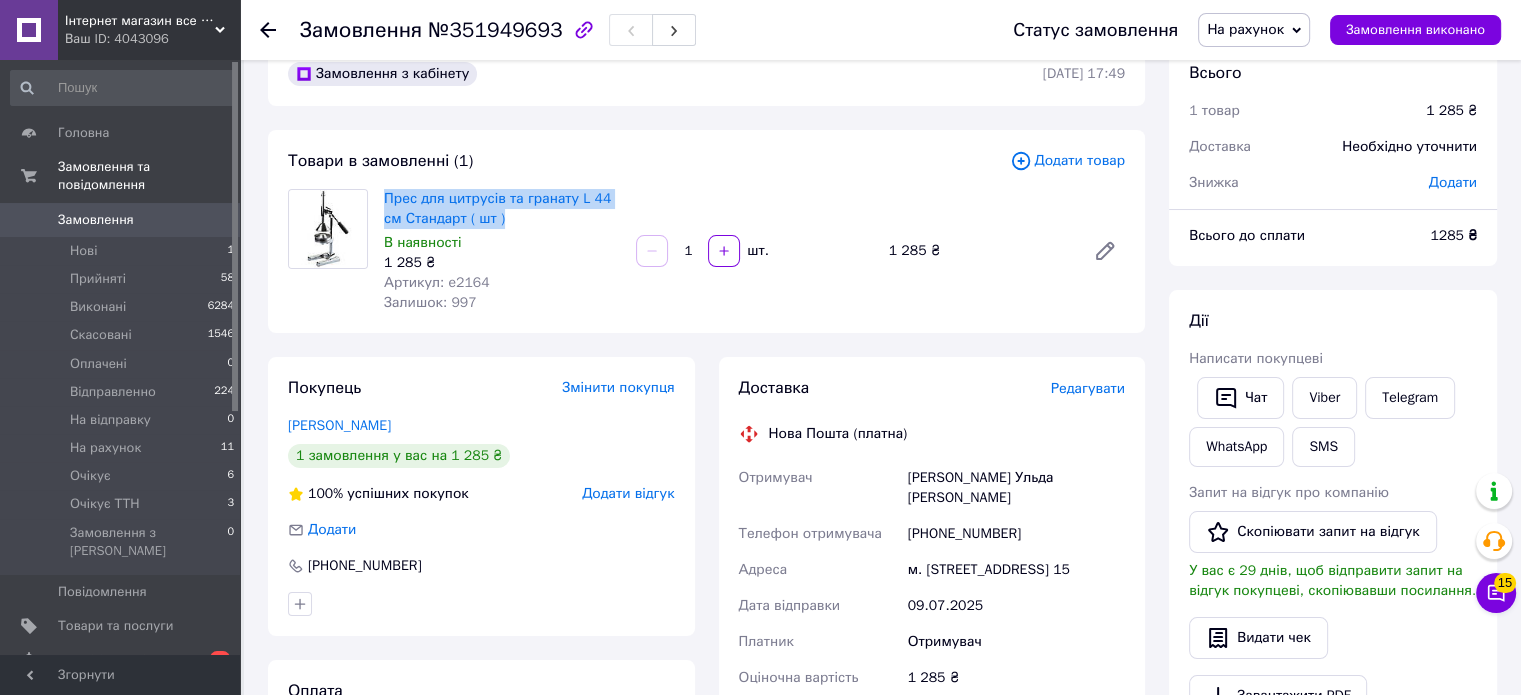 copy on "Прес для цитрусів та гранату L 44 см Стандарт ( шт )" 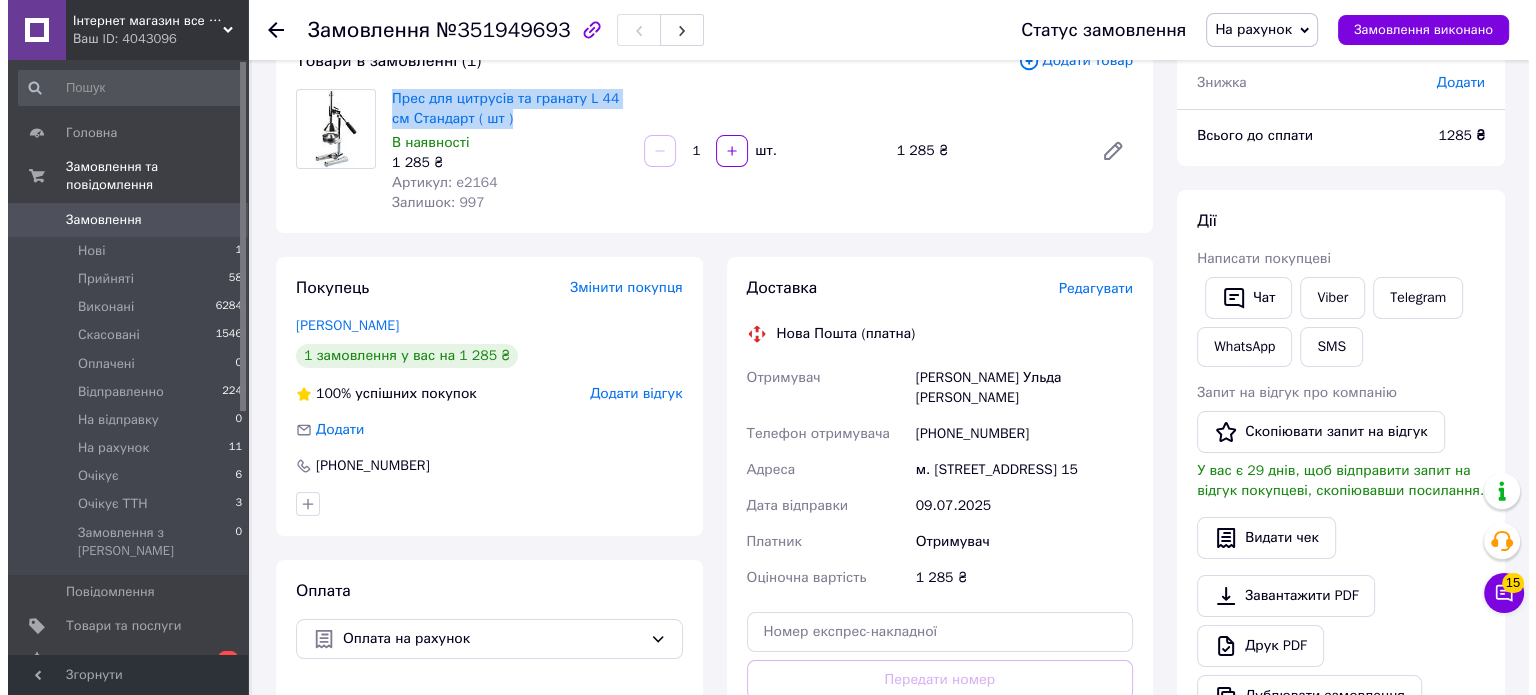 scroll, scrollTop: 542, scrollLeft: 0, axis: vertical 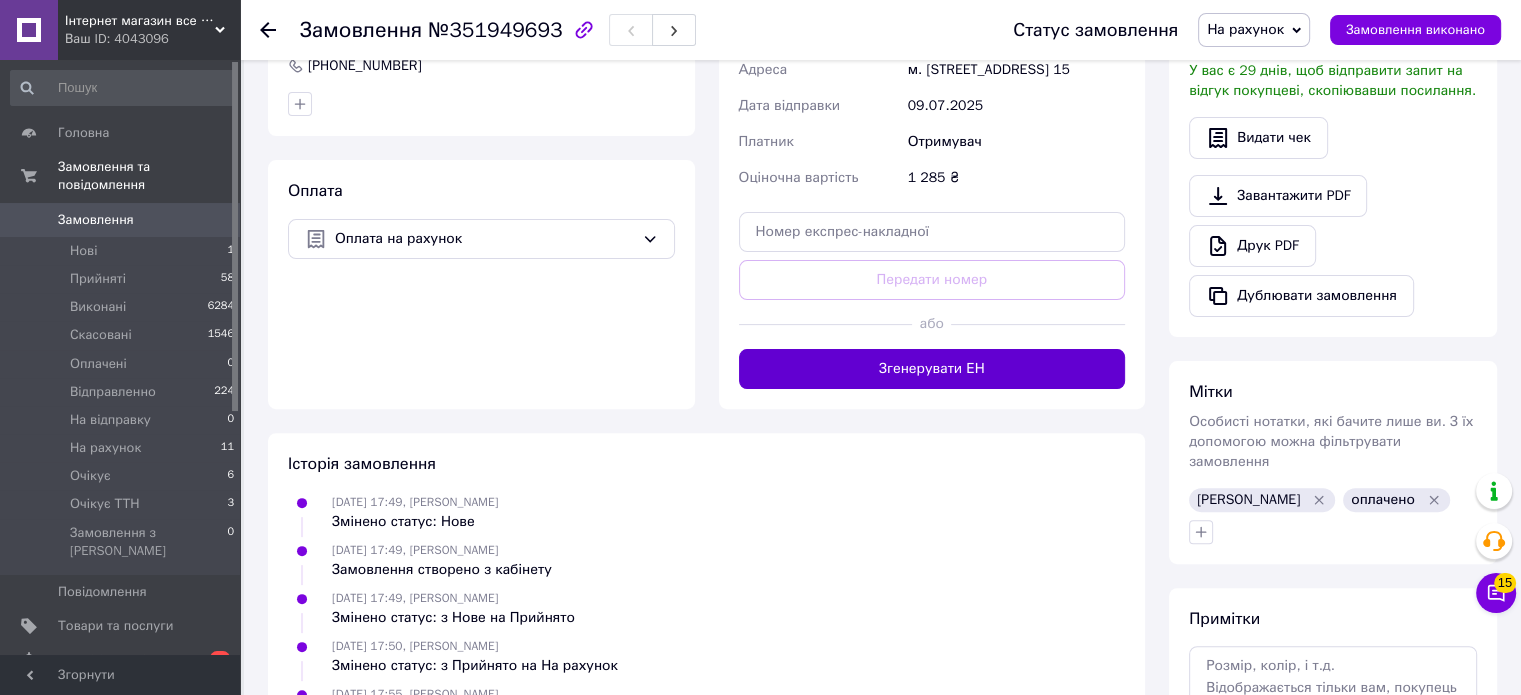 click on "Згенерувати ЕН" at bounding box center (932, 369) 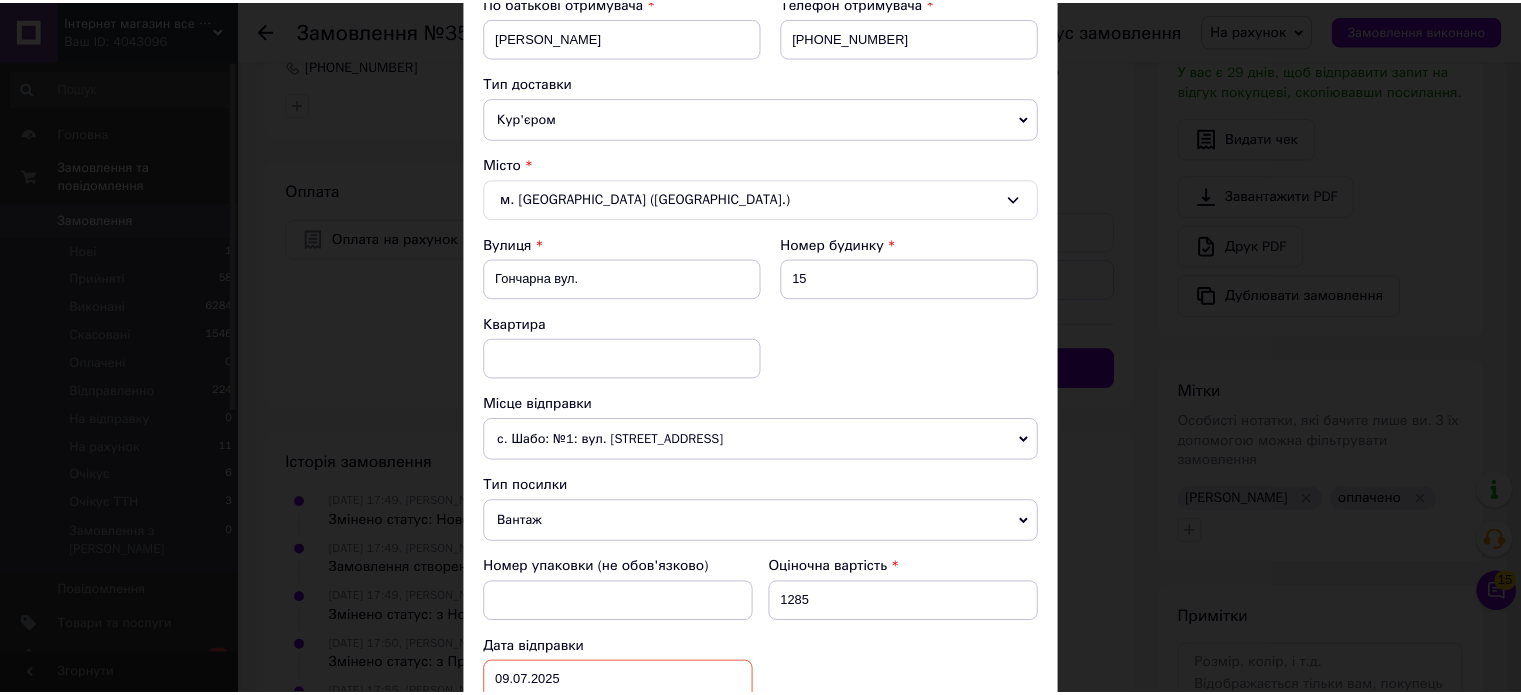 scroll, scrollTop: 900, scrollLeft: 0, axis: vertical 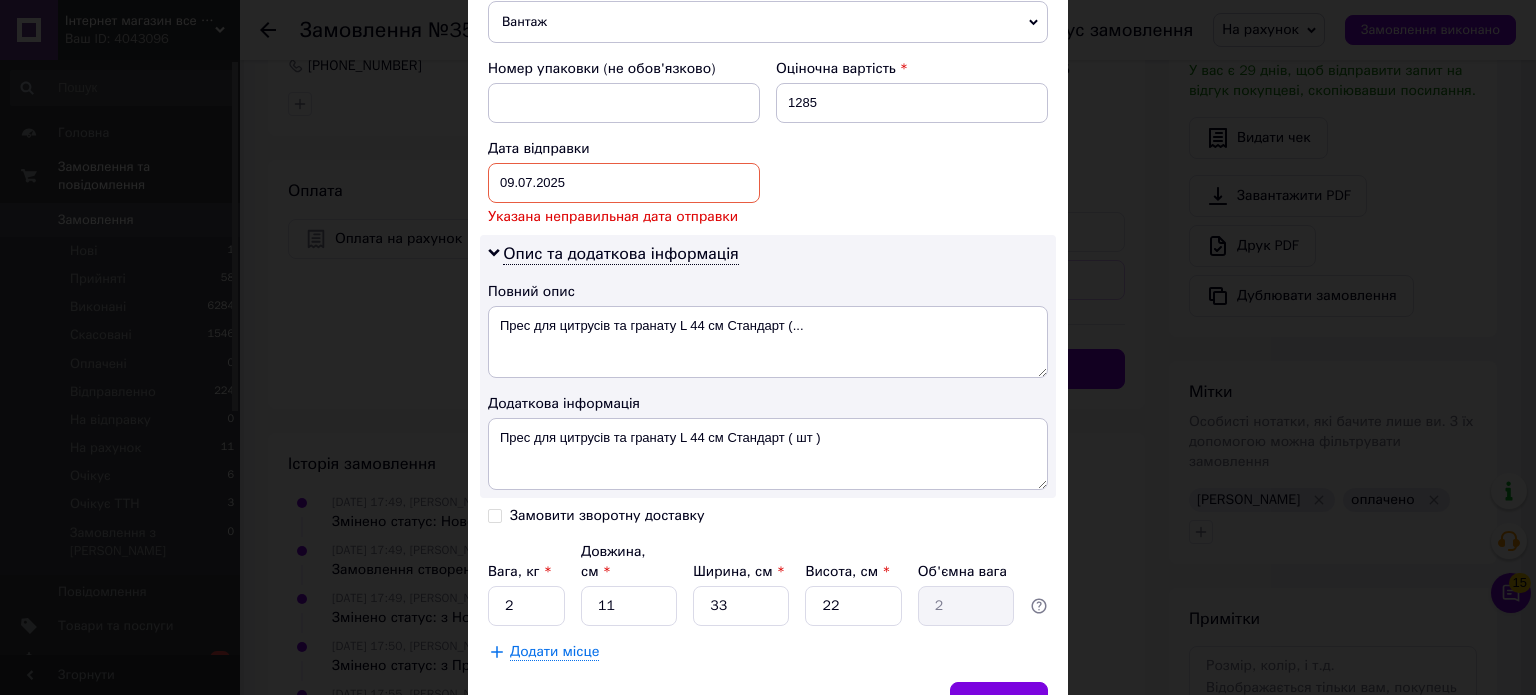 click on "09.07.2025 < 2025 > < Июль > Пн Вт Ср Чт Пт Сб Вс 30 1 2 3 4 5 6 7 8 9 10 11 12 13 14 15 16 17 18 19 20 21 22 23 24 25 26 27 28 29 30 31 1 2 3 4 5 6 7 8 9 10" at bounding box center [624, 183] 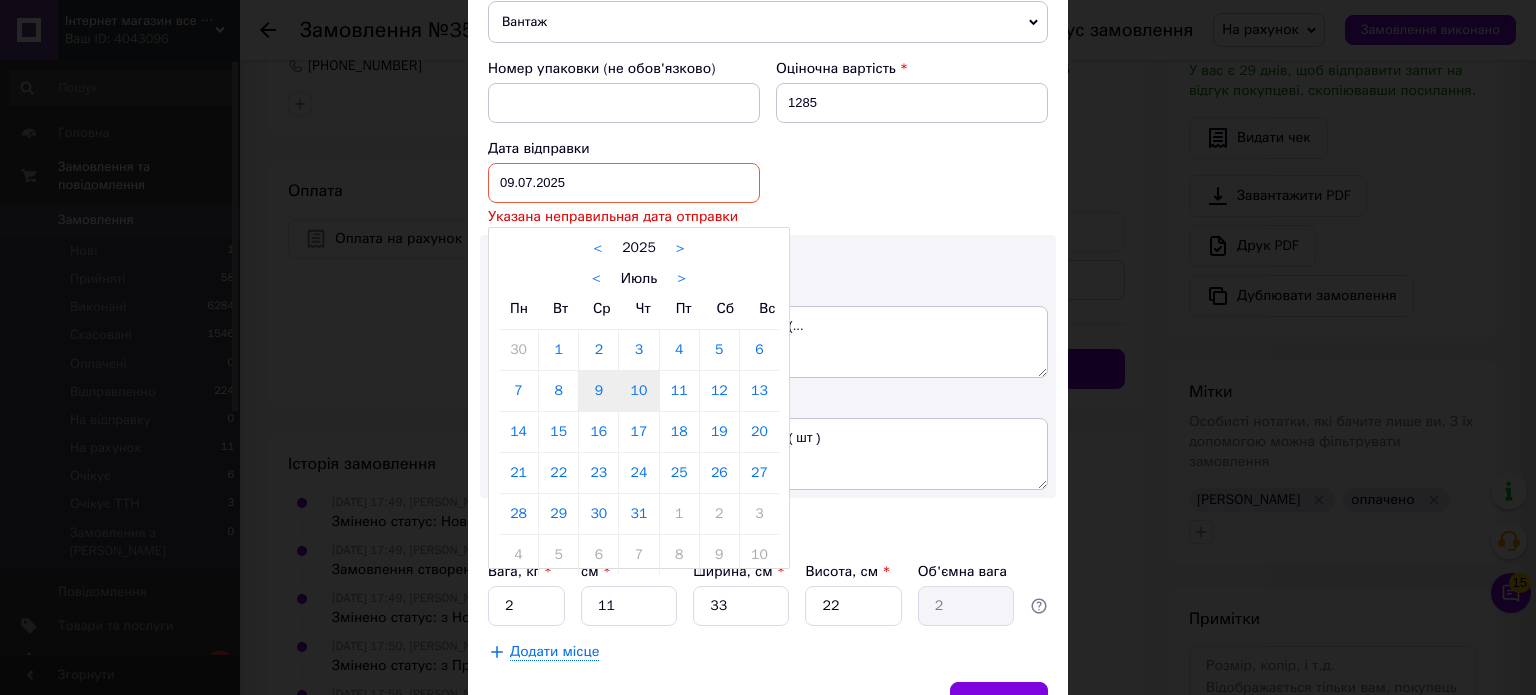 click on "10" at bounding box center [638, 391] 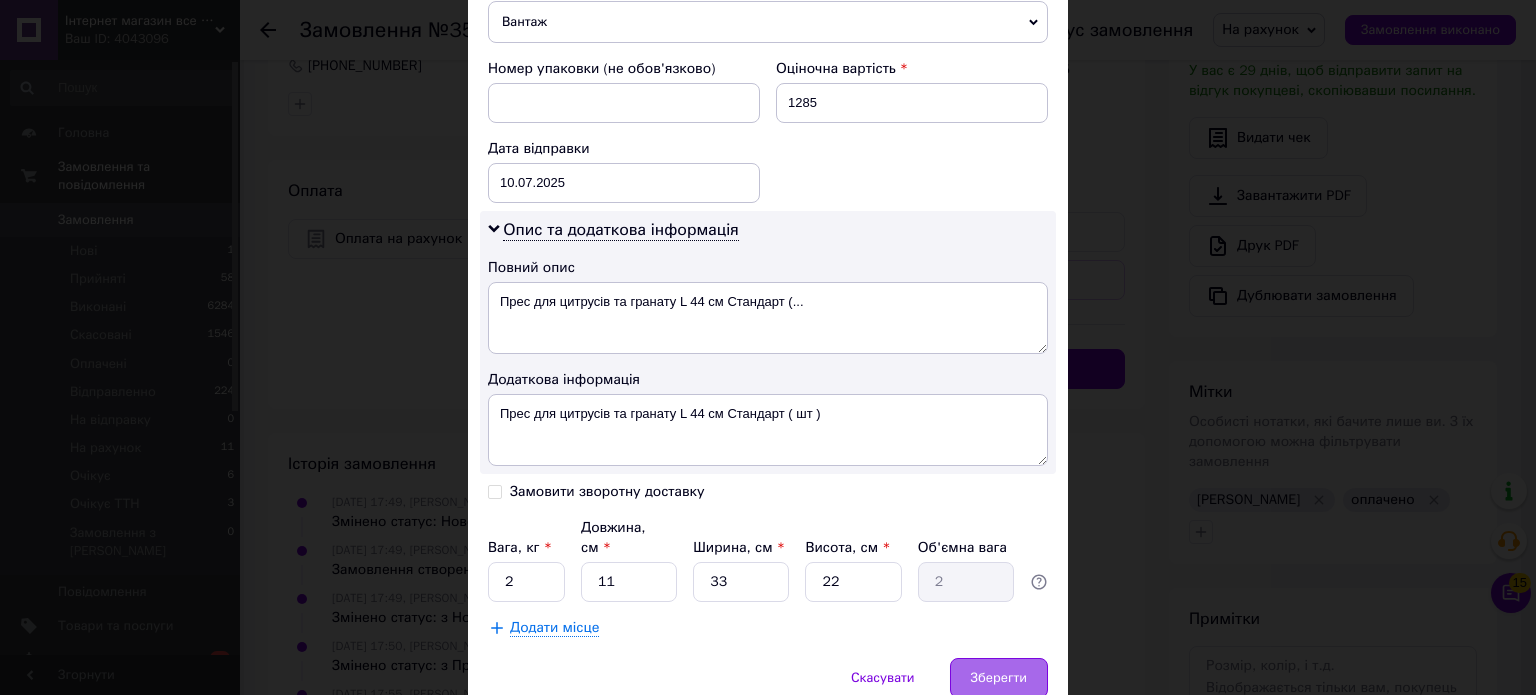click on "Зберегти" at bounding box center [999, 678] 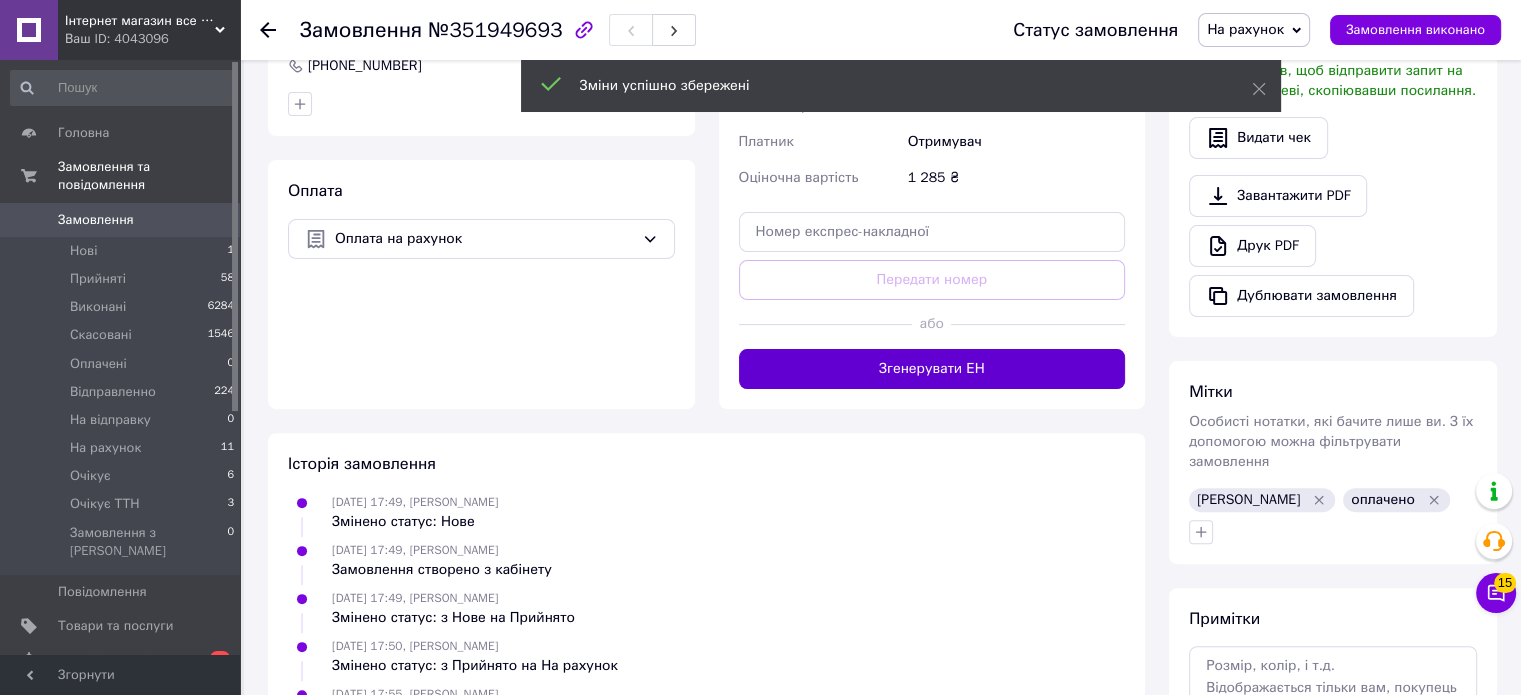 click on "Згенерувати ЕН" at bounding box center (932, 369) 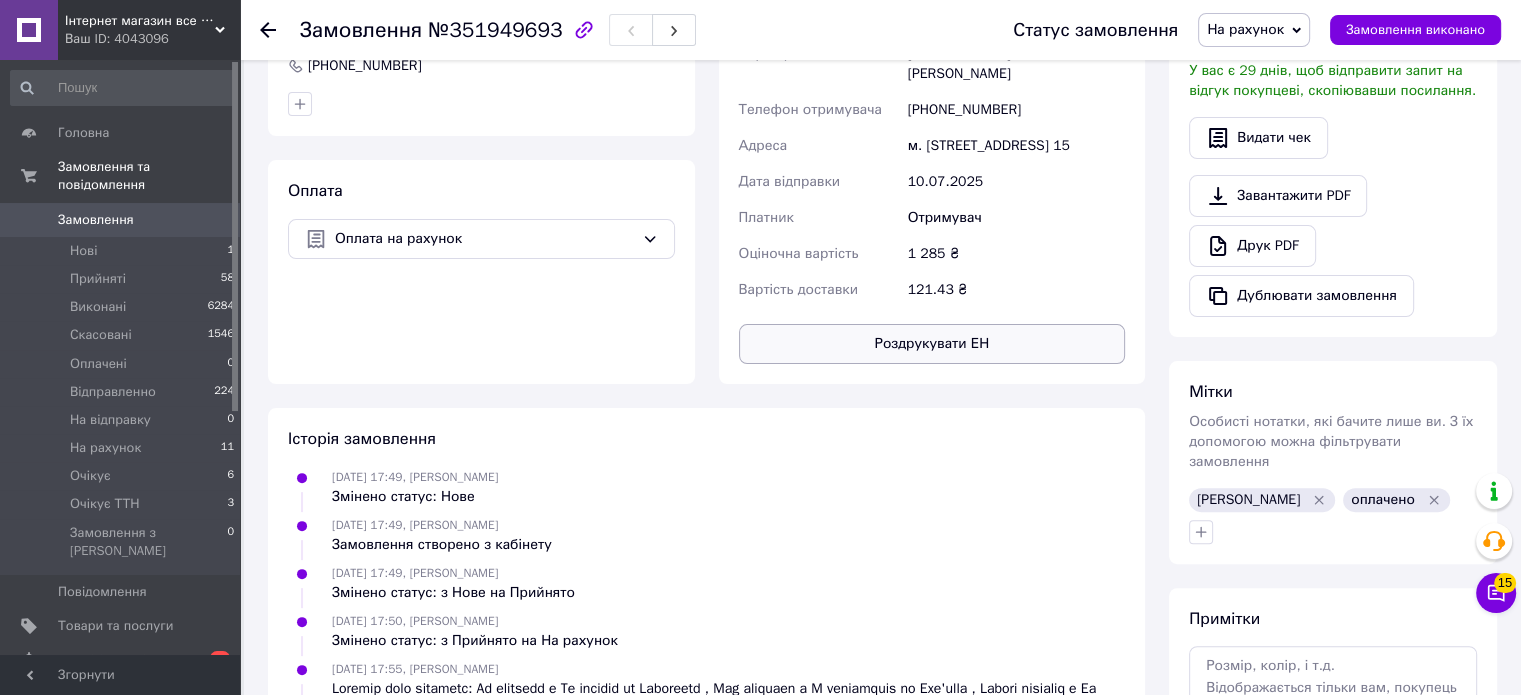 click on "Роздрукувати ЕН" at bounding box center [932, 344] 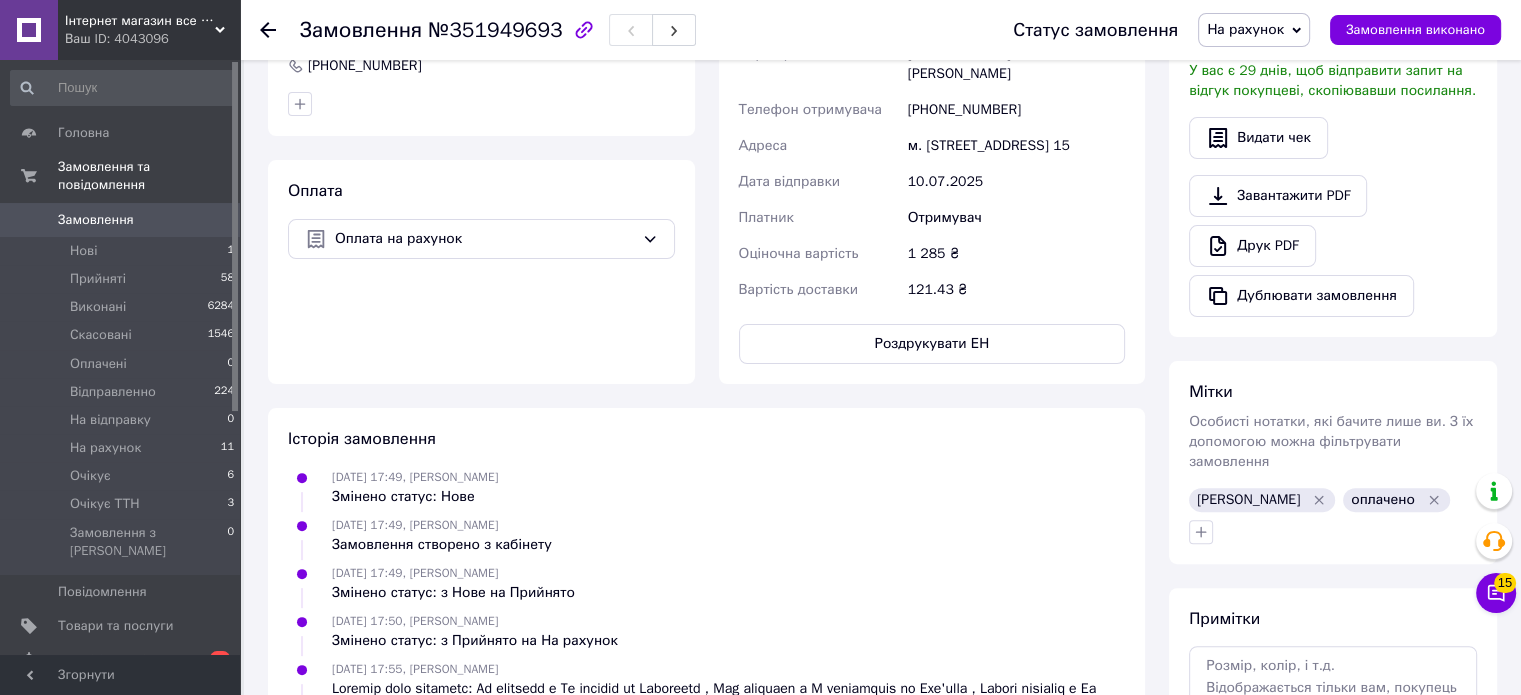 click on "На рахунок" at bounding box center (1254, 30) 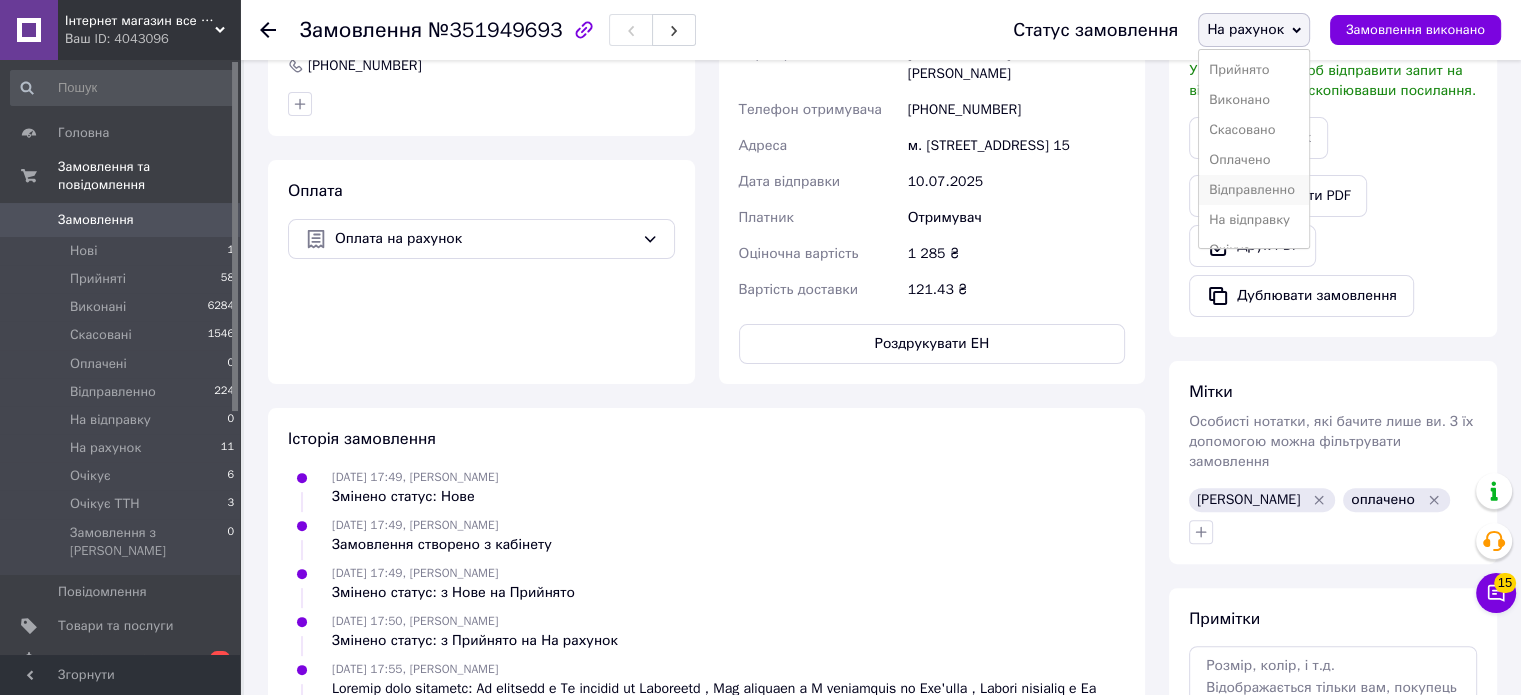 click on "Відправленно" at bounding box center [1254, 190] 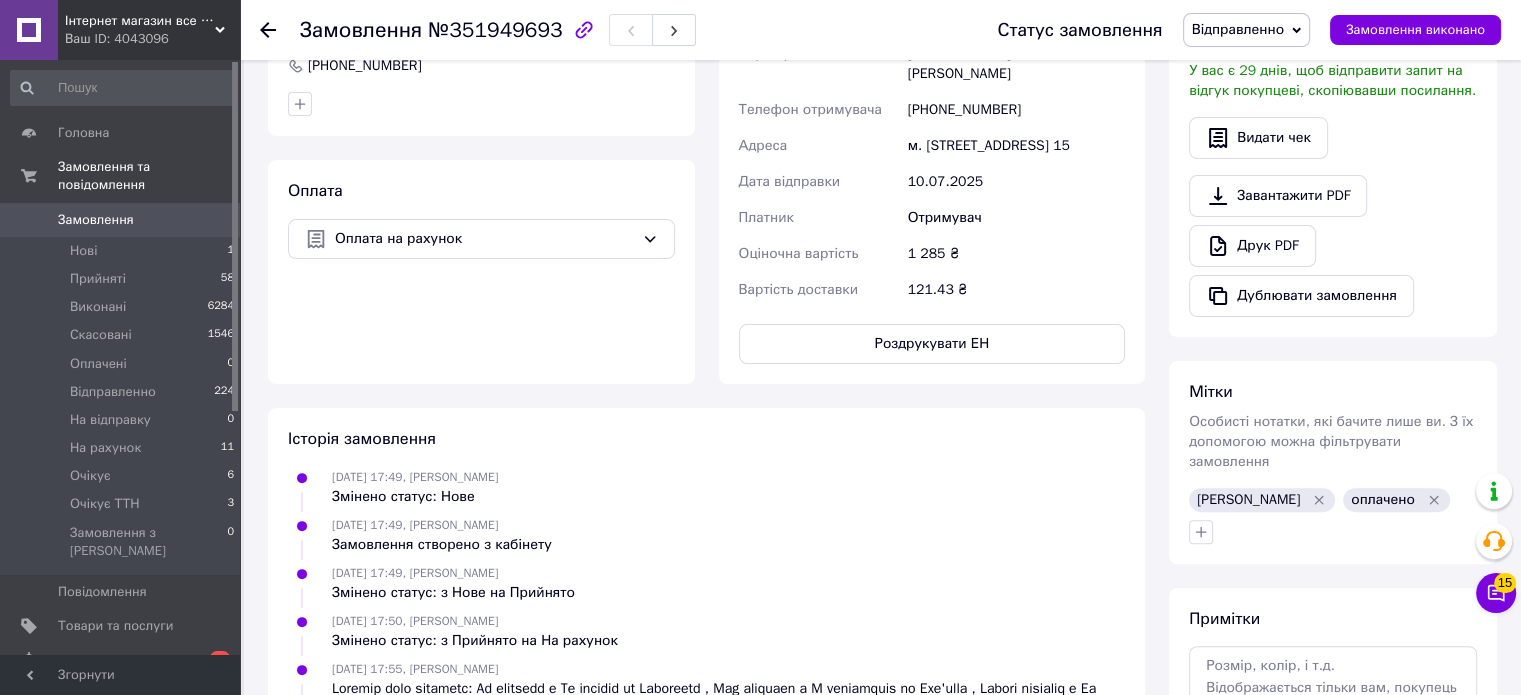 click 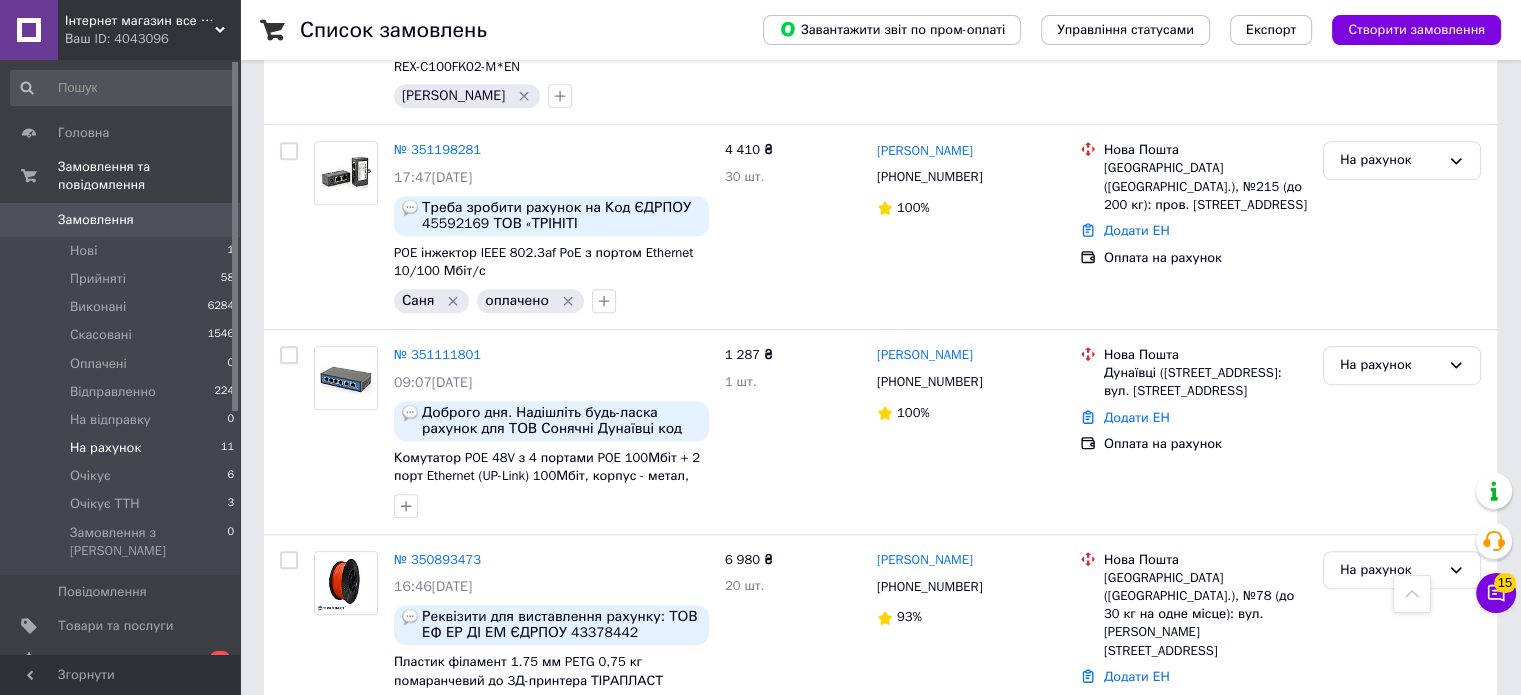 scroll, scrollTop: 1448, scrollLeft: 0, axis: vertical 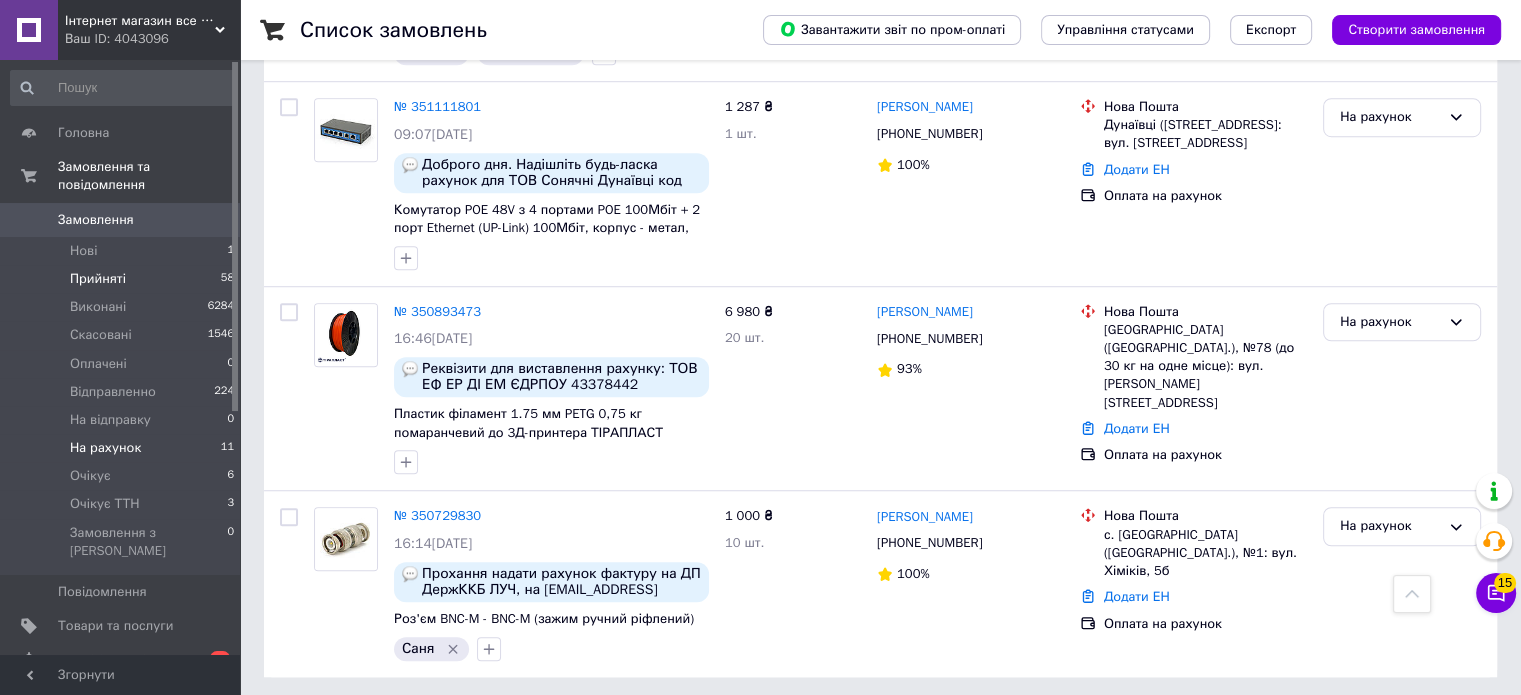 click on "Прийняті 58" at bounding box center (123, 279) 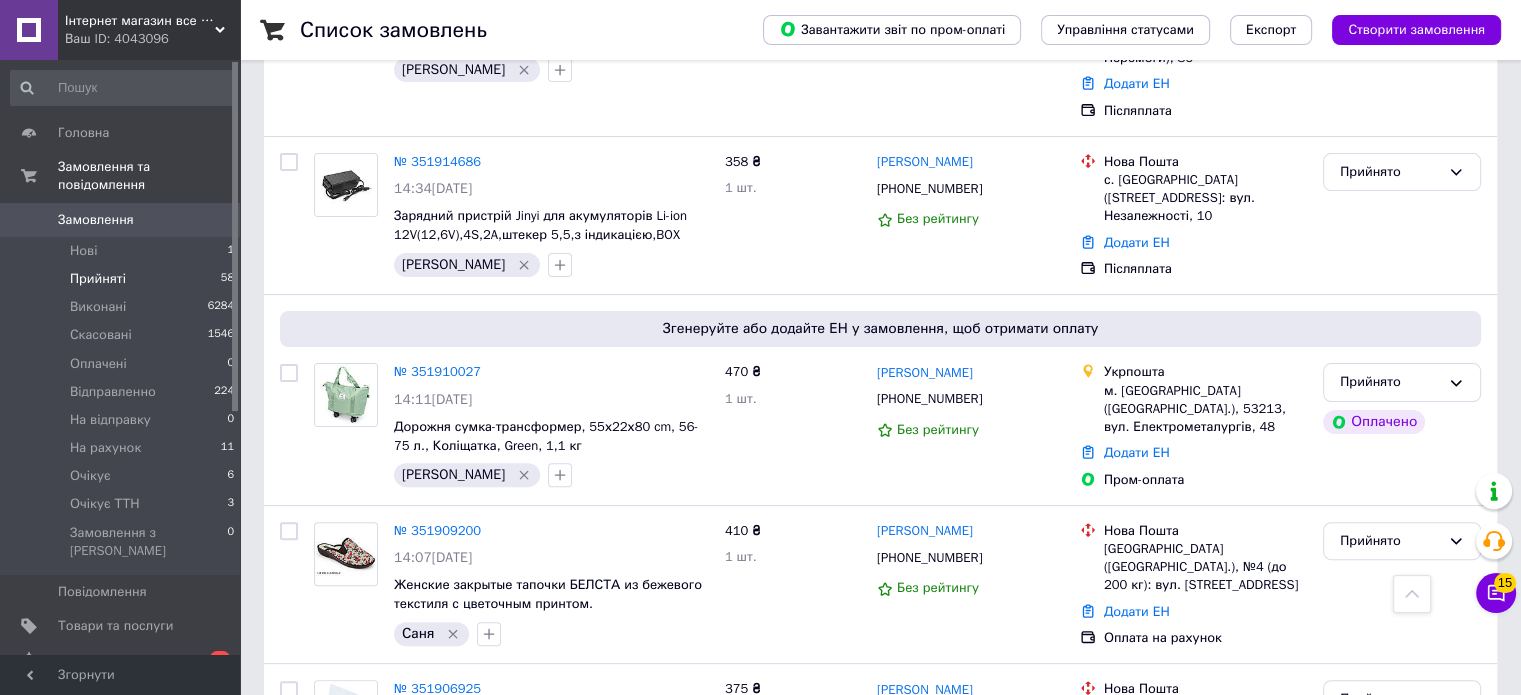 scroll, scrollTop: 8500, scrollLeft: 0, axis: vertical 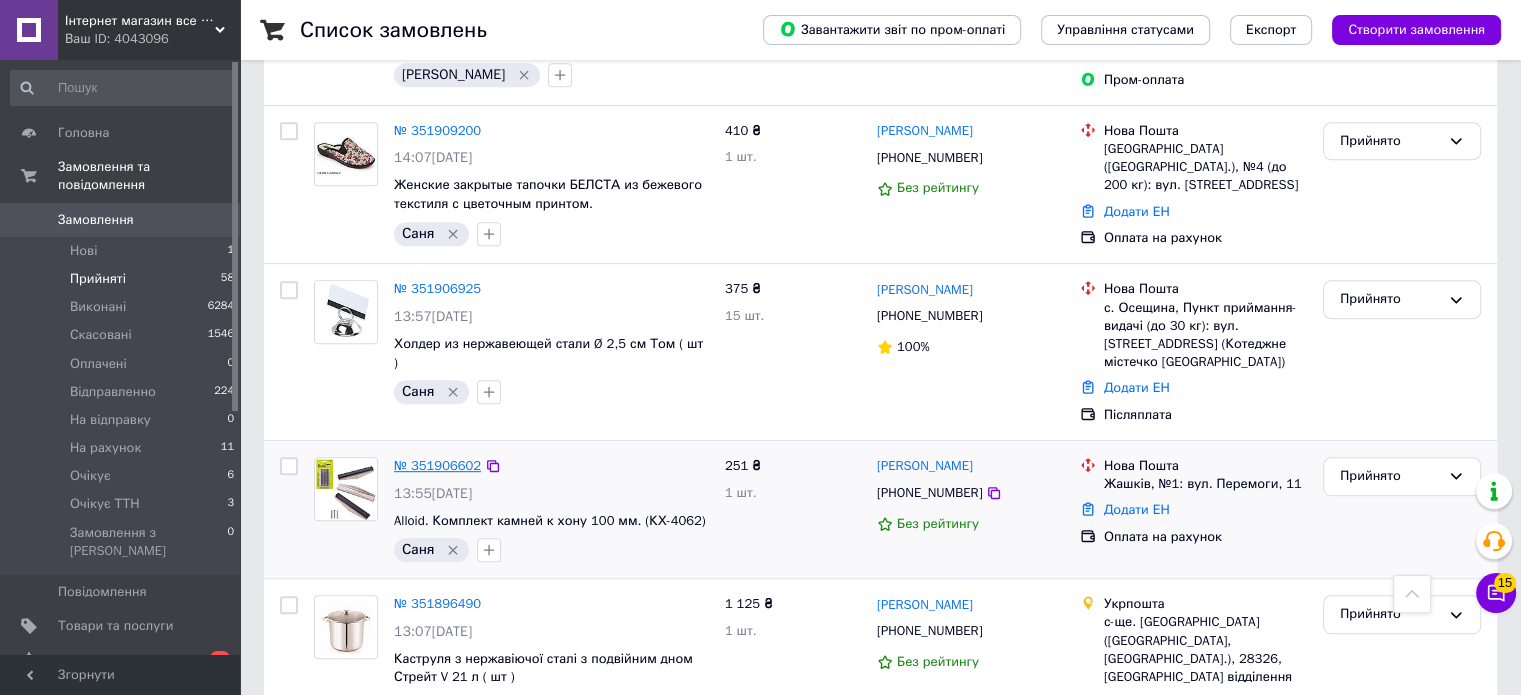 click on "№ 351906602" at bounding box center (437, 465) 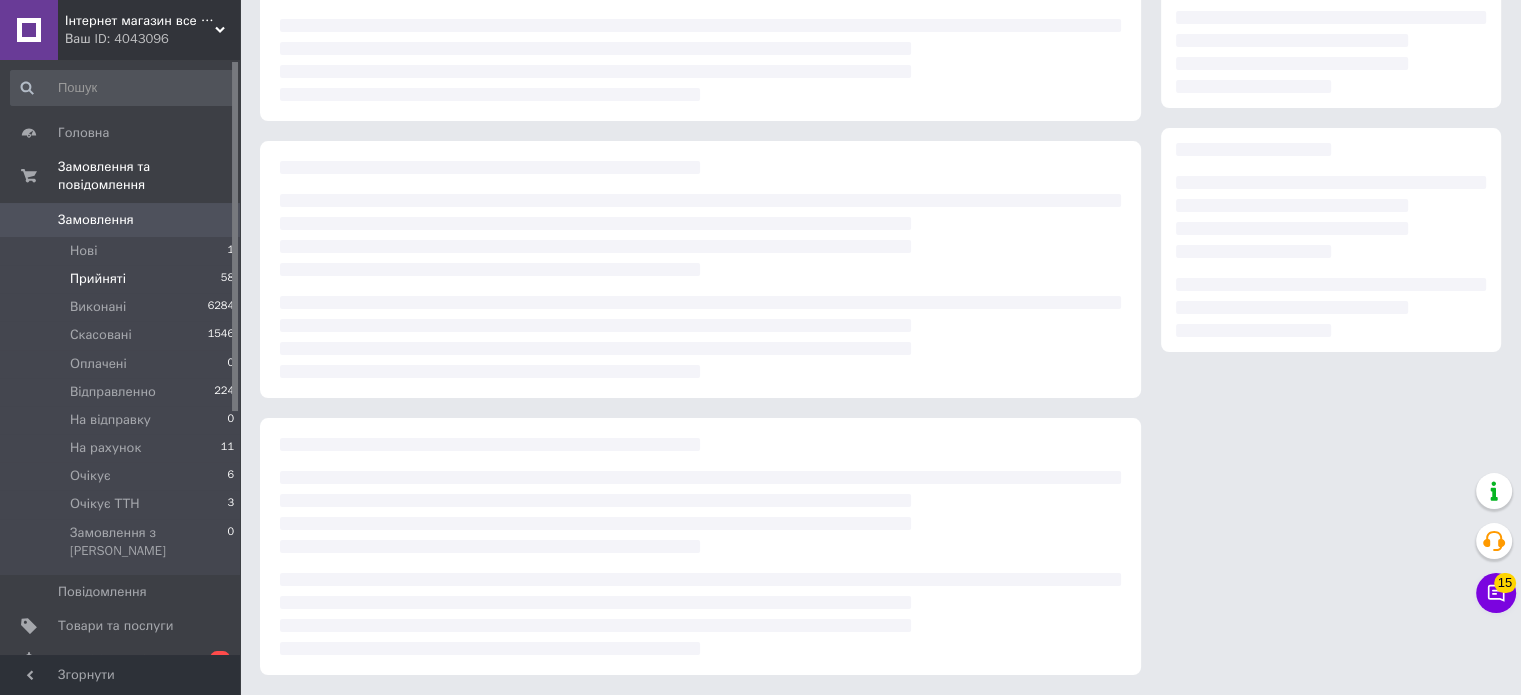 scroll, scrollTop: 0, scrollLeft: 0, axis: both 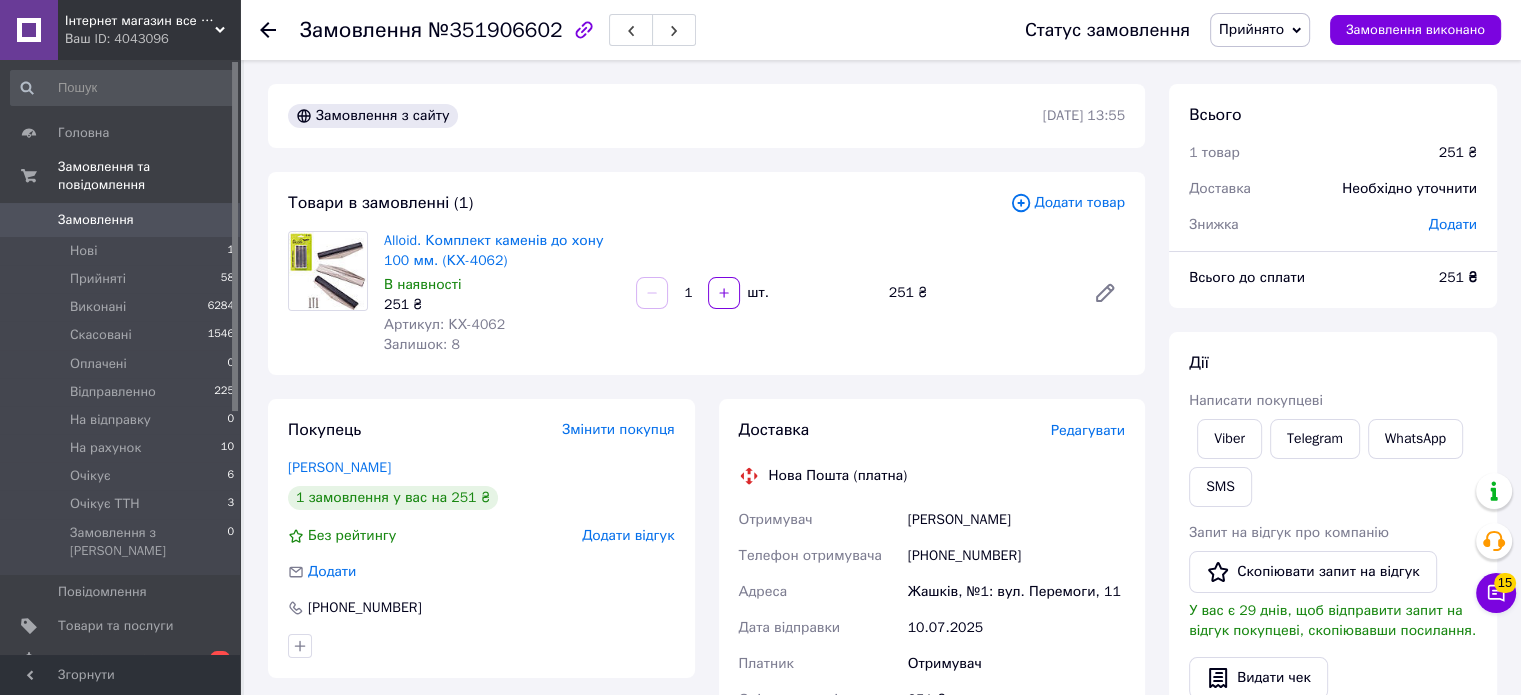 click on "Viber" at bounding box center (1229, 439) 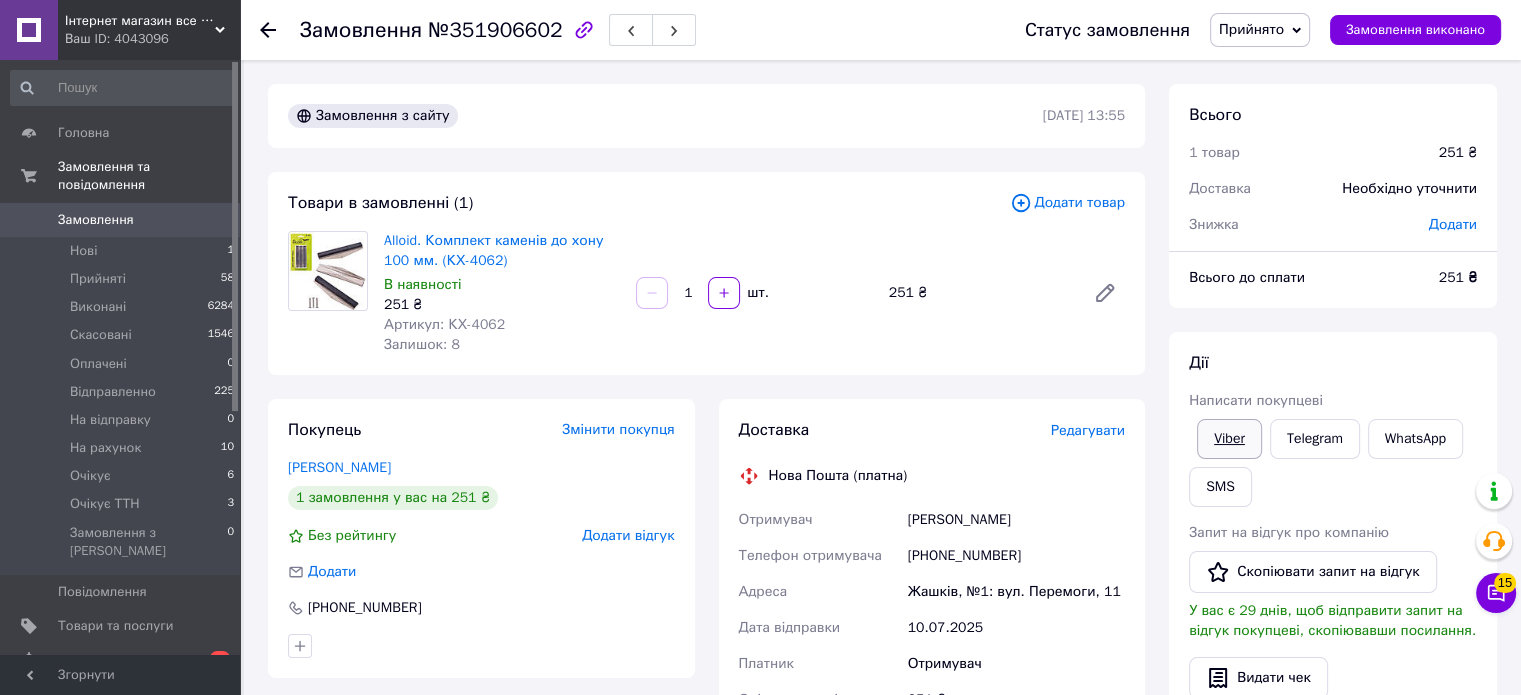 click on "Viber" at bounding box center (1229, 439) 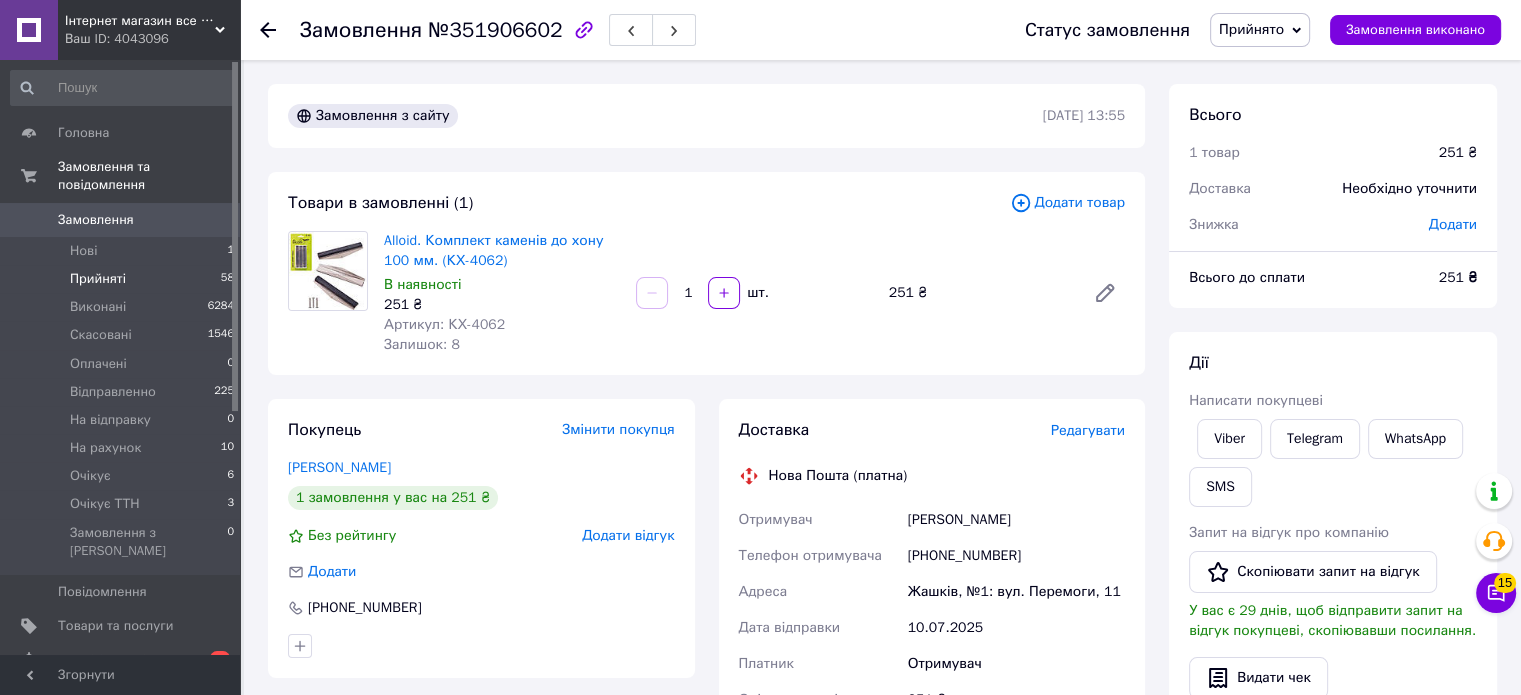 click on "Прийняті 58" at bounding box center (123, 279) 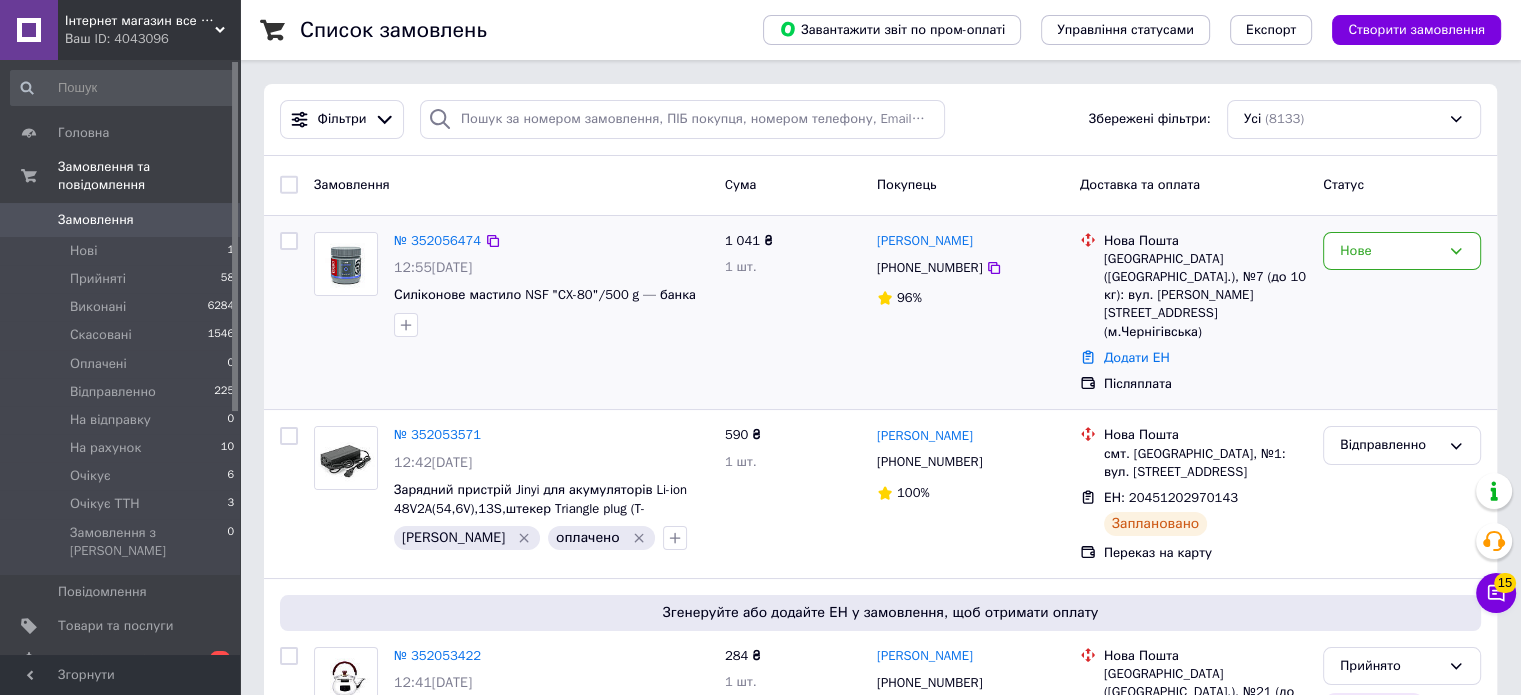 click on "Нове" at bounding box center (1402, 313) 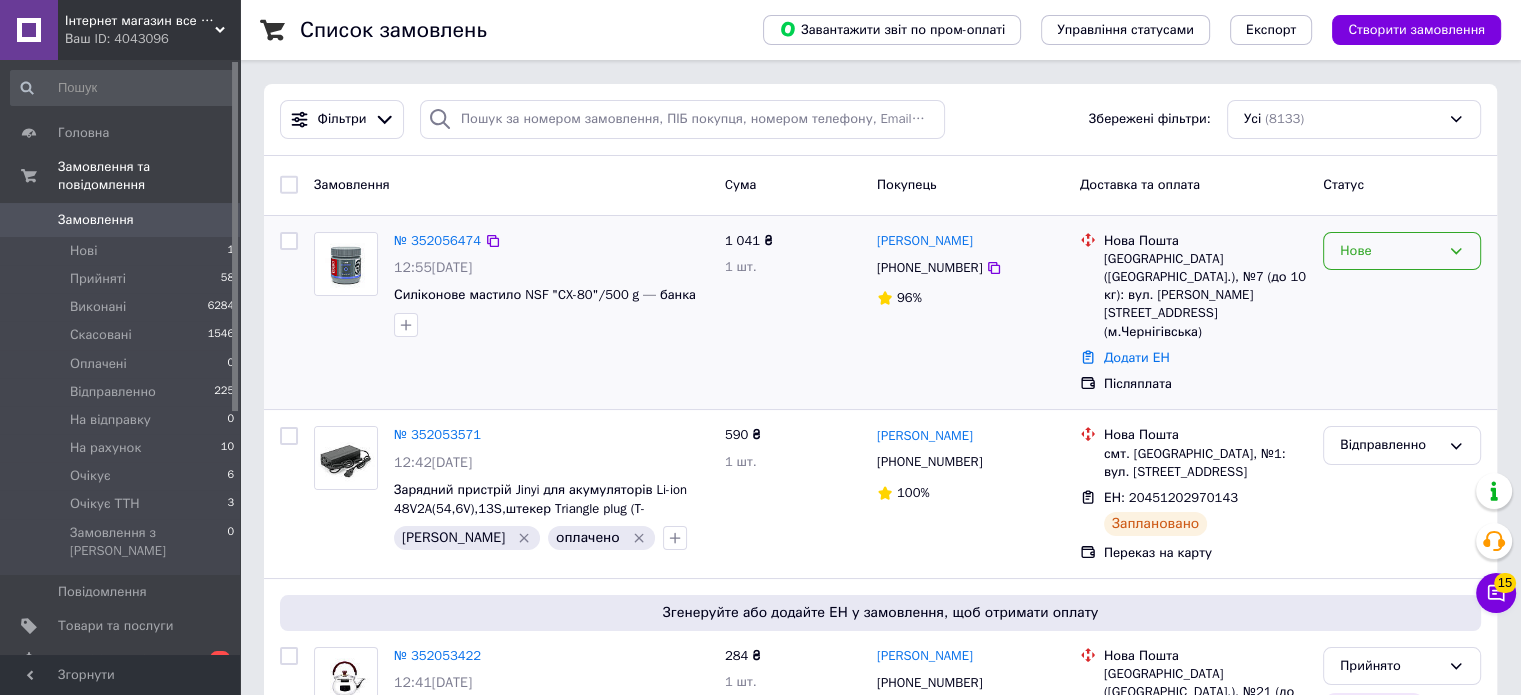 click on "Нове" at bounding box center (1390, 251) 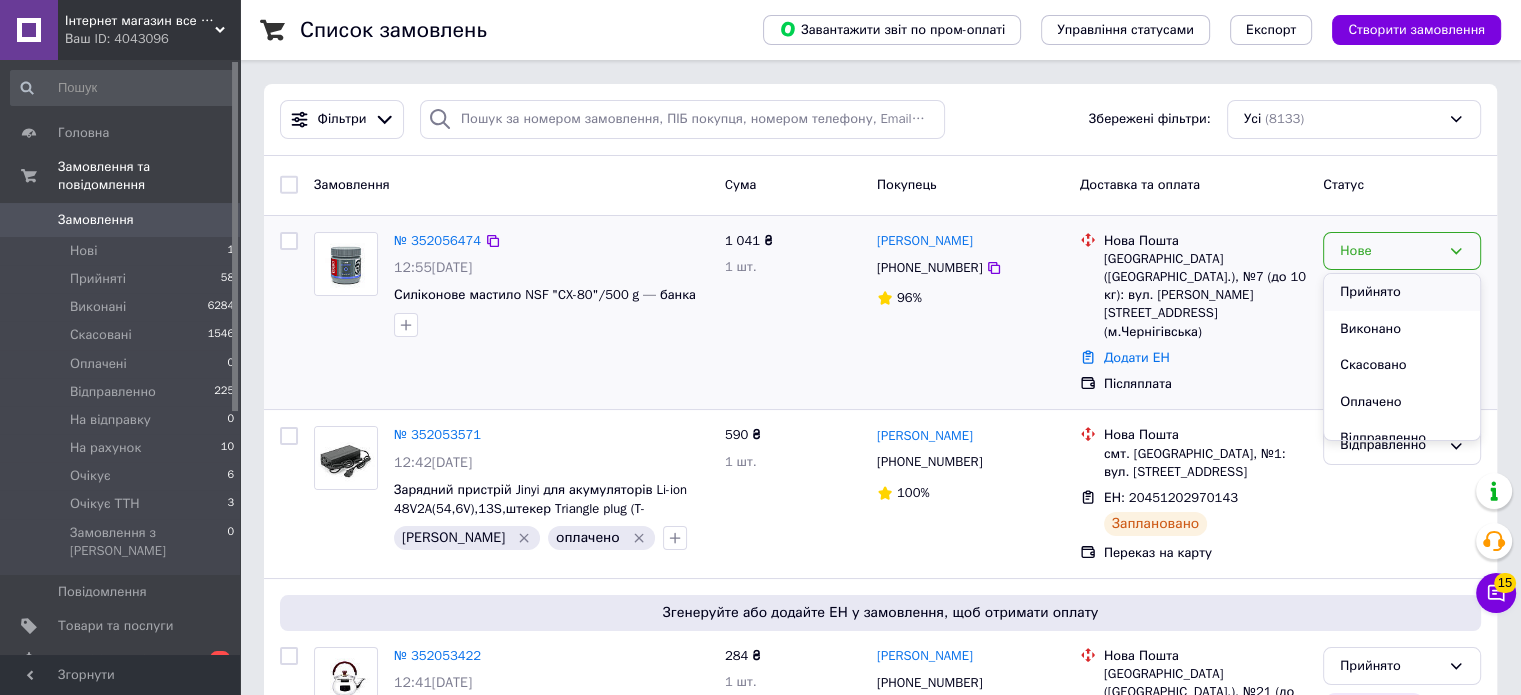 click on "Прийнято" at bounding box center [1402, 292] 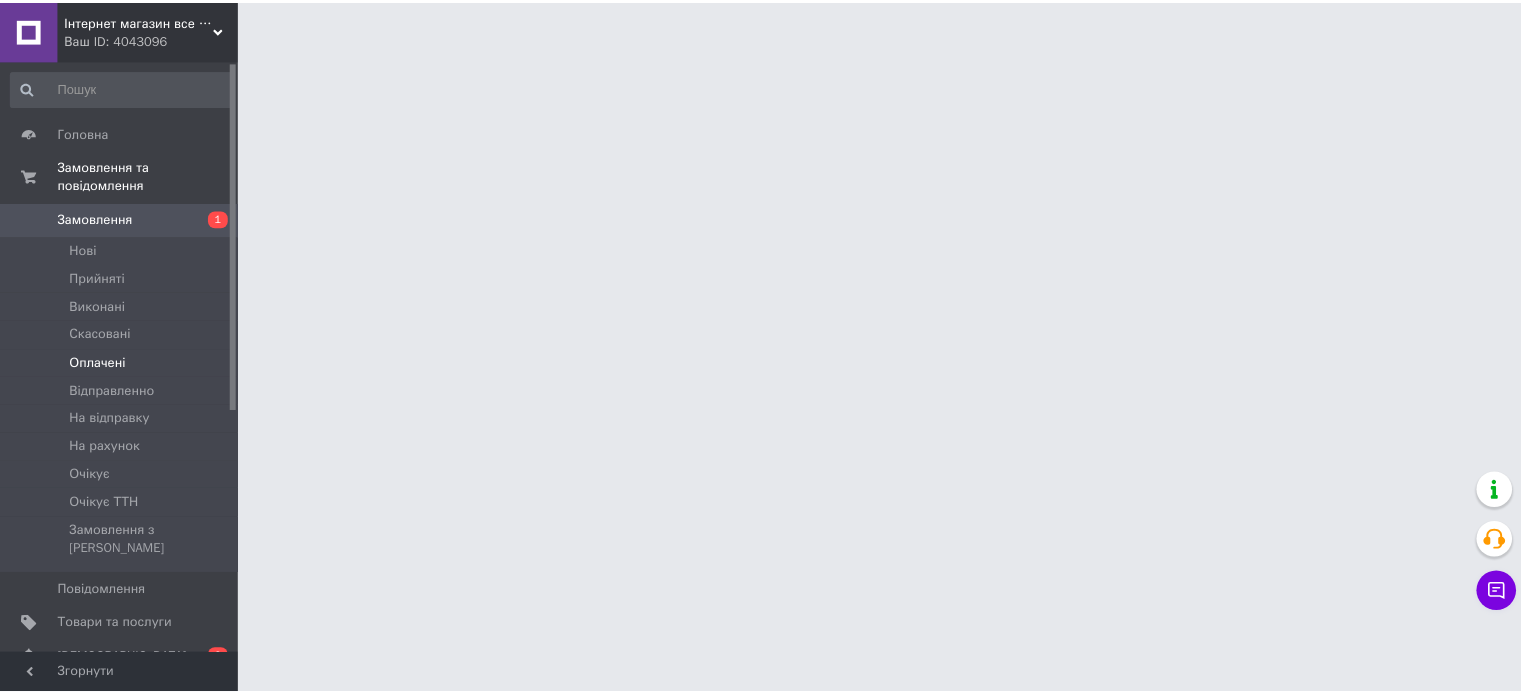 scroll, scrollTop: 0, scrollLeft: 0, axis: both 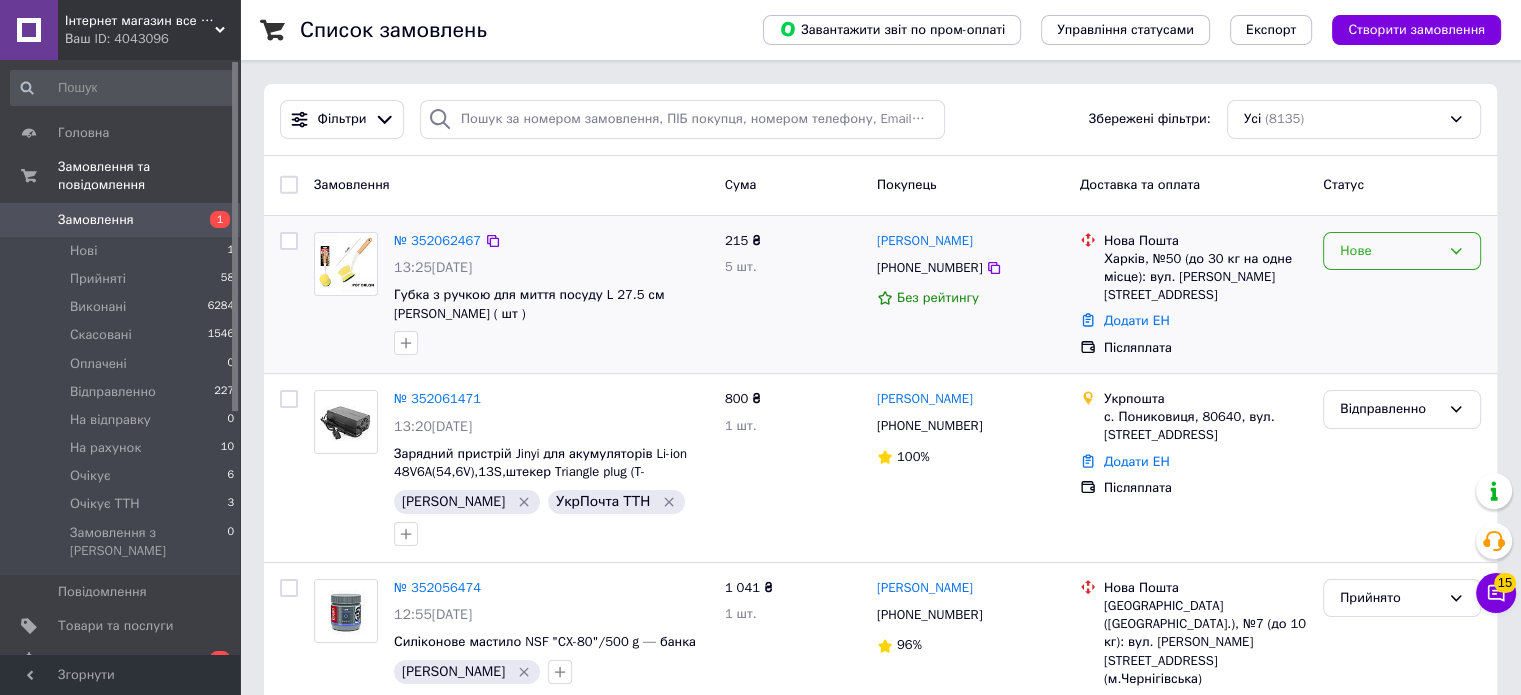 click on "Нове" at bounding box center (1390, 251) 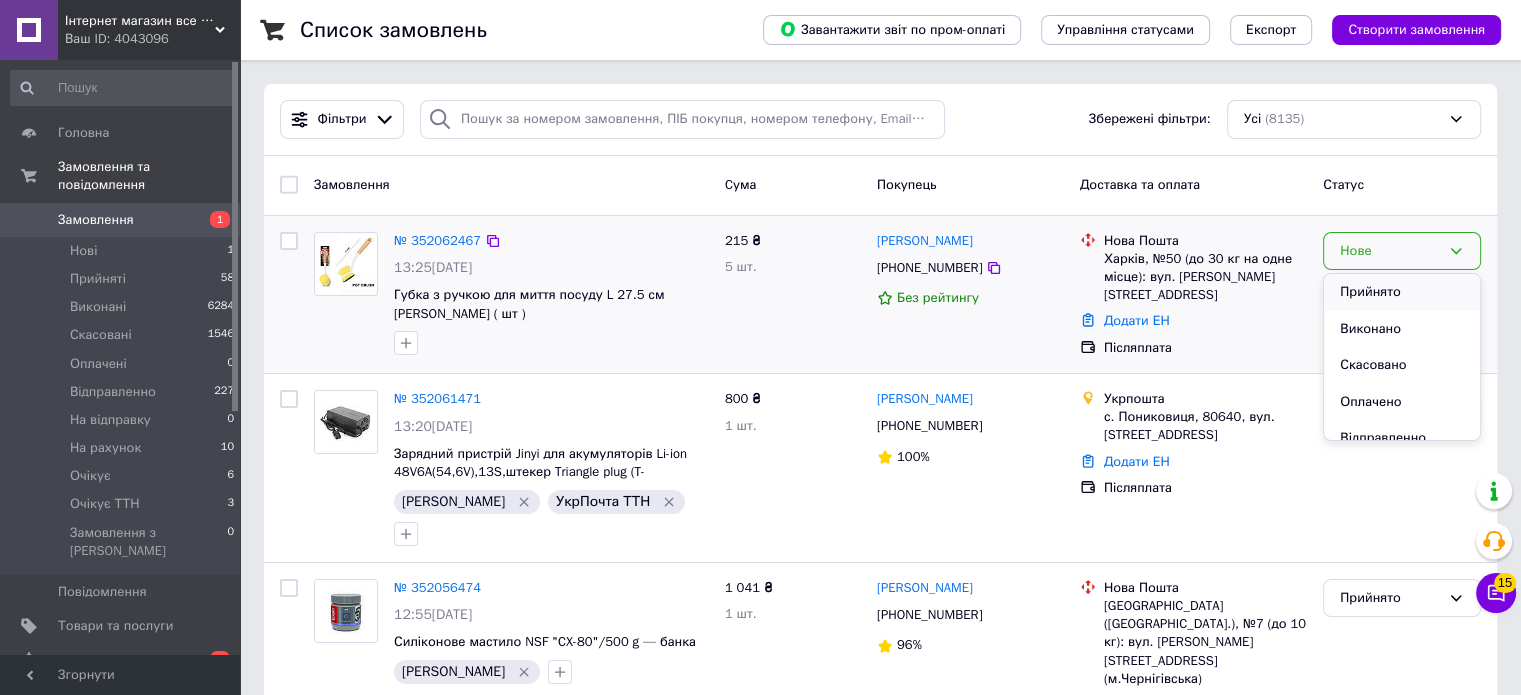 click on "Прийнято" at bounding box center (1402, 292) 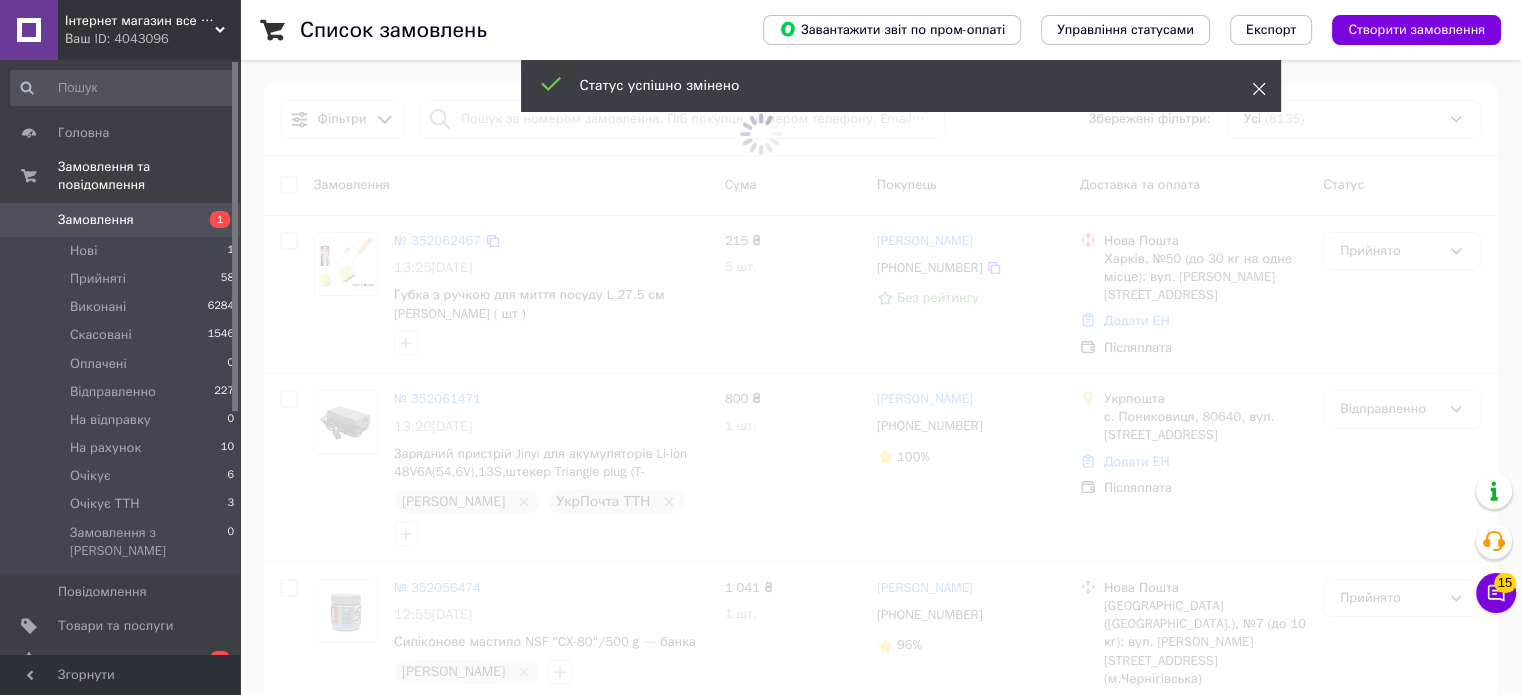 click 